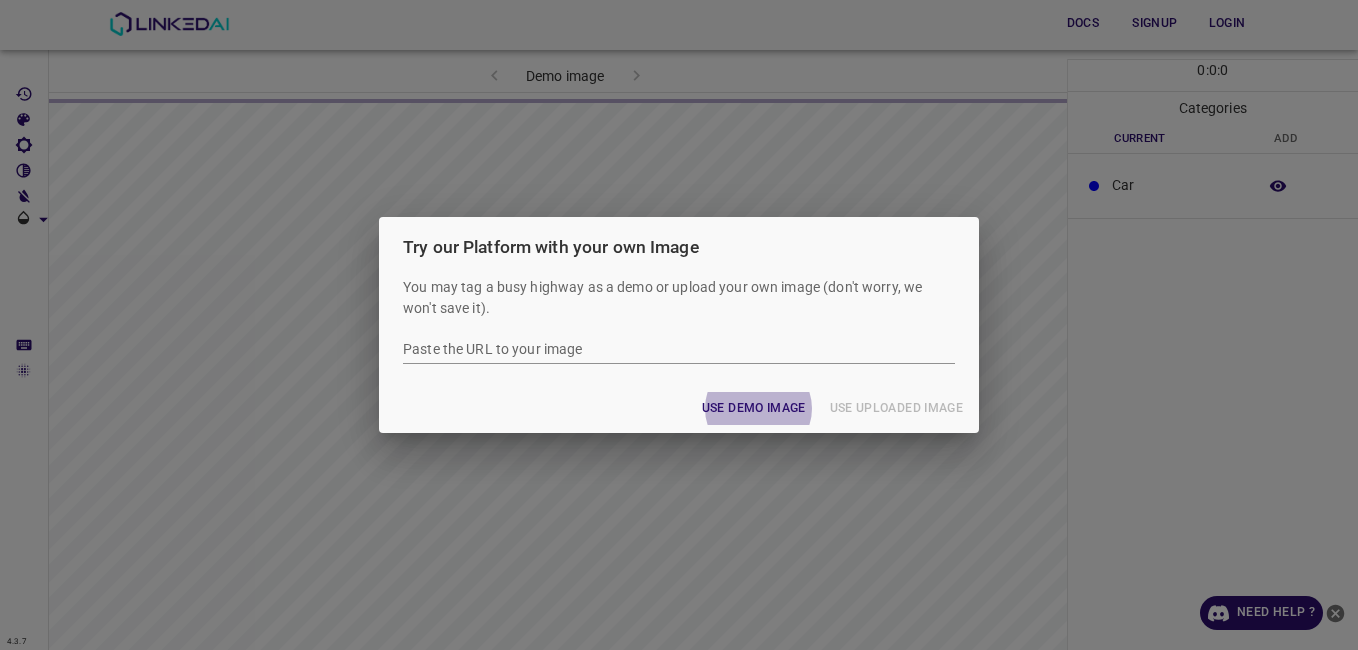 scroll, scrollTop: 0, scrollLeft: 0, axis: both 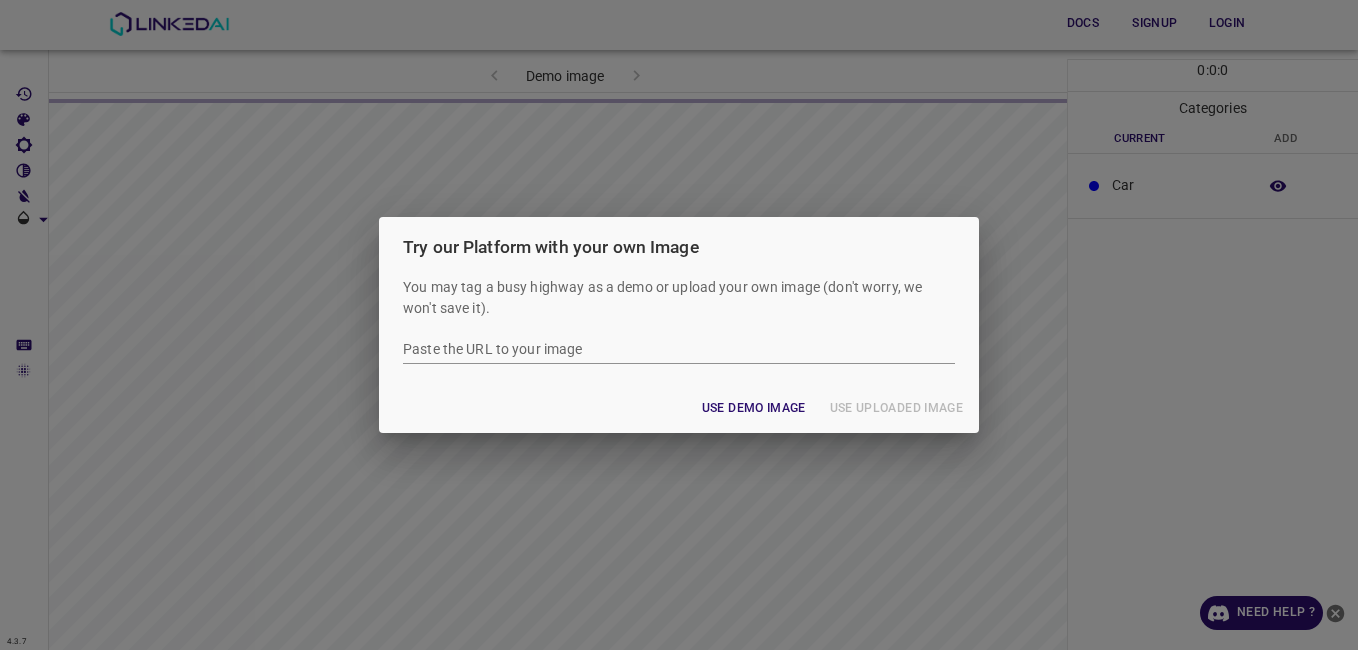 click on "You may tag a busy highway as a demo or upload your own image (don't worry, we won't save it)." at bounding box center (679, 298) 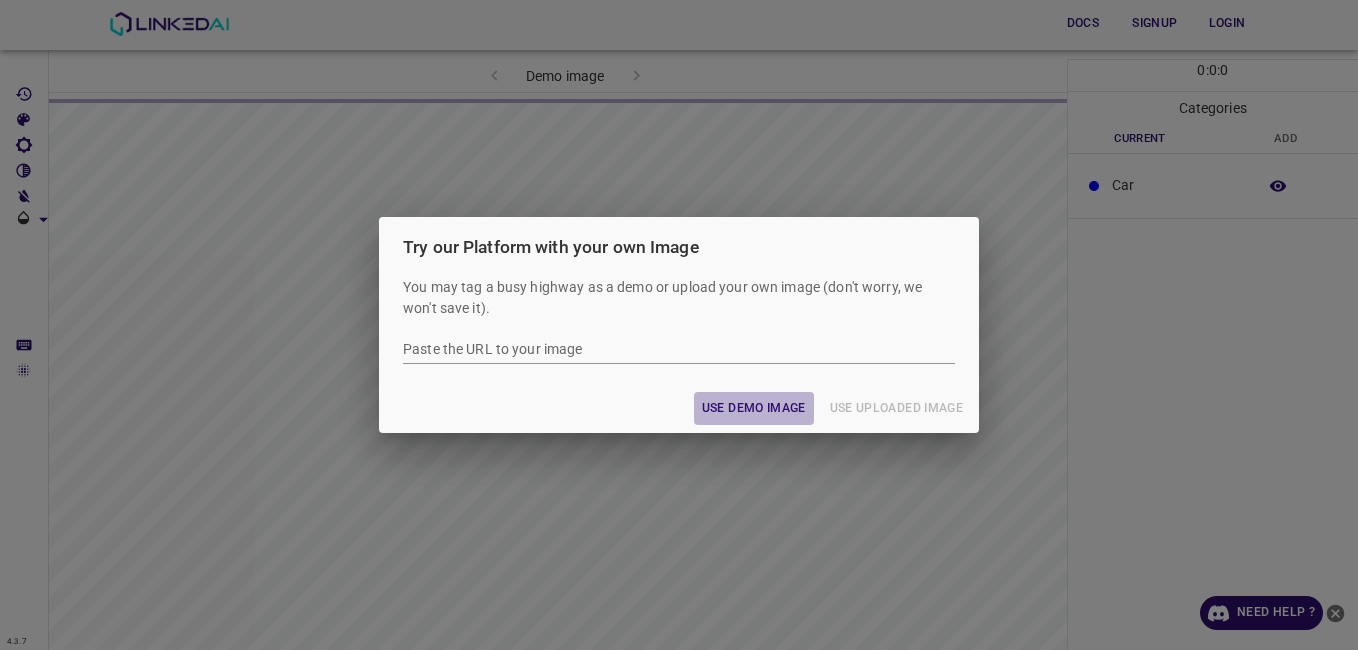 click on "Use Demo Image" at bounding box center (754, 408) 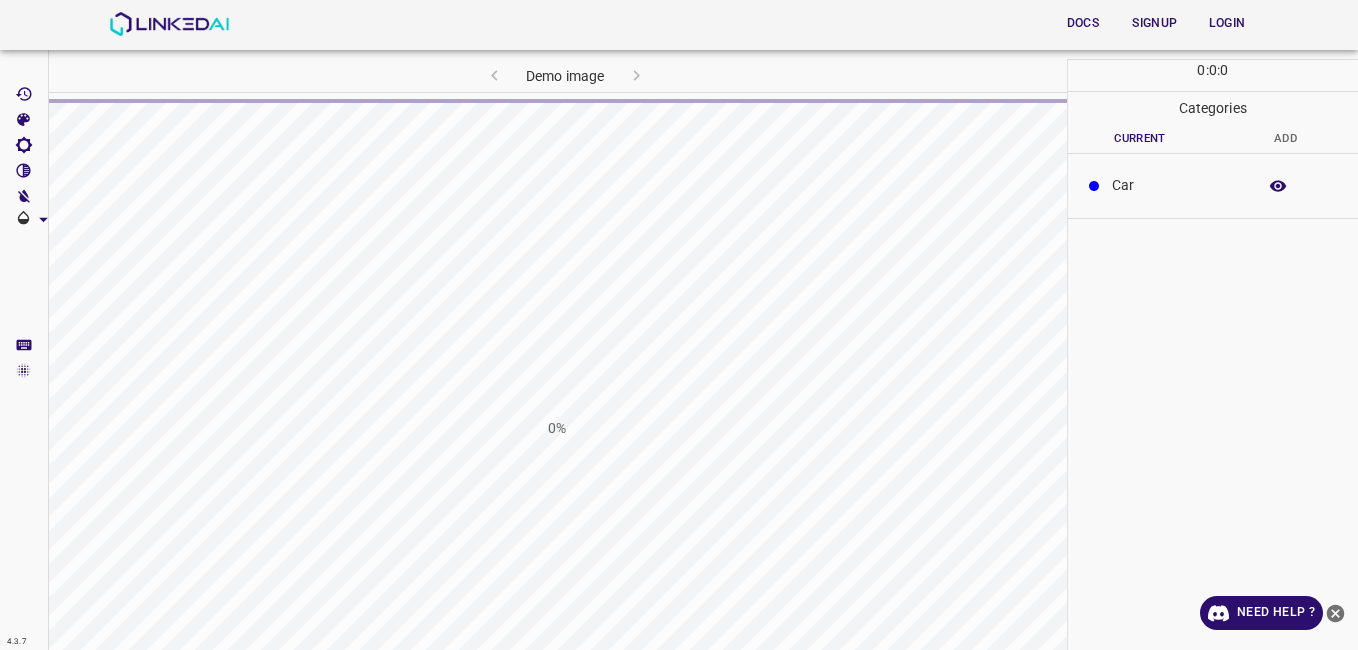 click on "Login" at bounding box center (1227, 23) 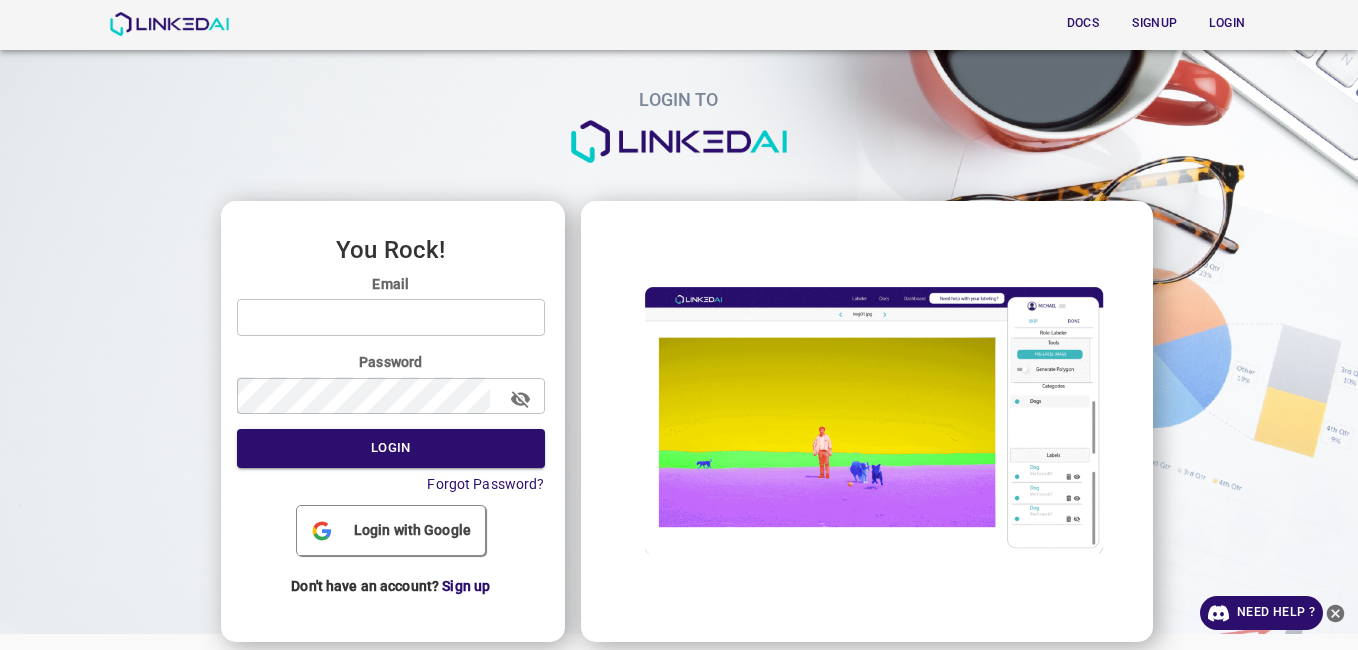 click at bounding box center (391, 317) 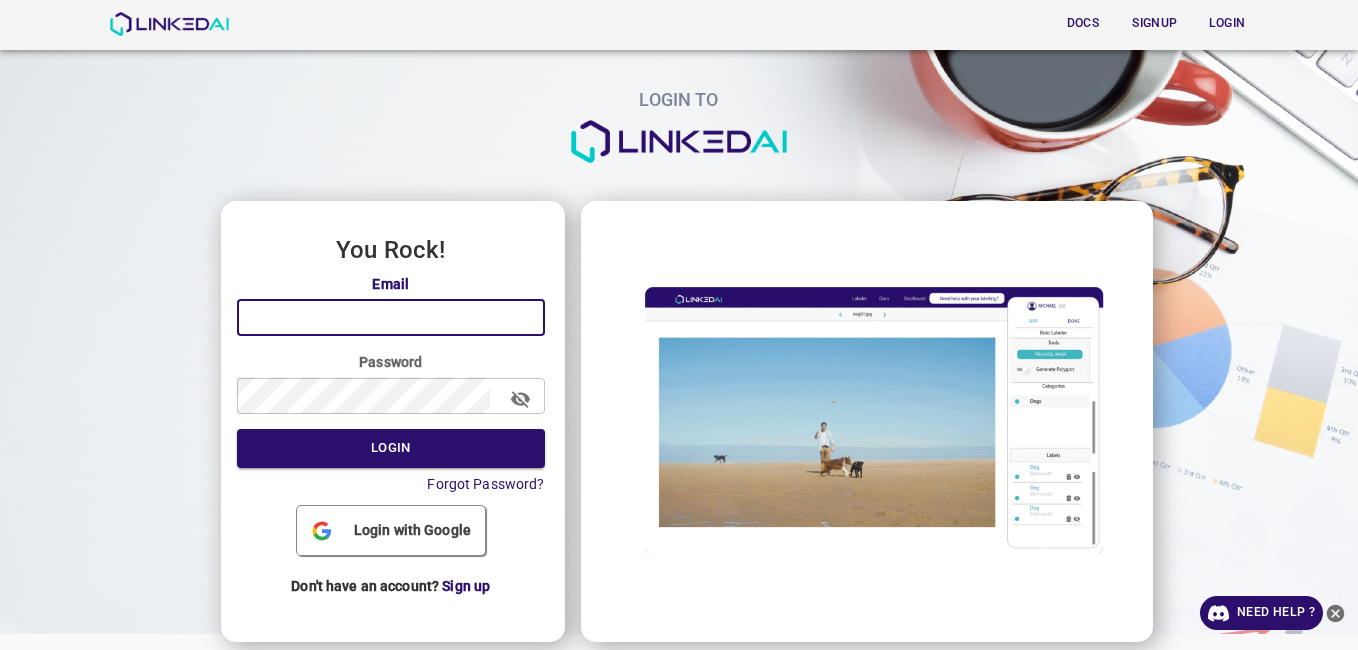 type on "[USERNAME]@[EXAMPLE].com" 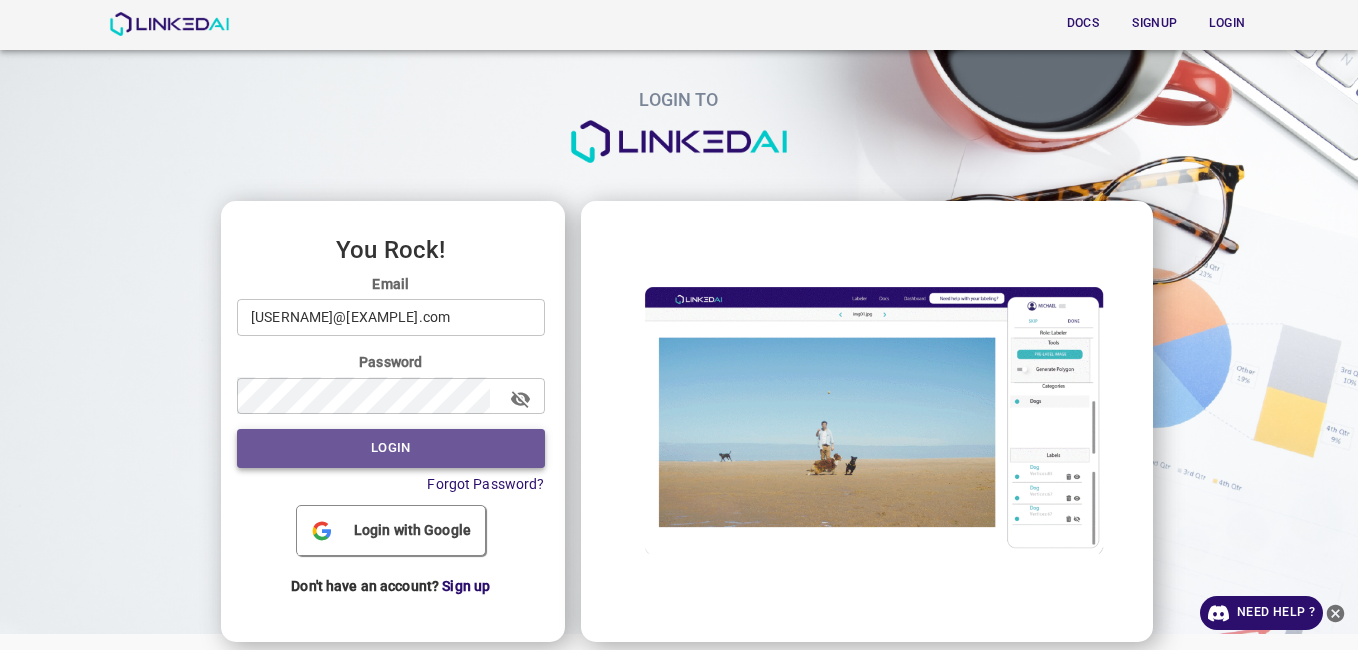 click on "Login" at bounding box center [391, 448] 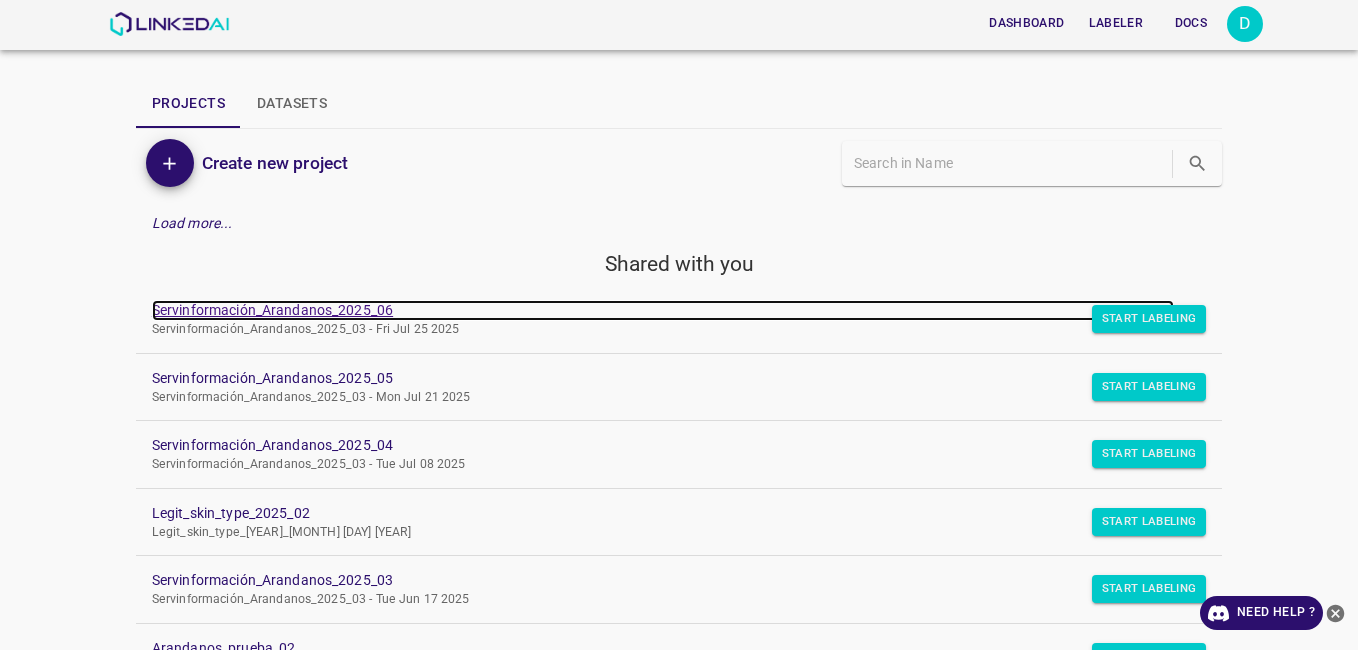 click on "Servinformación_Arandanos_2025_06" at bounding box center (663, 310) 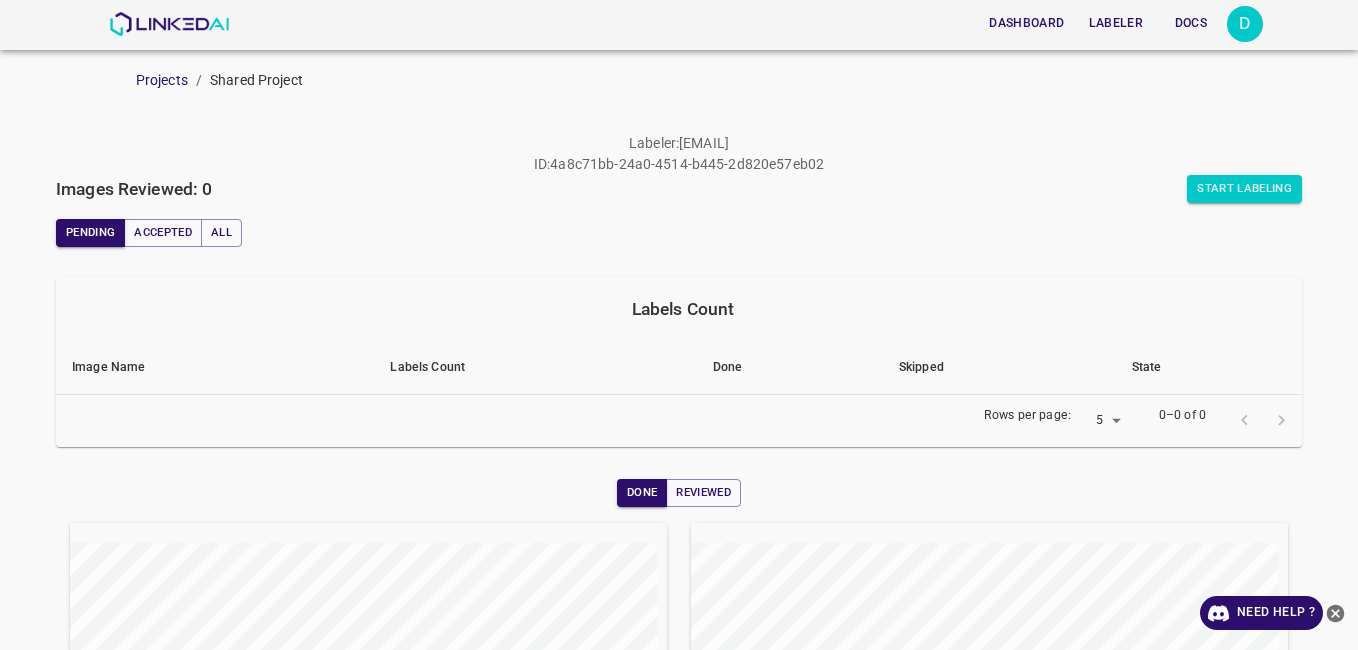 scroll, scrollTop: 0, scrollLeft: 0, axis: both 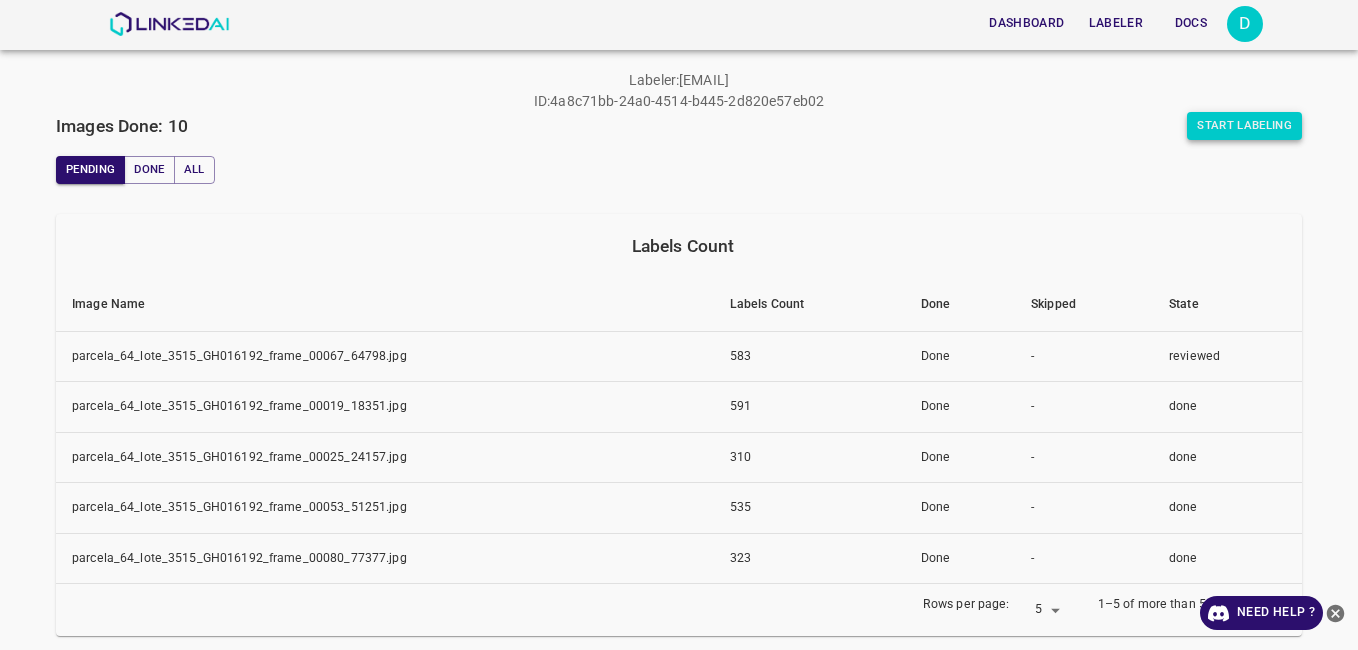 click on "Start Labeling" at bounding box center (1244, 126) 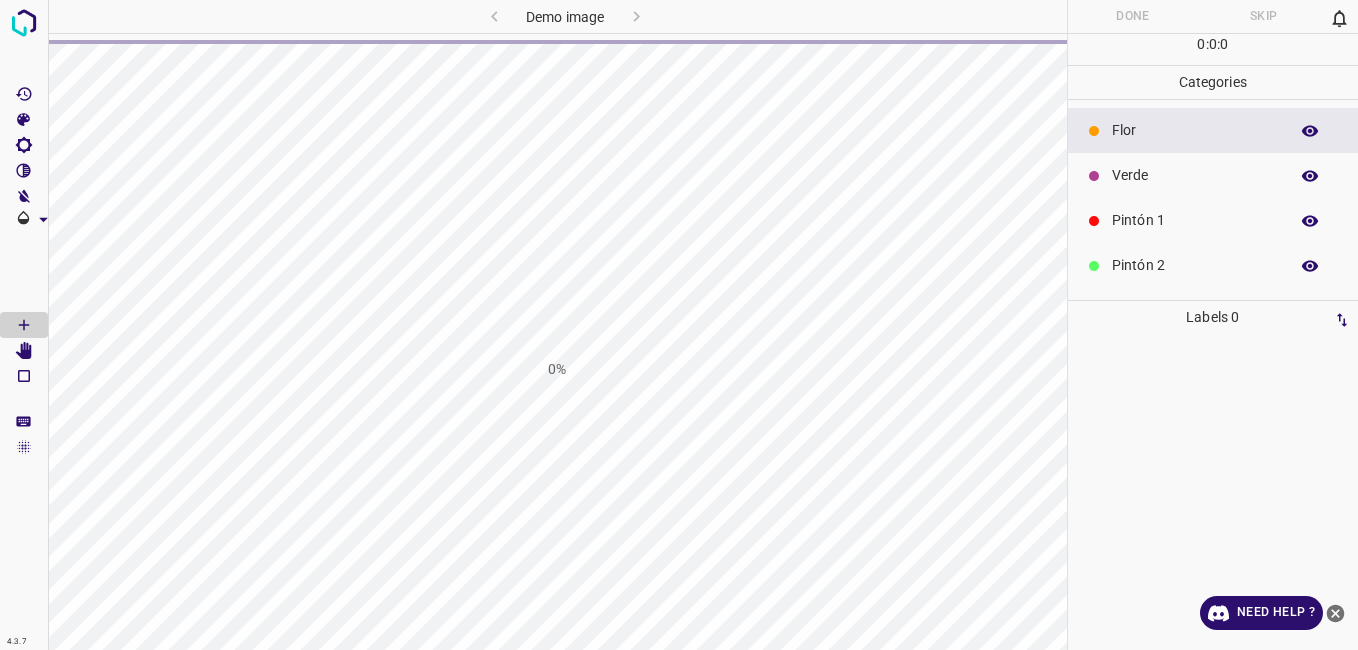 scroll, scrollTop: 0, scrollLeft: 0, axis: both 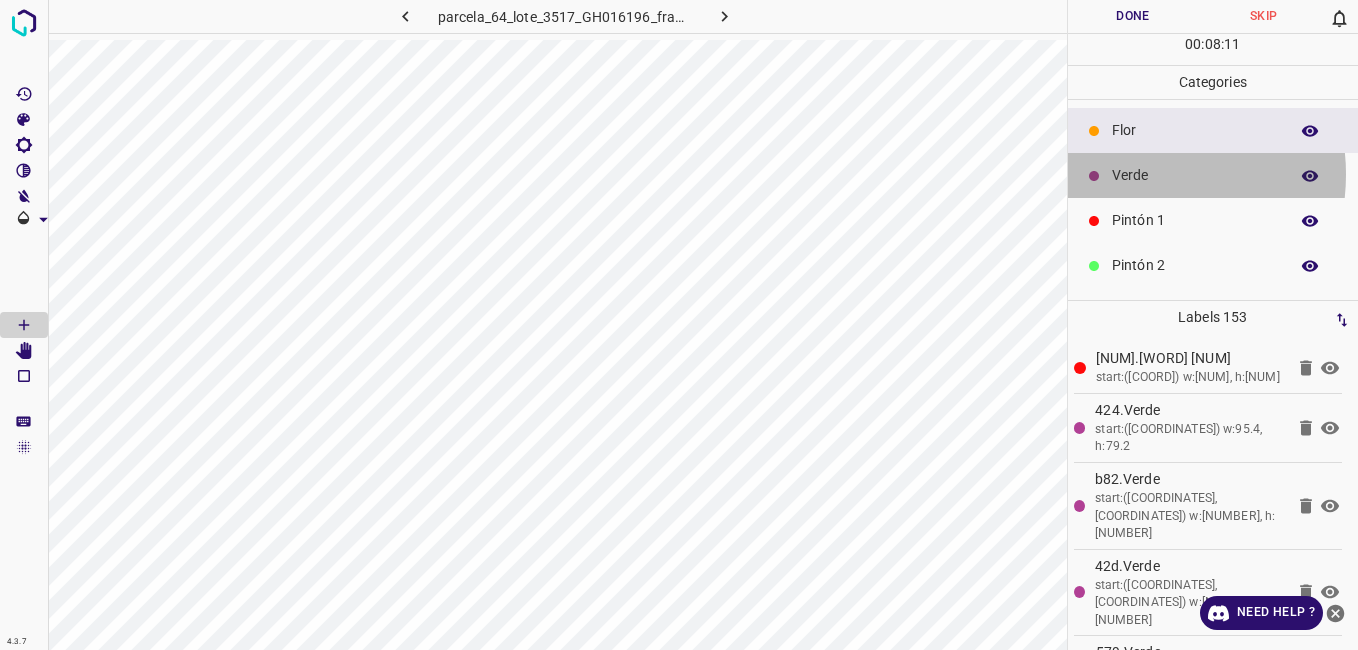 click on "Verde" at bounding box center (1195, 175) 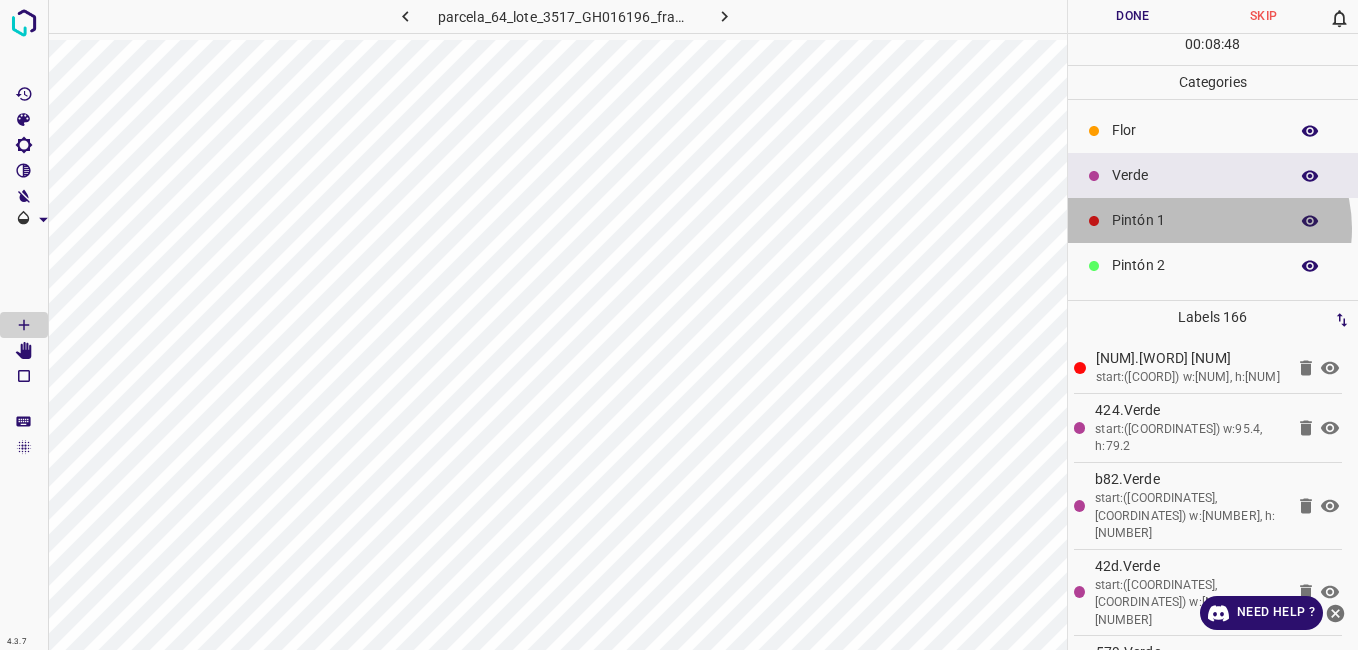 click on "Pintón 1" at bounding box center (1195, 220) 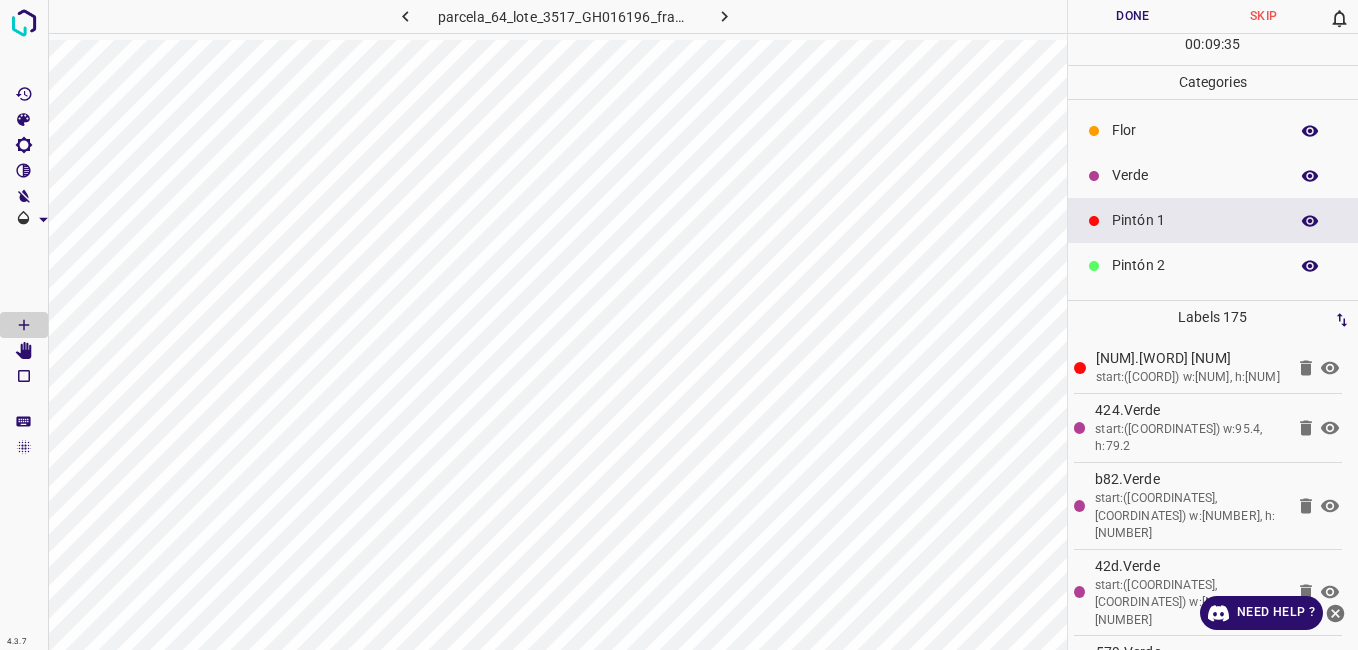 click on "Verde" at bounding box center [1195, 175] 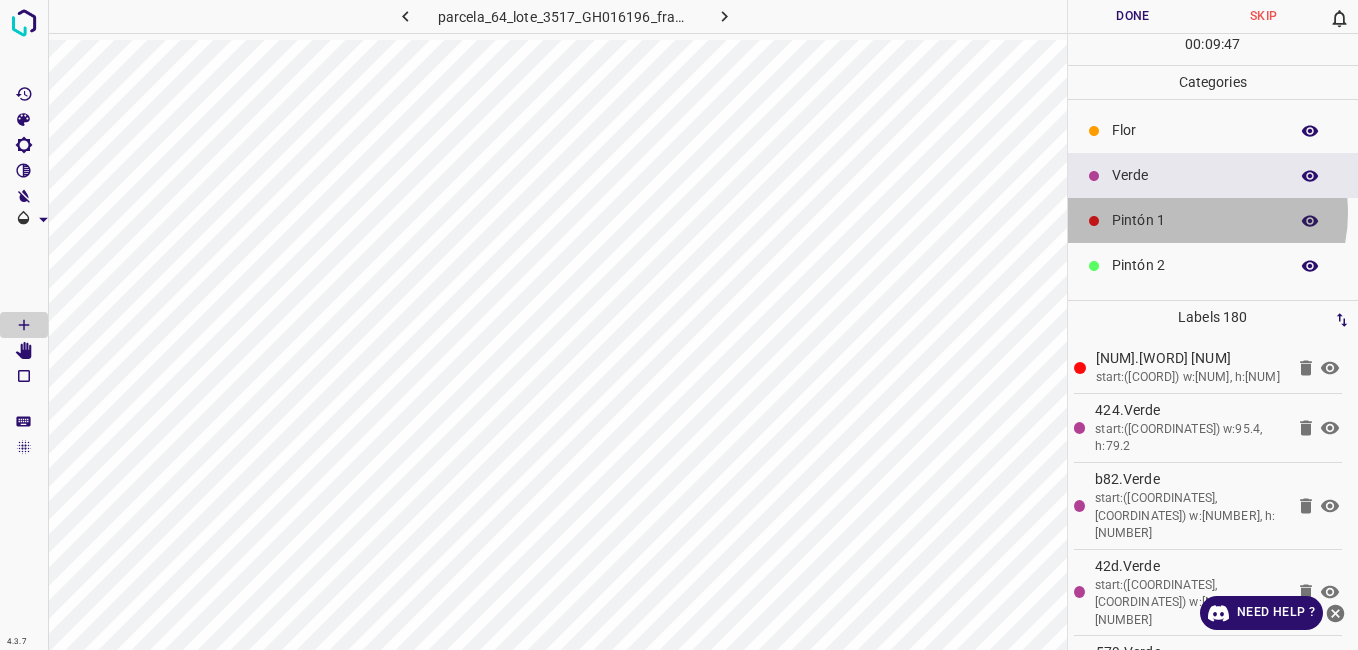 click on "Pintón 1" at bounding box center (1195, 220) 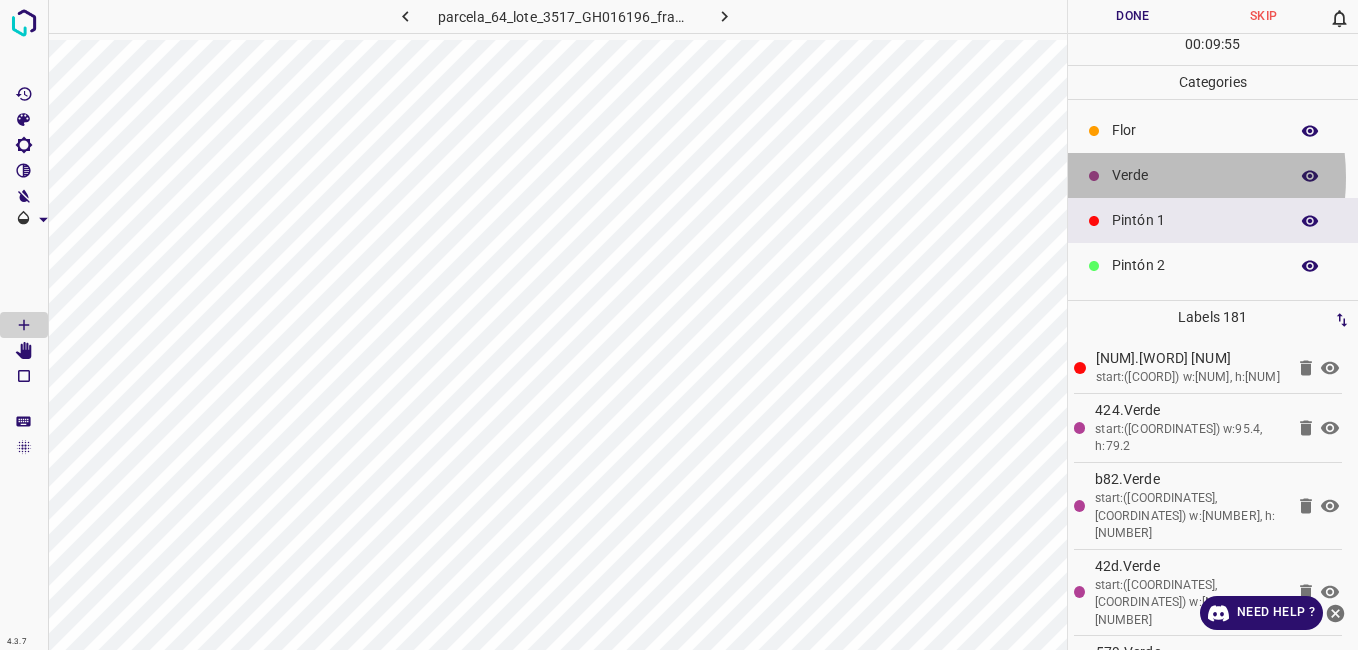click on "Verde" at bounding box center [1195, 175] 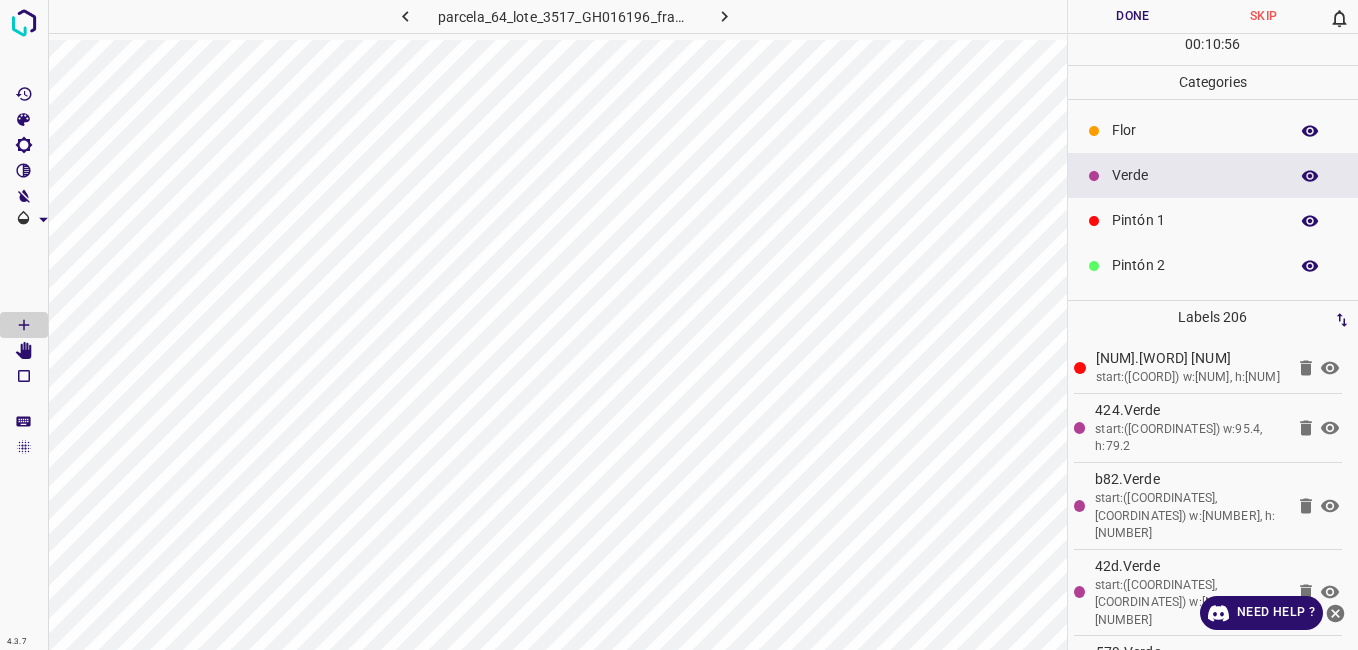 click on "Pintón 1" at bounding box center [1195, 220] 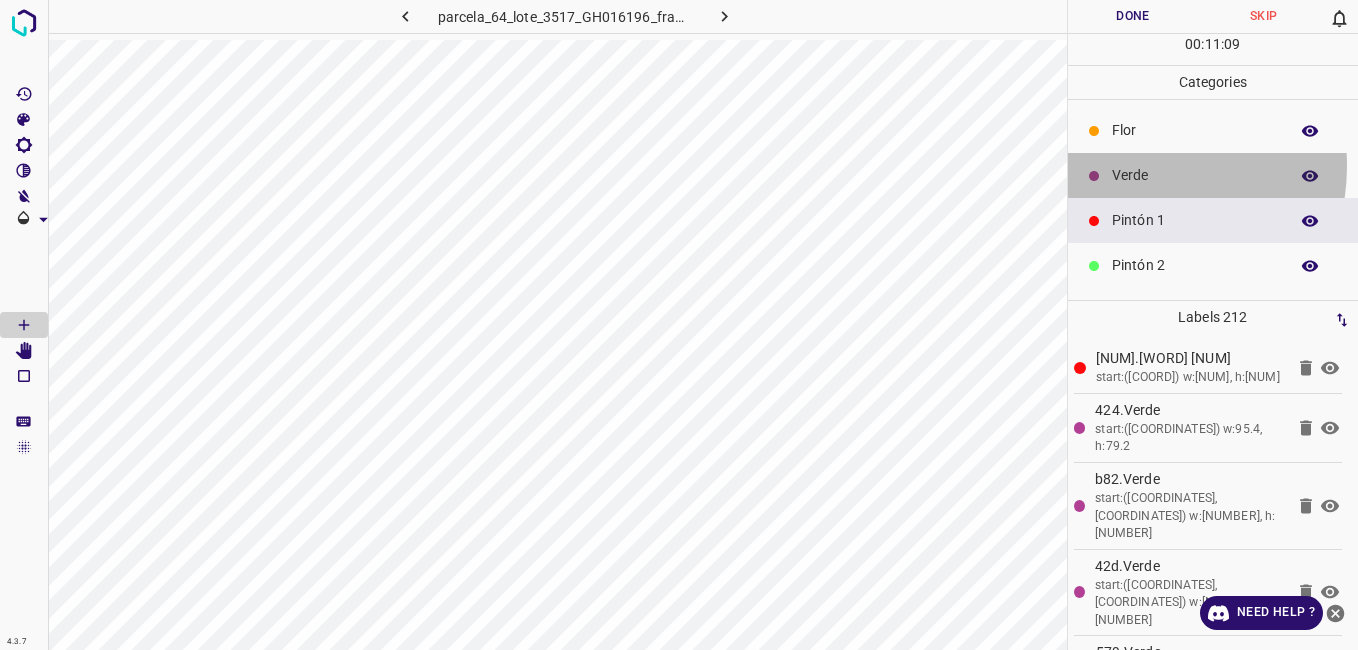 click on "Verde" at bounding box center (1195, 175) 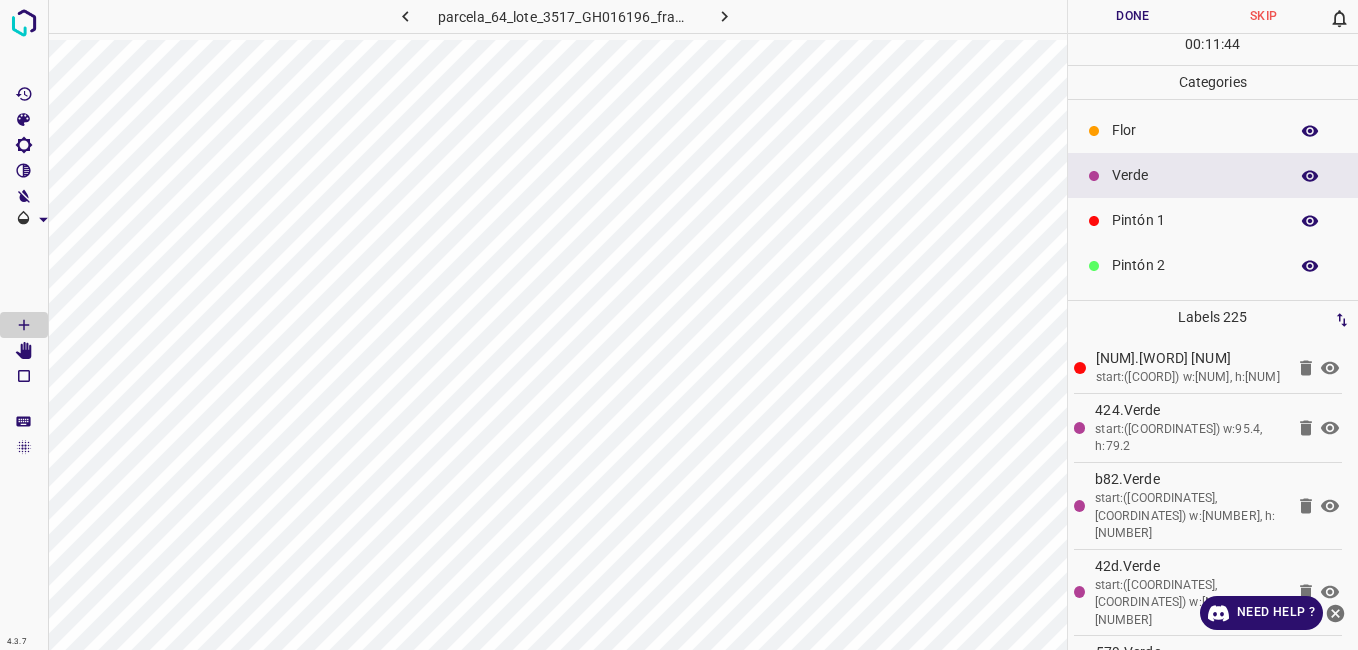 click on "Pintón 1" at bounding box center (1195, 220) 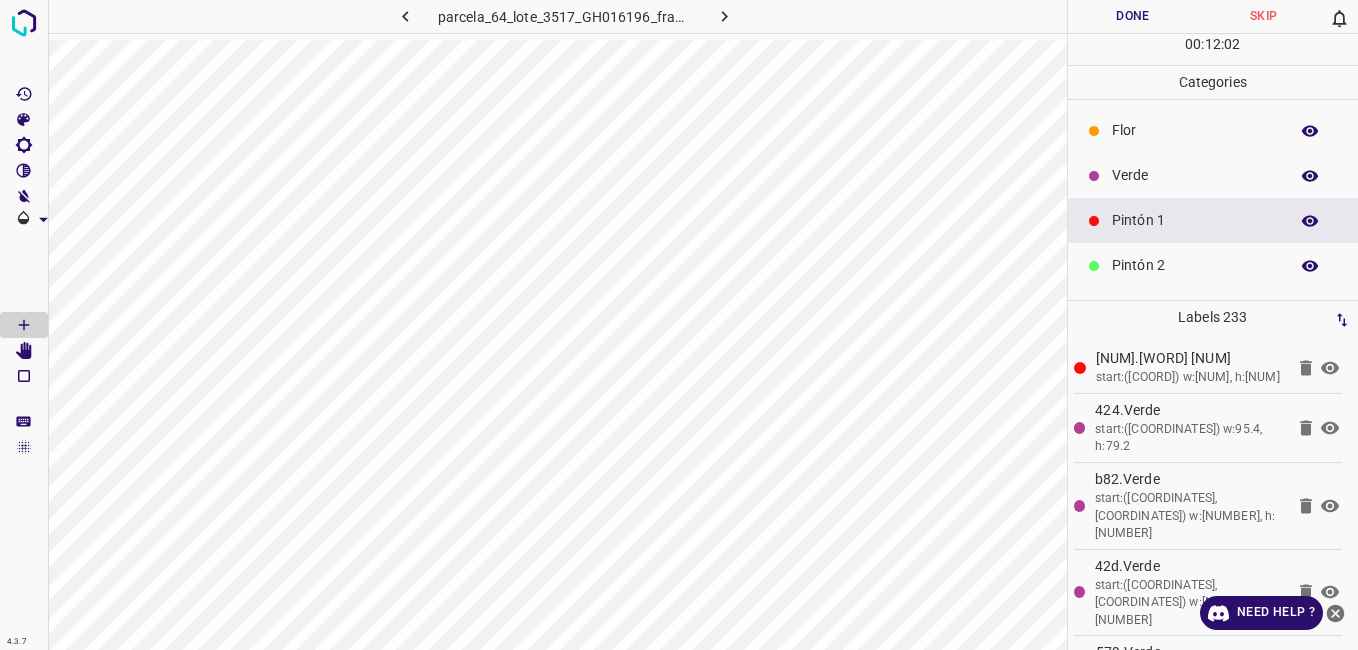 click on "Verde" at bounding box center (1213, 175) 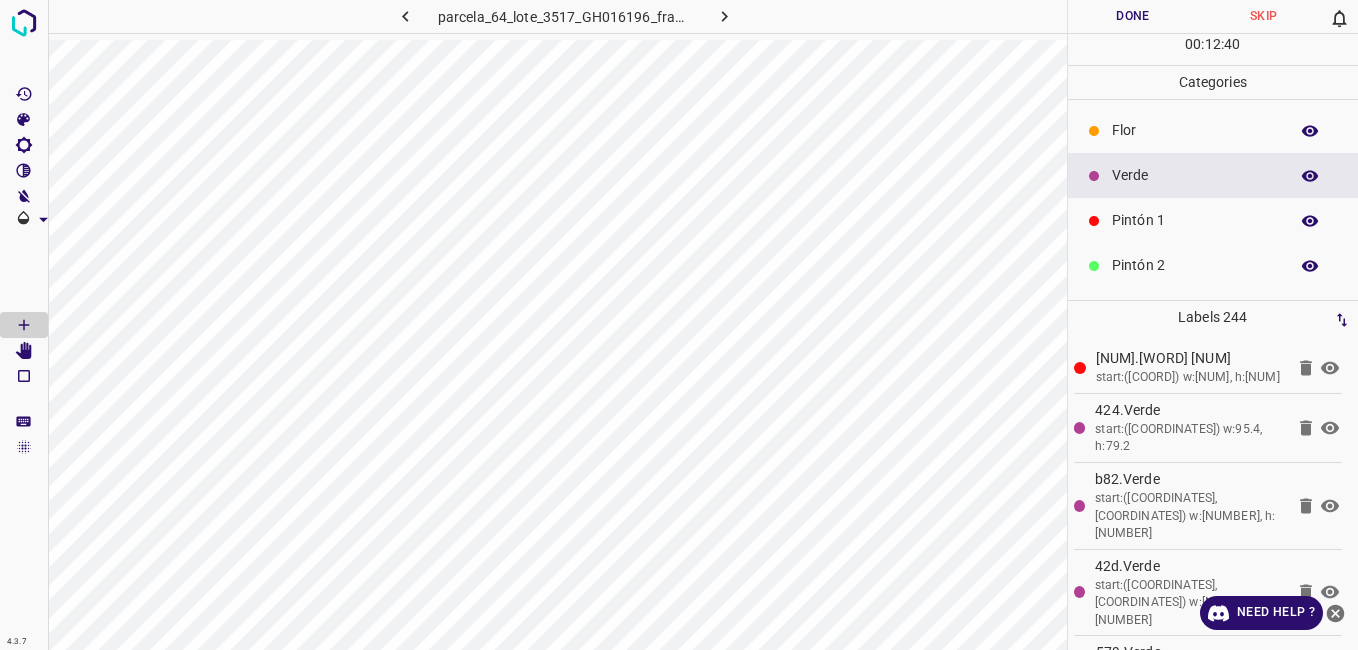 click on "Pintón 1" at bounding box center [1195, 220] 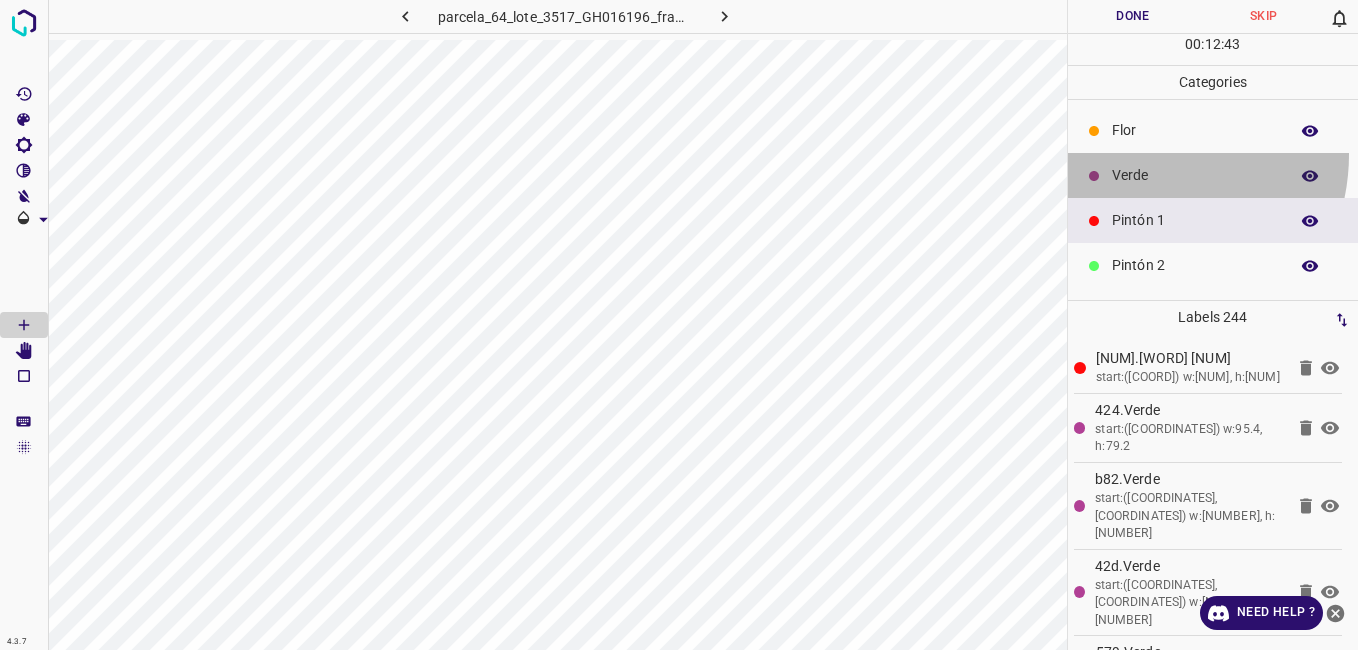 click on "Verde" at bounding box center [1213, 175] 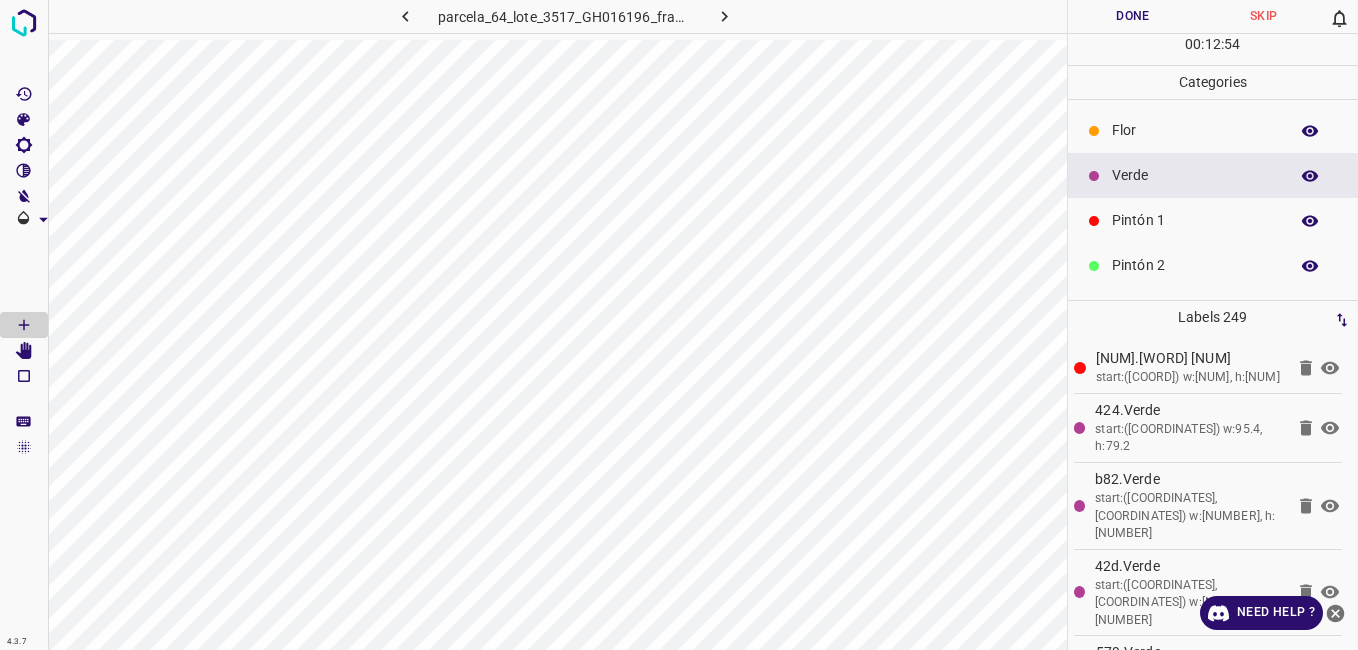 click on "Pintón 1" at bounding box center [1195, 220] 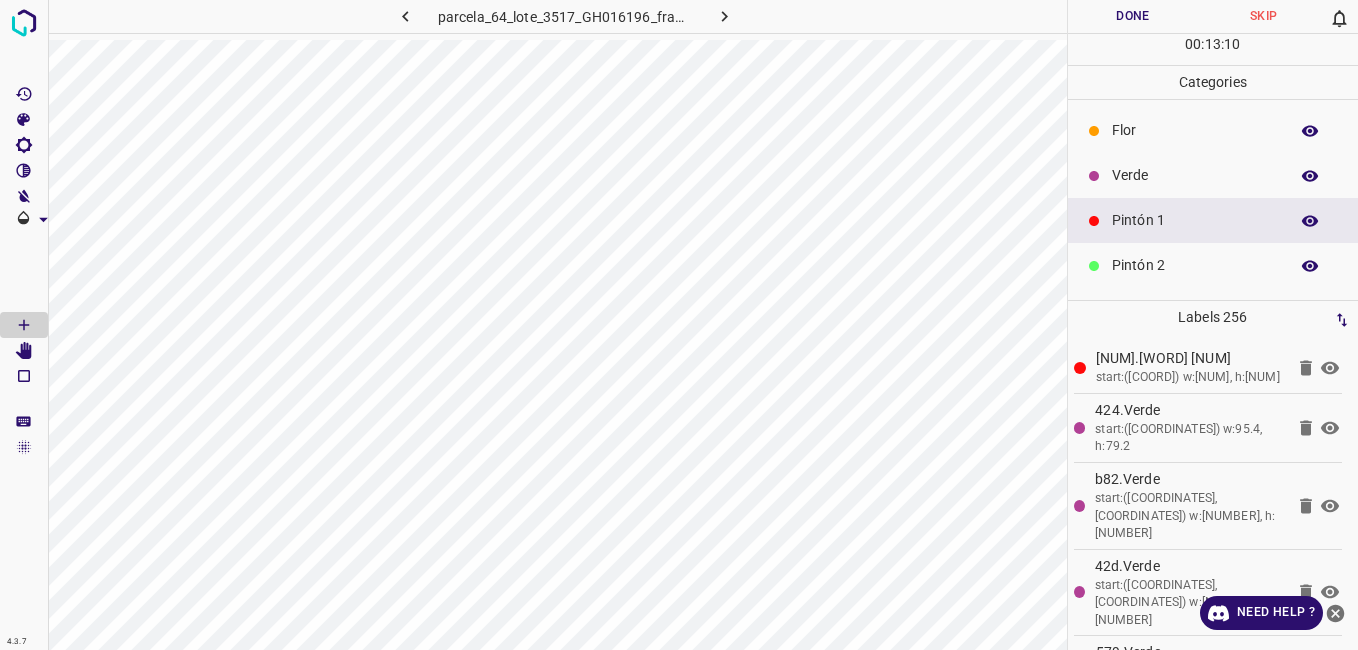 click on "Verde" at bounding box center (1213, 175) 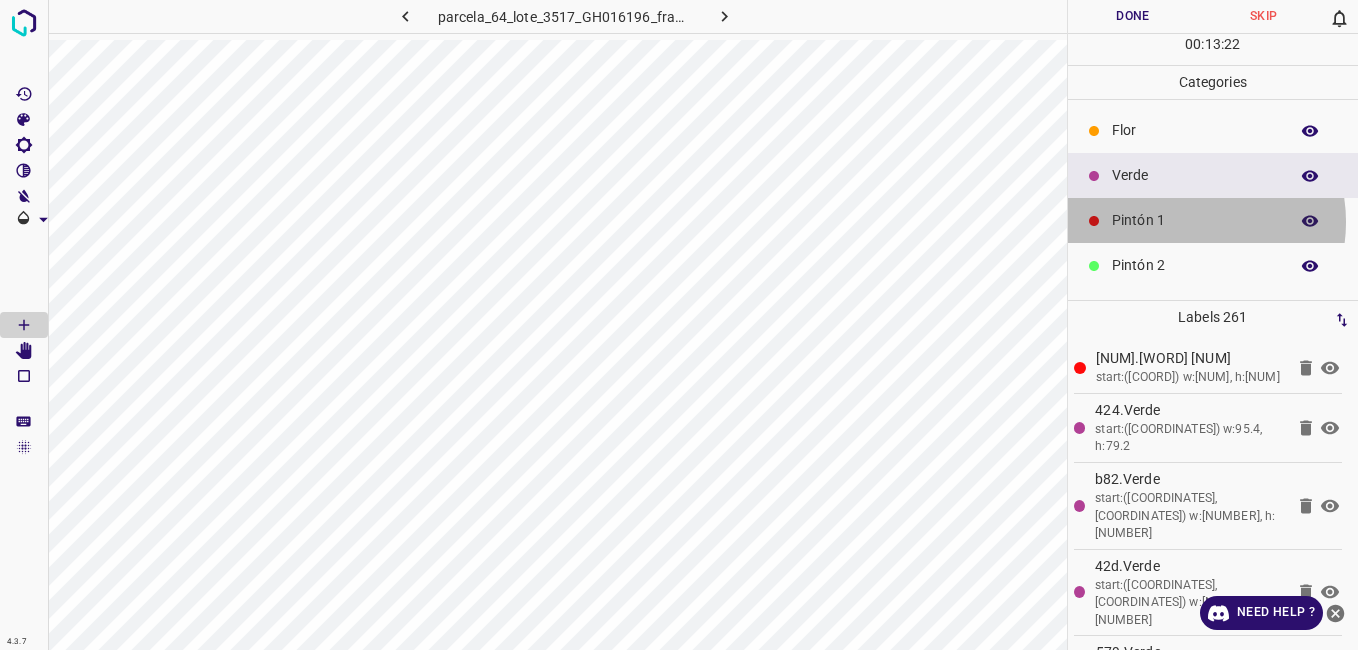 click on "Pintón 1" at bounding box center (1195, 220) 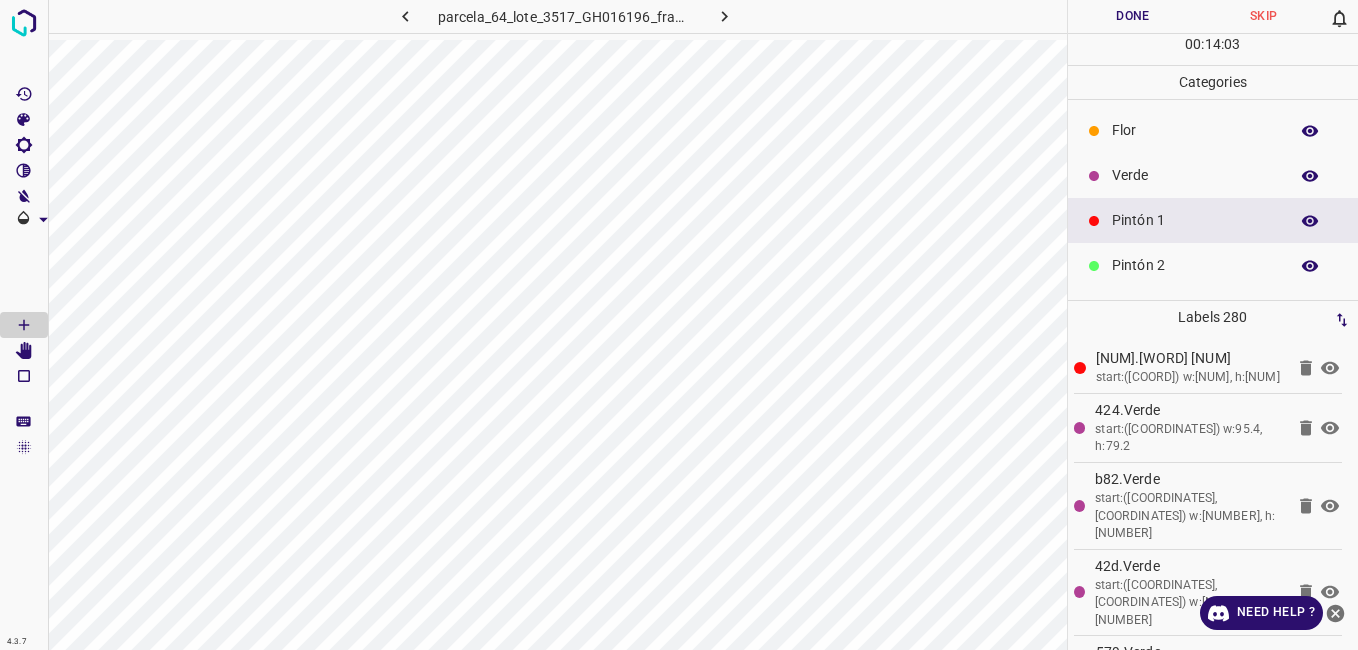 click on "Verde" at bounding box center (1213, 175) 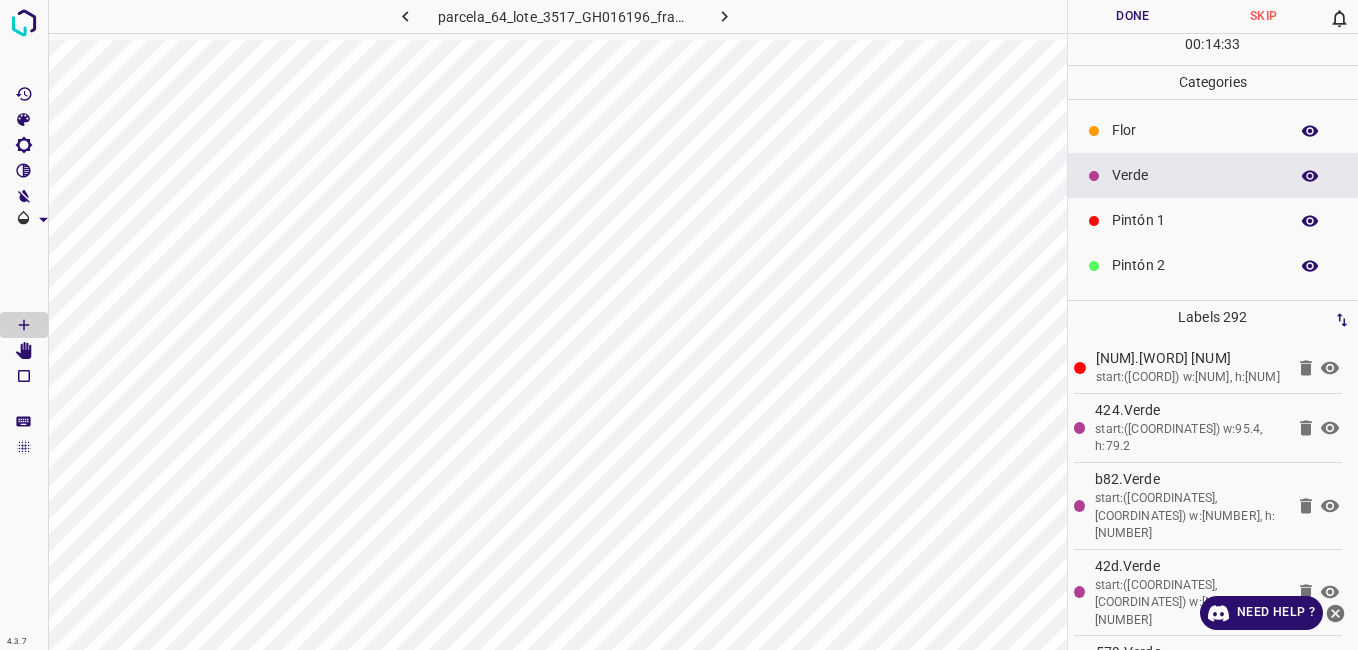 click on "Pintón 1" at bounding box center (1213, 220) 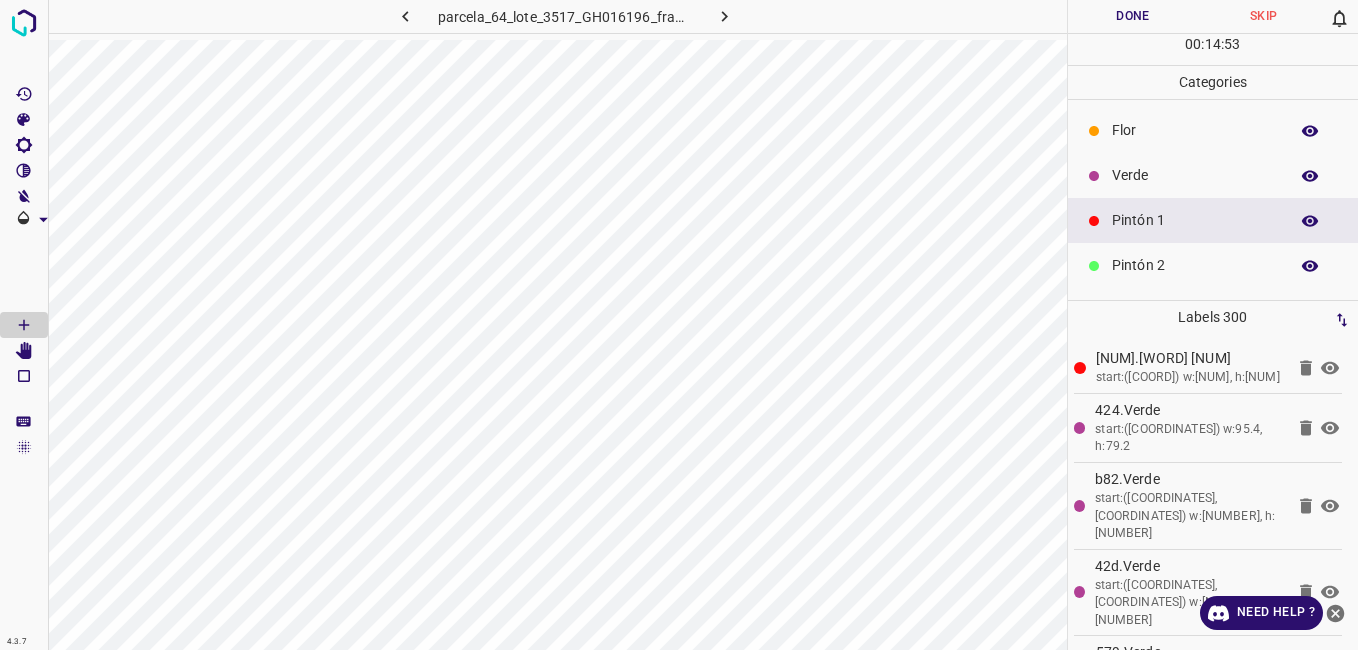 click on "Verde" at bounding box center [1195, 175] 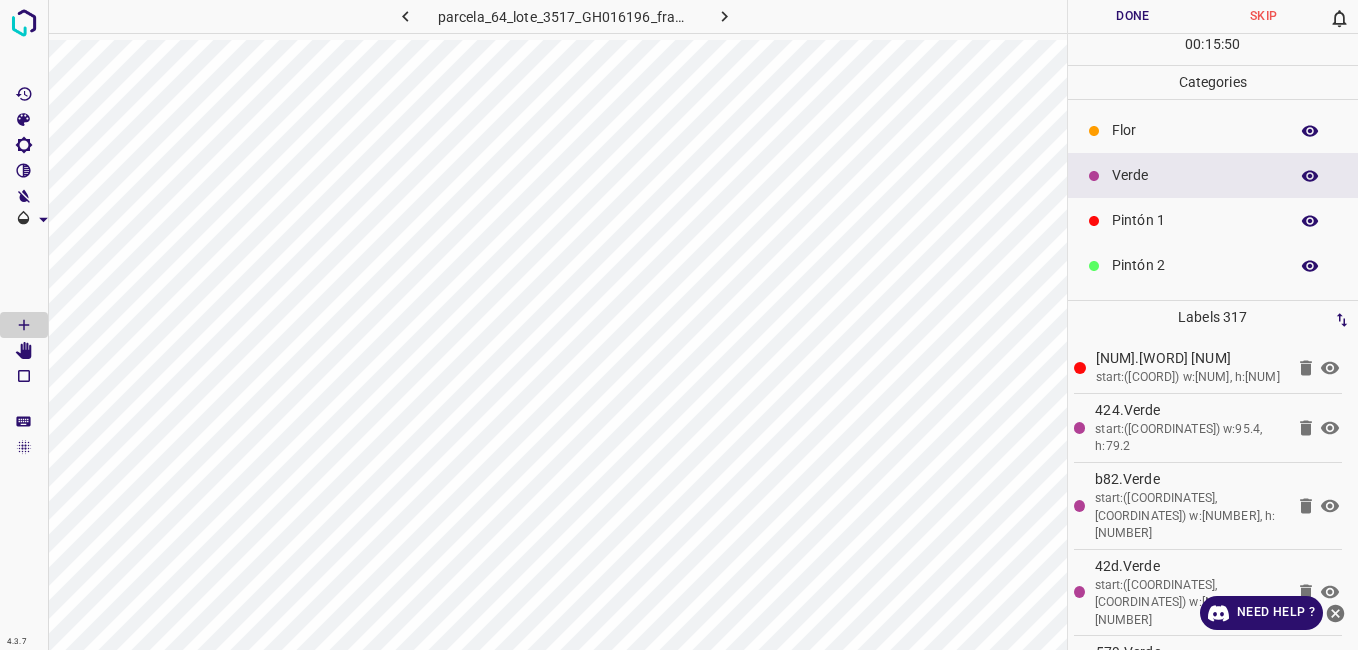 click on "Flor" at bounding box center (1213, 130) 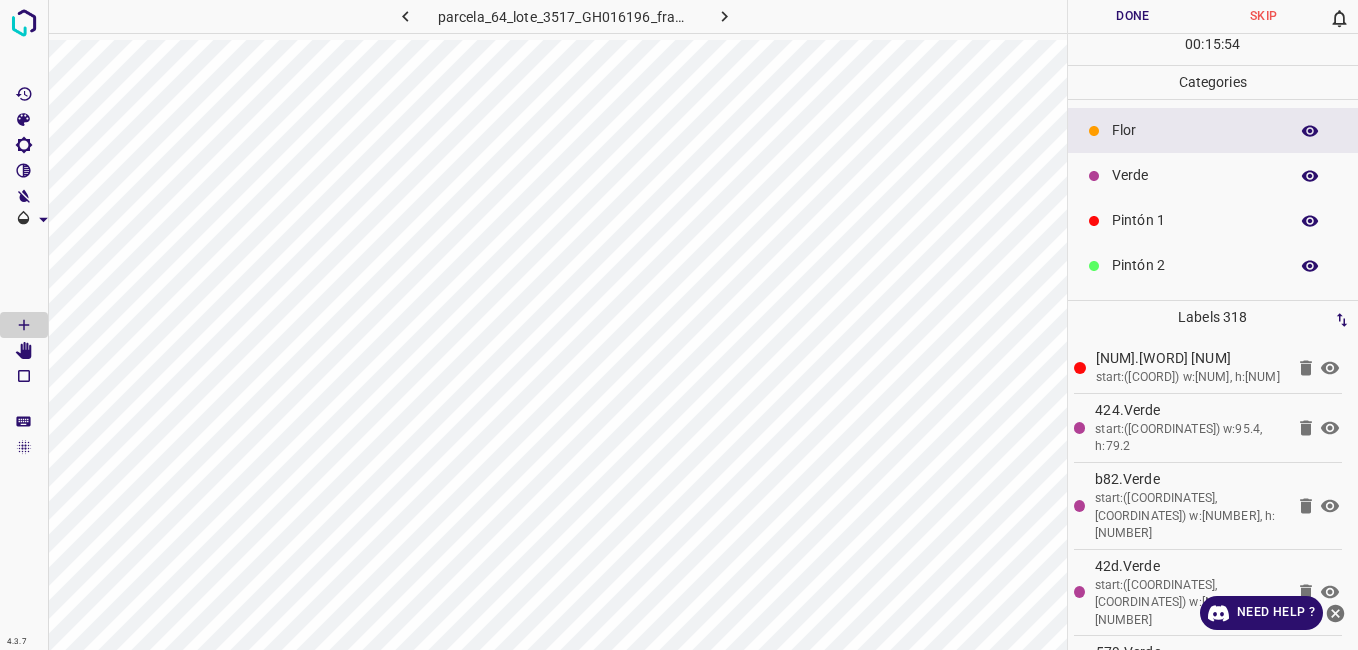 click on "Verde" at bounding box center [1195, 175] 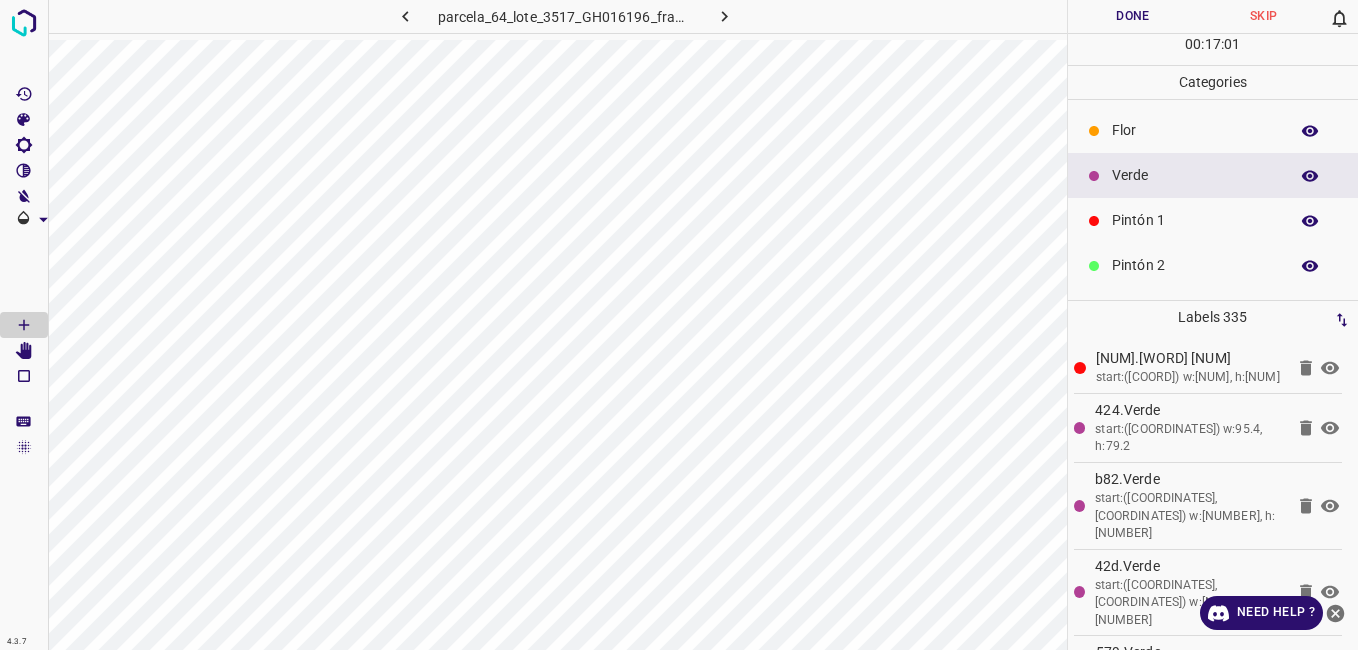 click on "Flor" at bounding box center [1195, 130] 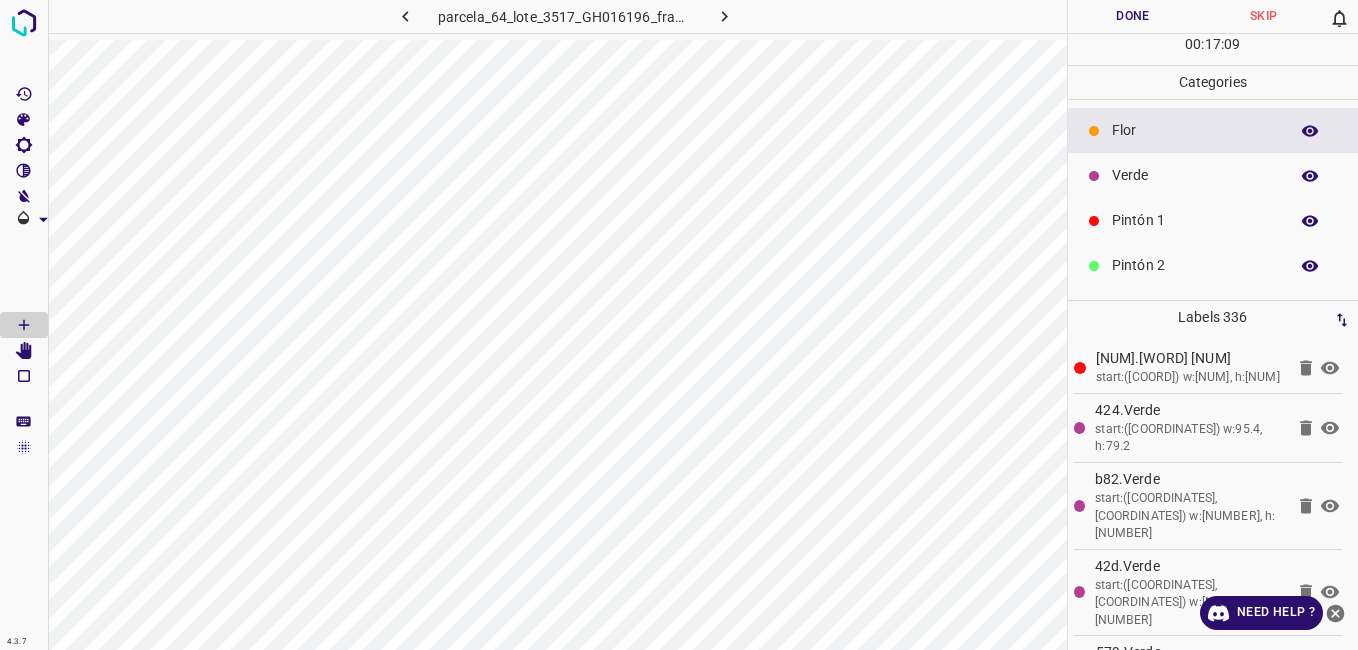 click on "Pintón 1" at bounding box center [1195, 220] 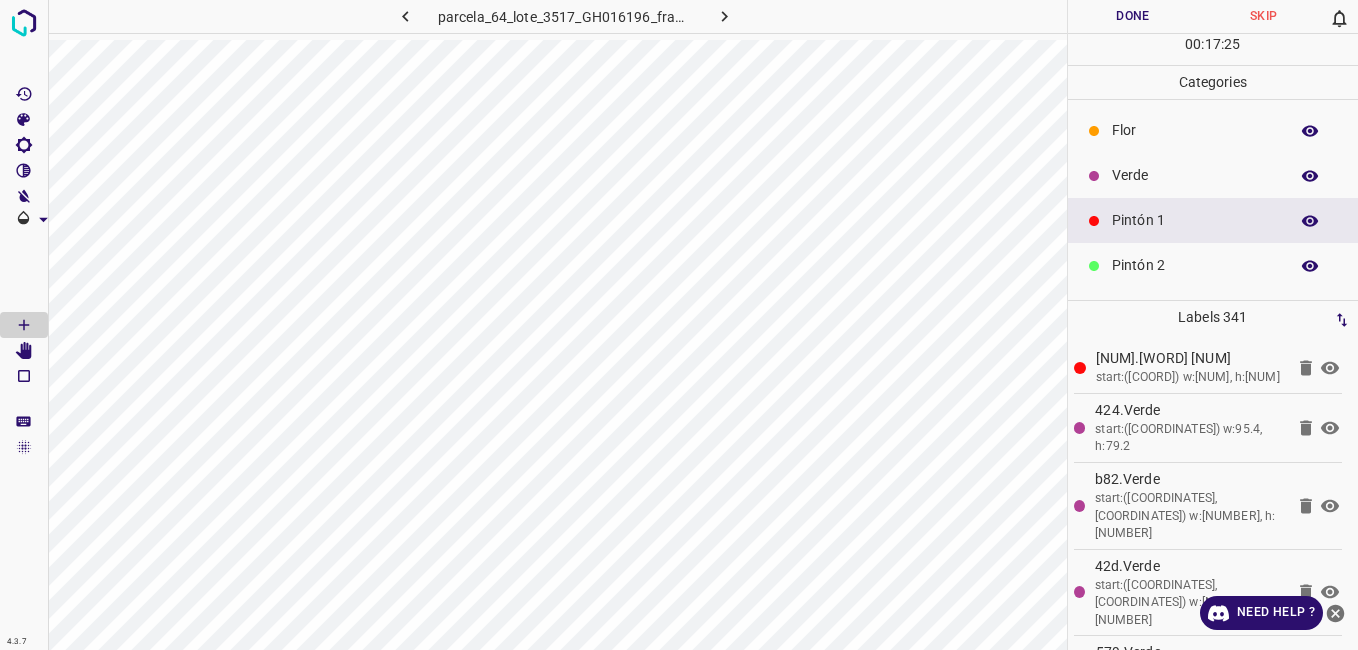 click on "Verde" at bounding box center [1195, 175] 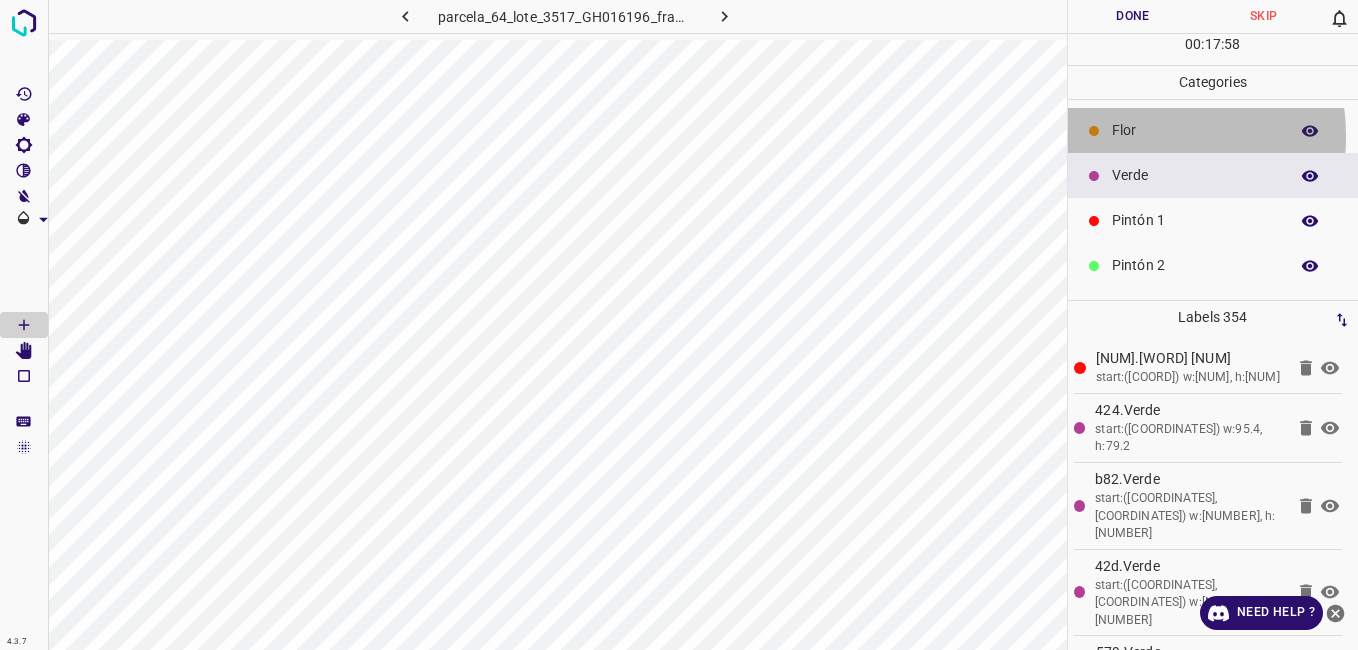 click on "Flor" at bounding box center [1195, 130] 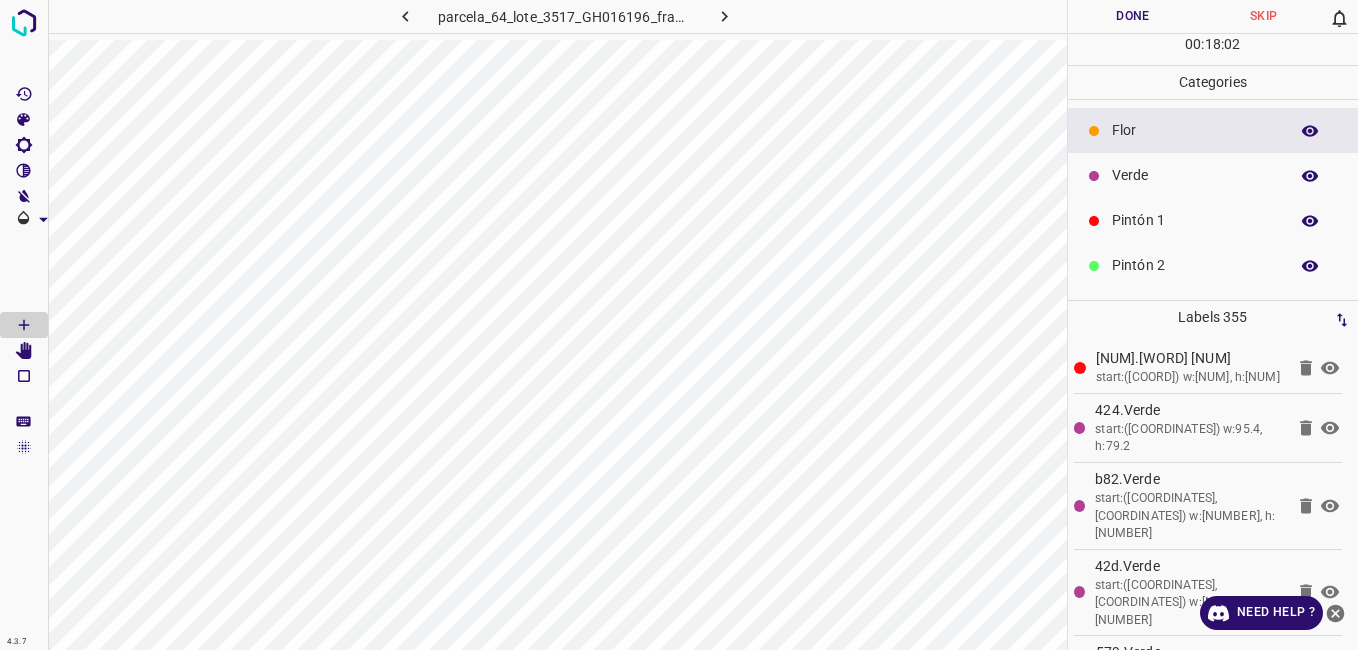 click on "Verde" at bounding box center (1213, 175) 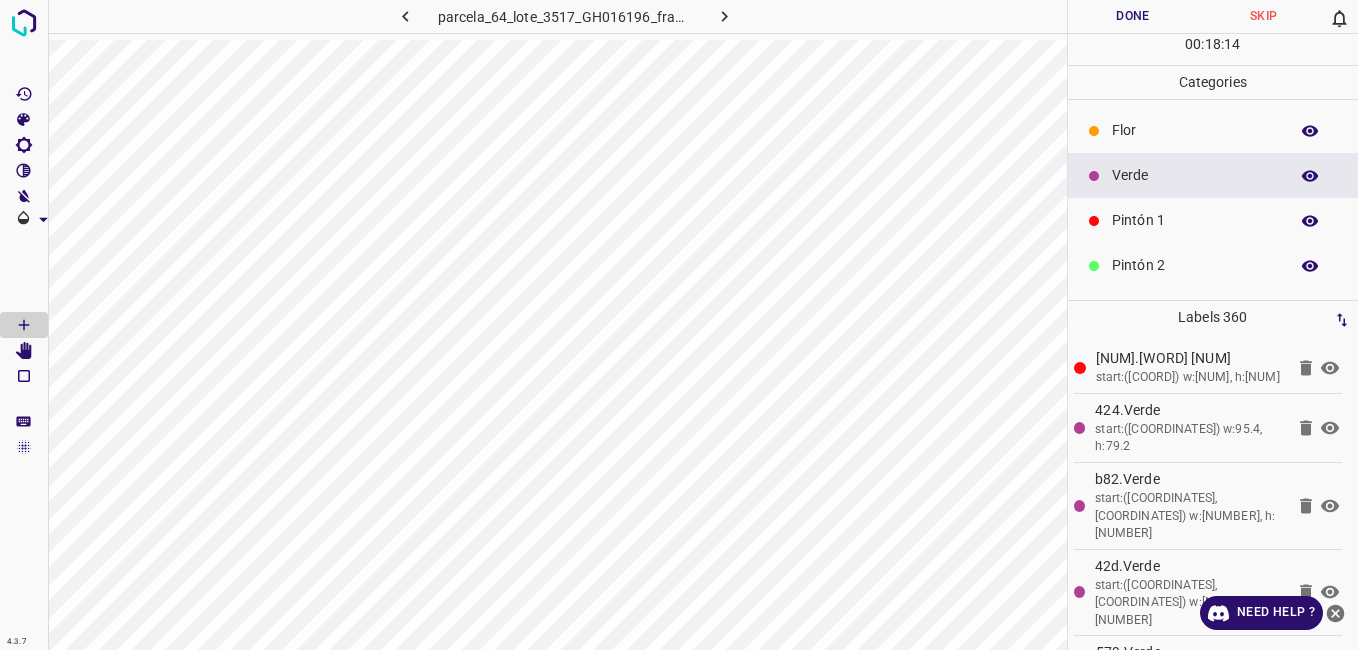 click on "Pintón 1" at bounding box center (1213, 220) 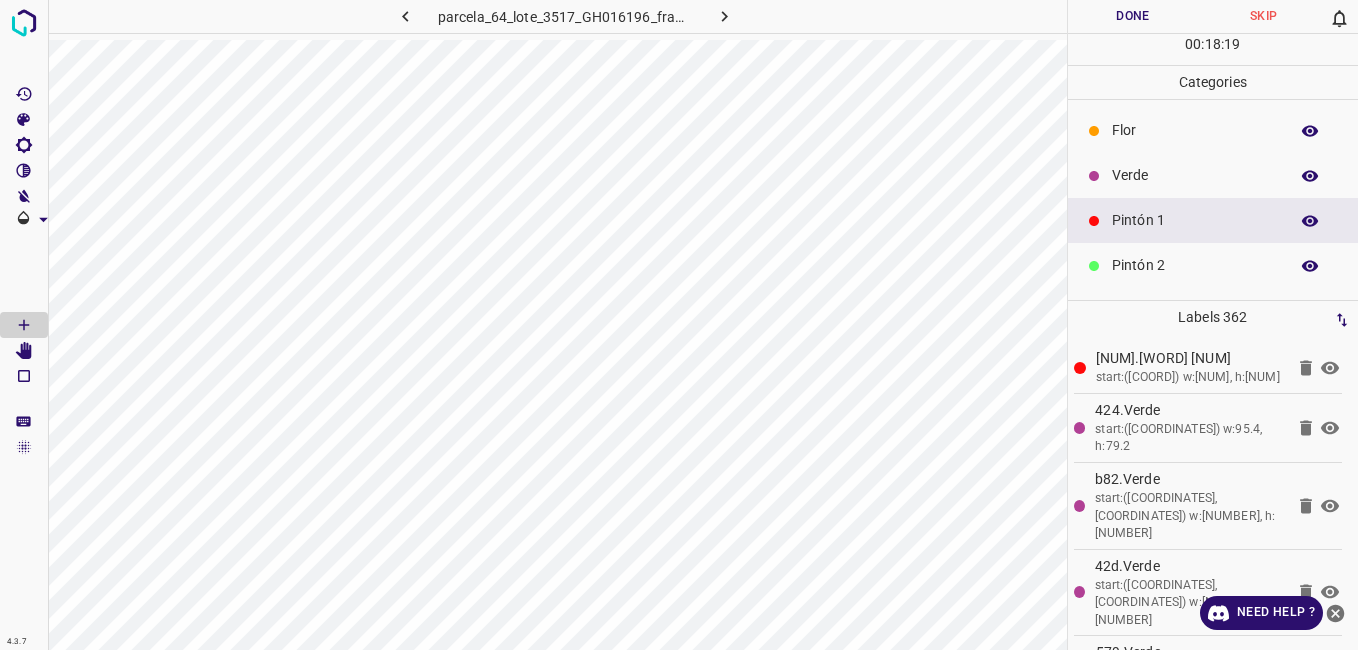 click on "Verde" at bounding box center [1195, 175] 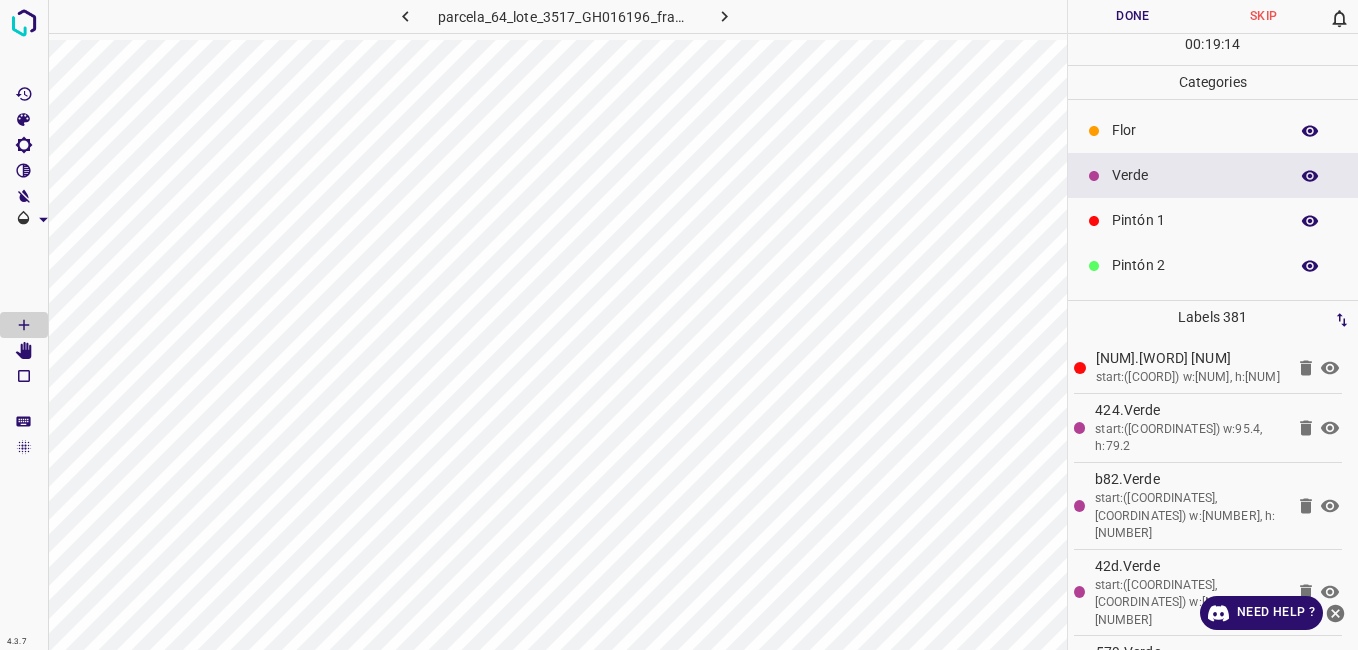 click on "Pintón 1" at bounding box center [1195, 220] 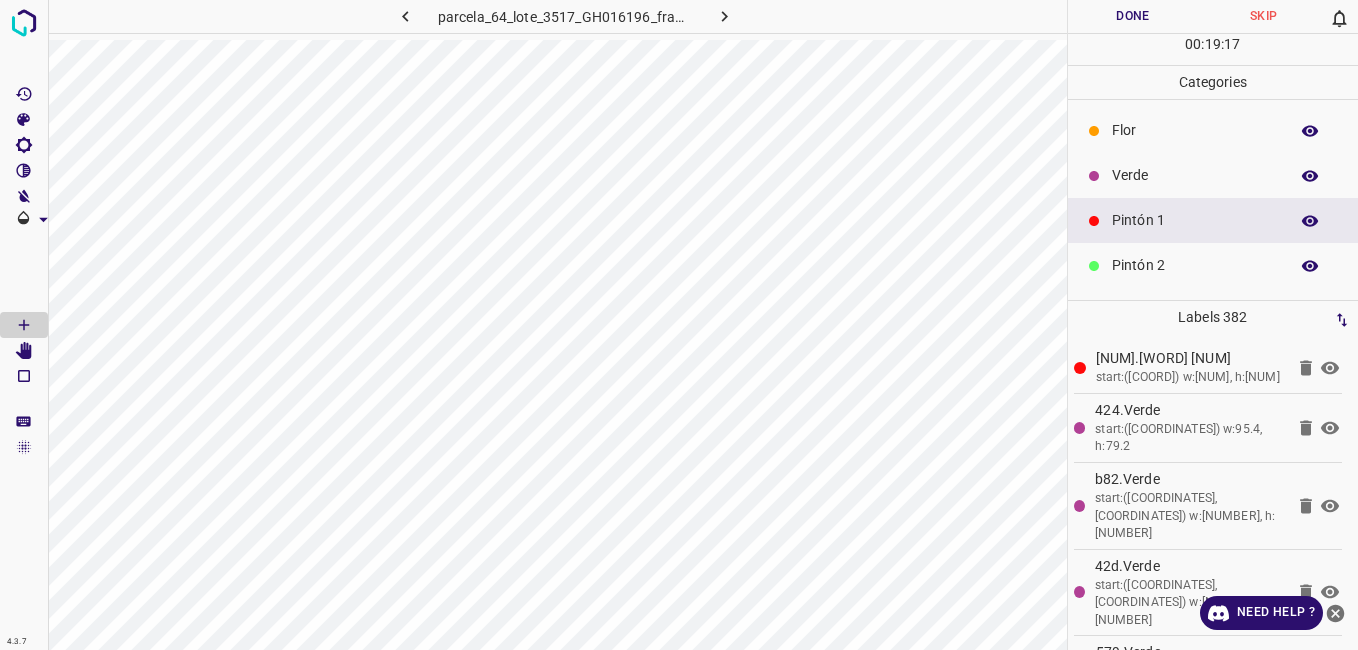 click on "Verde" at bounding box center [1195, 175] 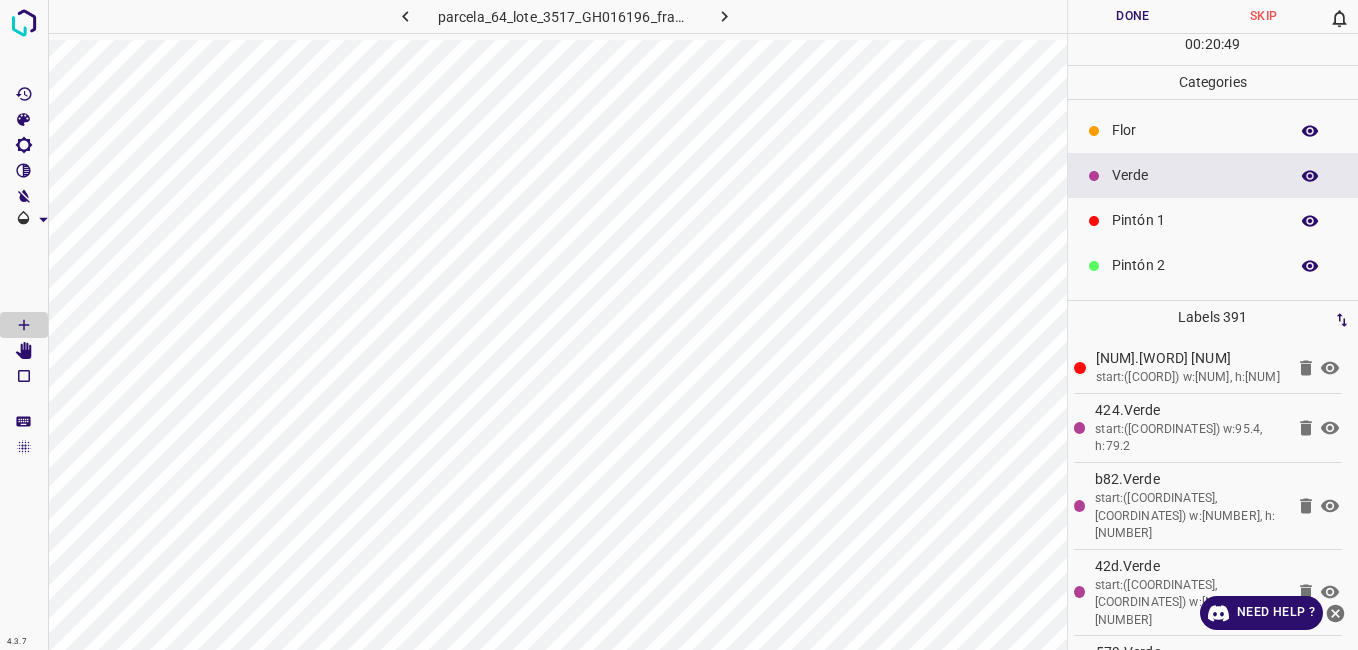 click on "Pintón 1" at bounding box center [1195, 220] 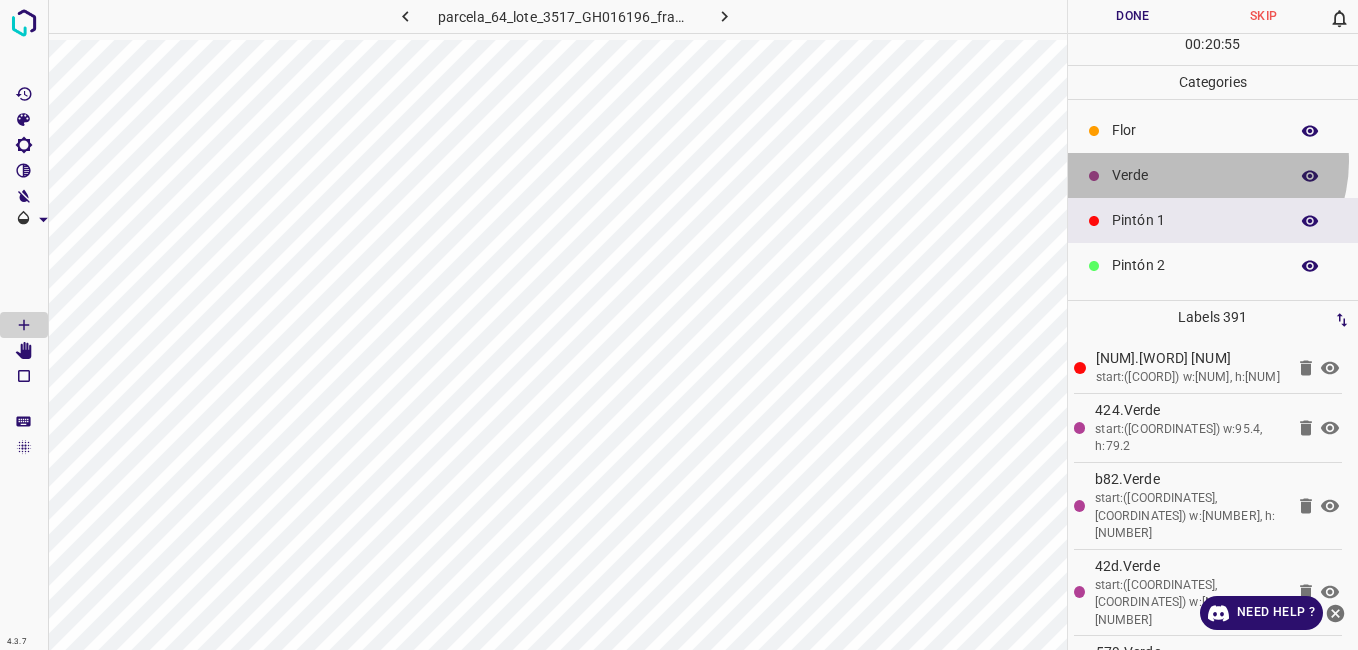 click on "Verde" at bounding box center [1213, 175] 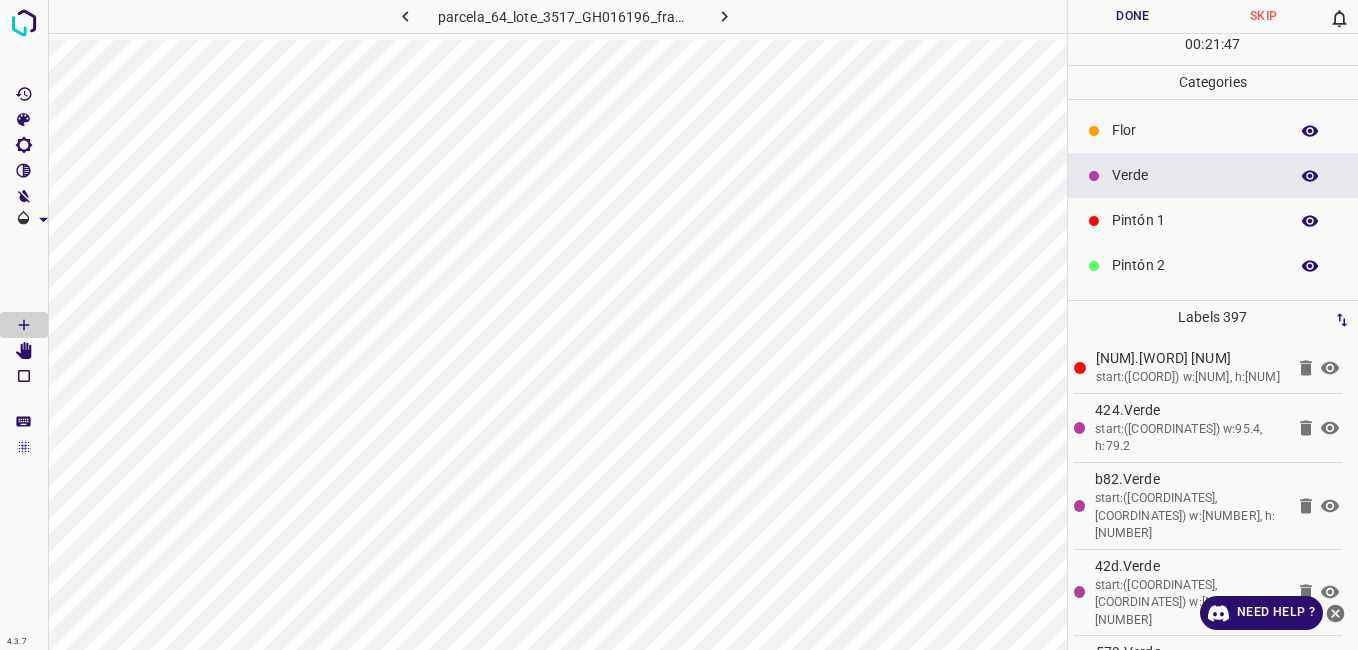 click on "Pintón 1" at bounding box center [1195, 220] 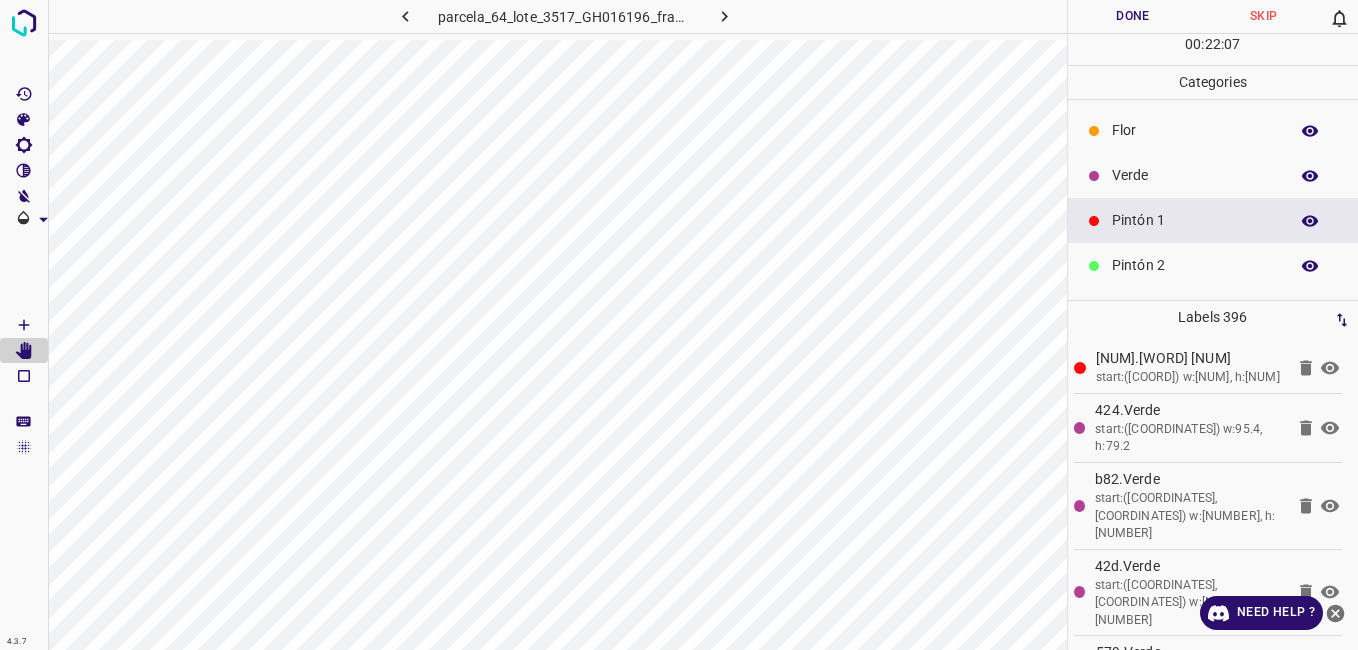 click 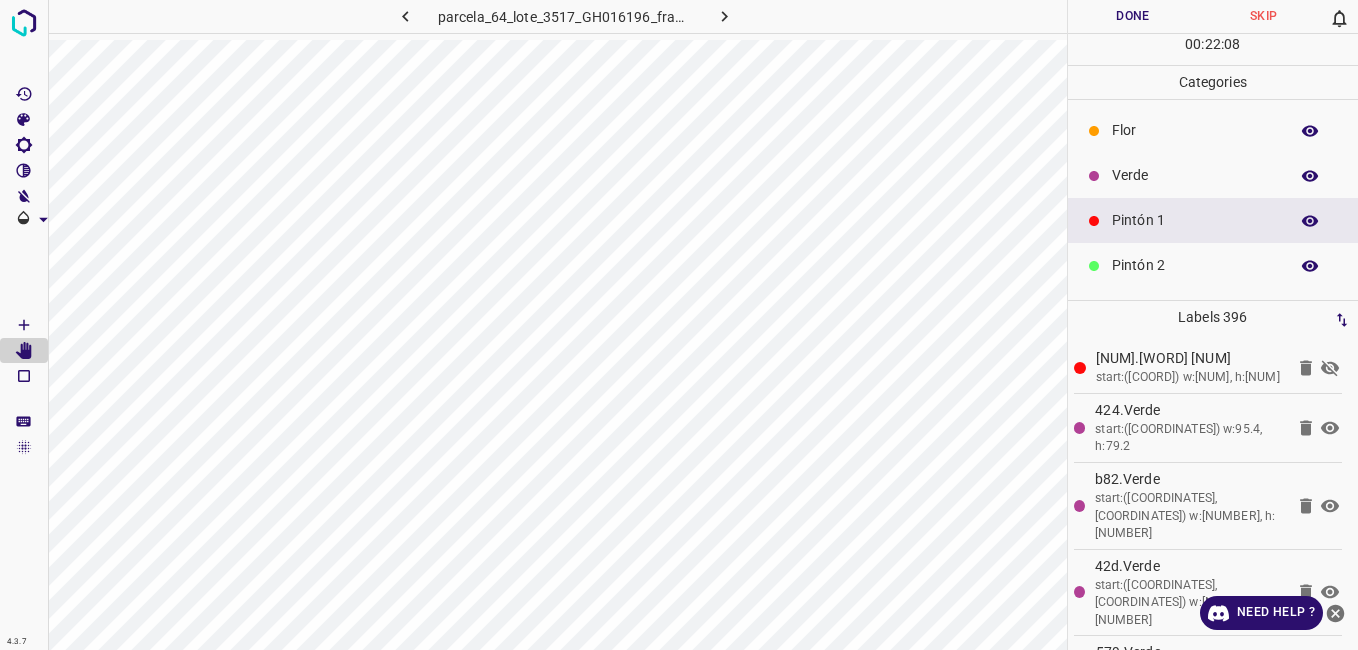 click 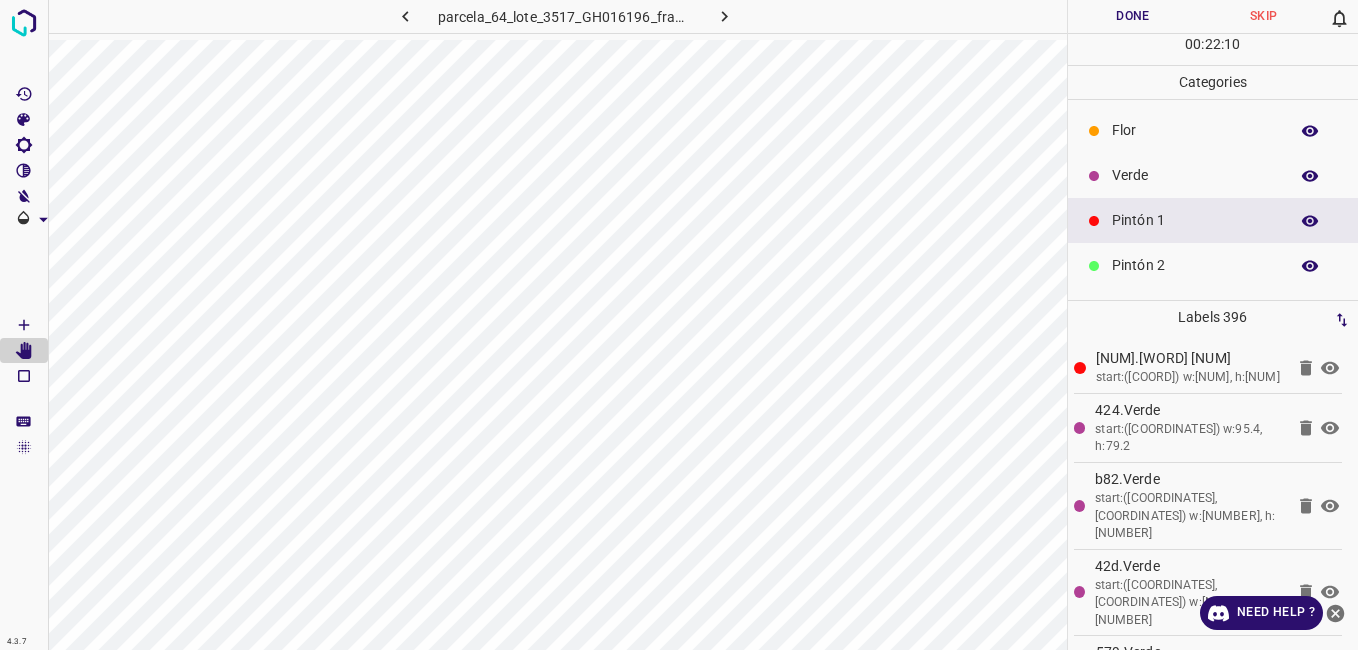 click 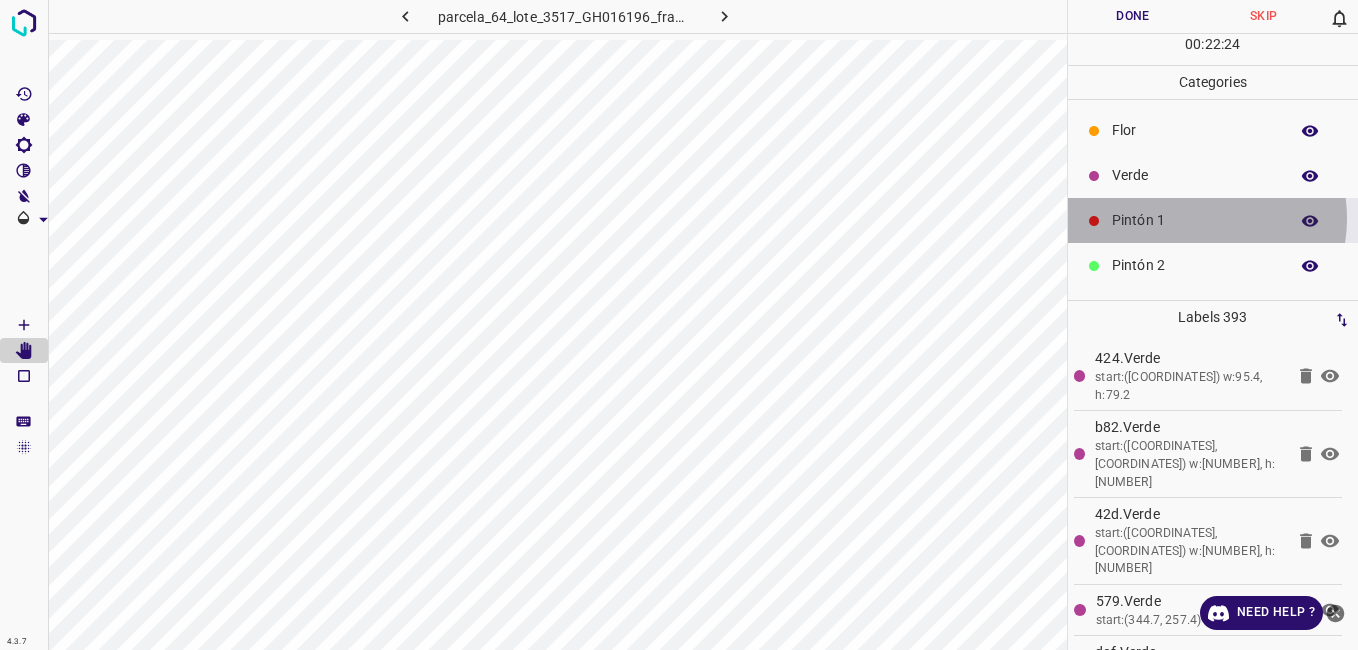 click on "Pintón 1" at bounding box center [1195, 220] 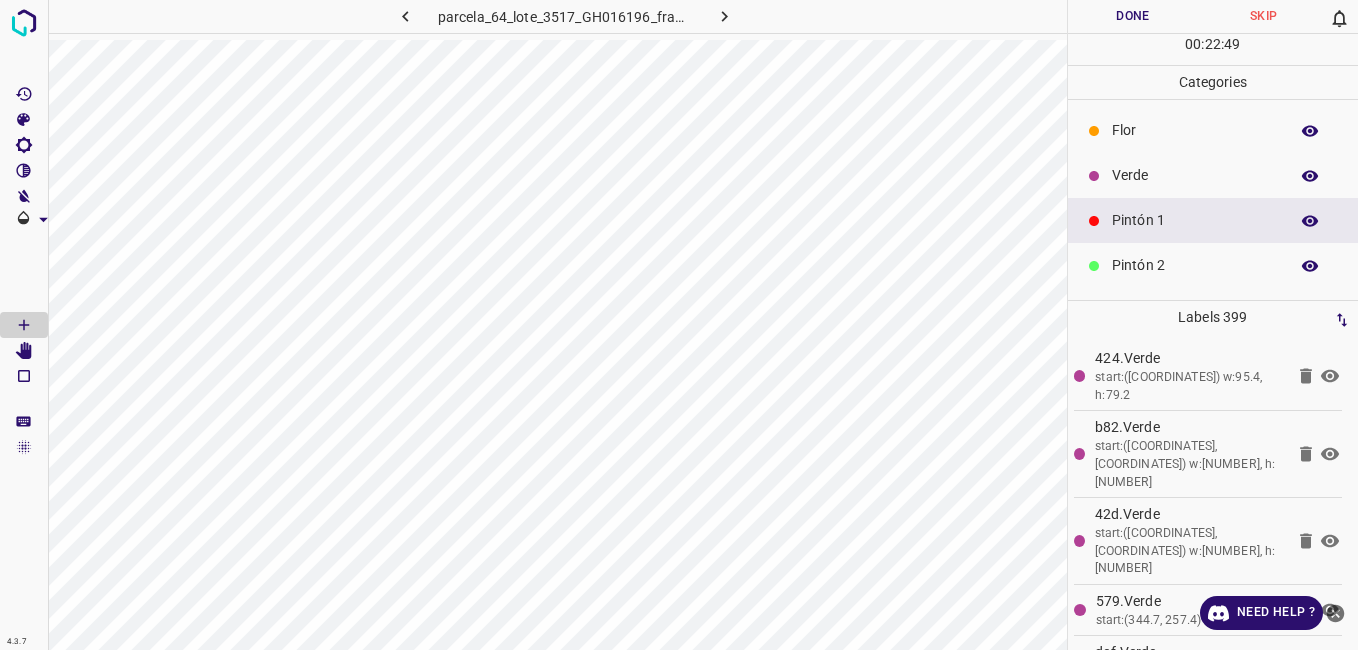click on "Verde" at bounding box center [1195, 175] 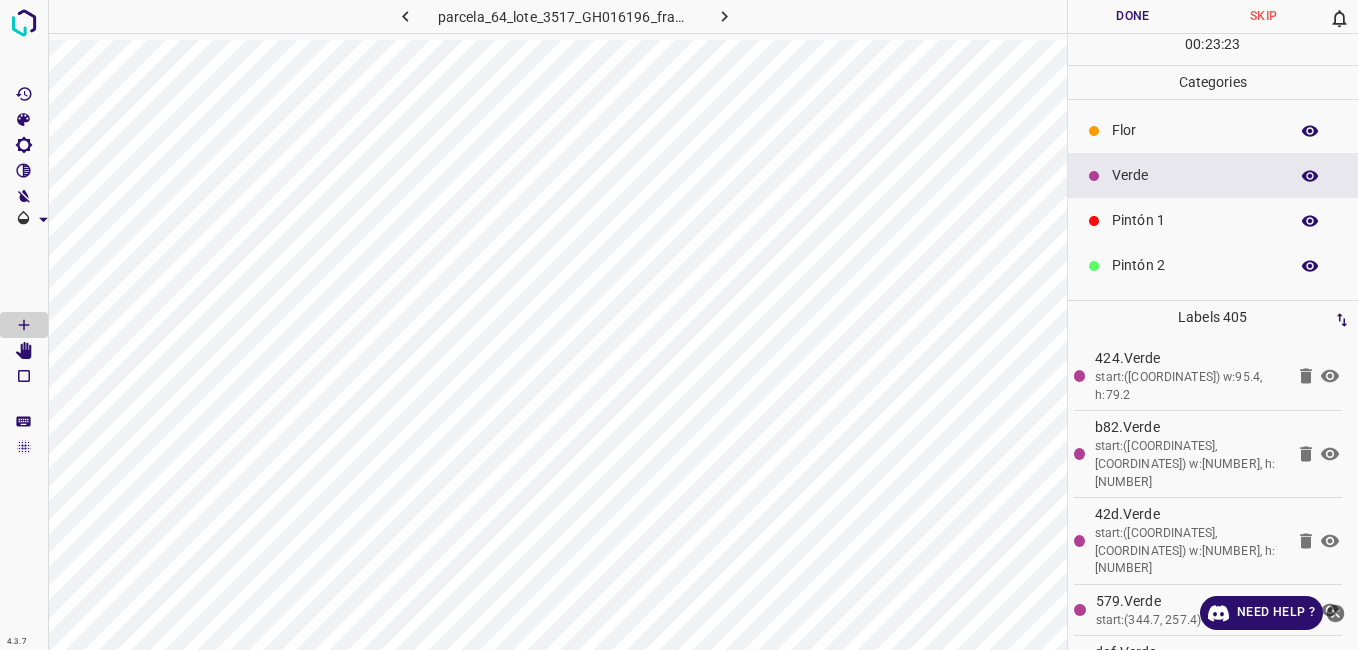 click on "Pintón 1" at bounding box center (1195, 220) 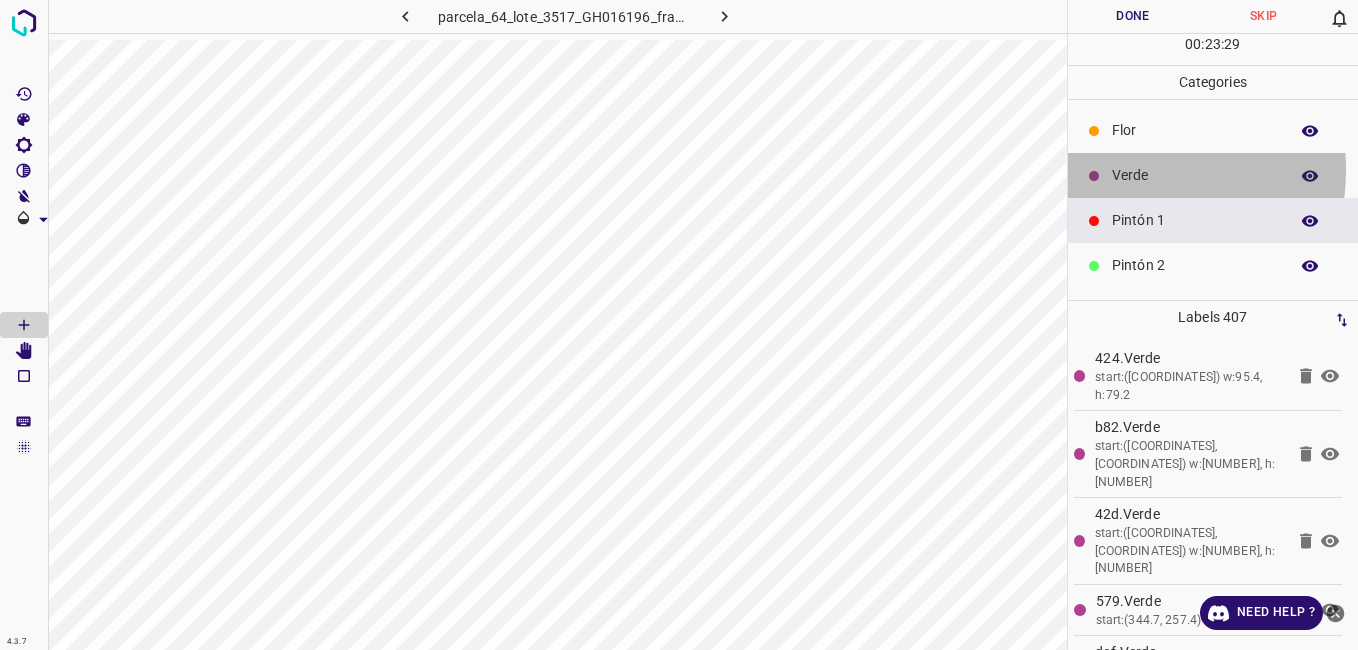 click on "Verde" at bounding box center [1195, 175] 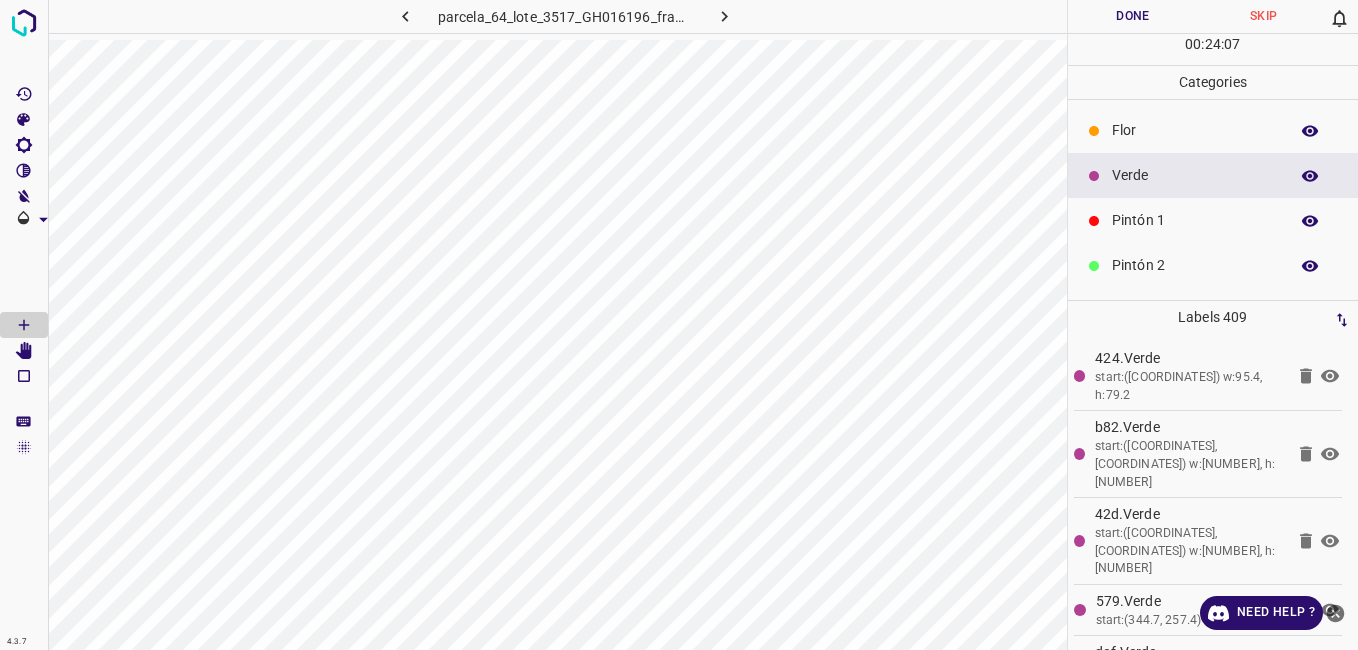 click on "Pintón 1" at bounding box center [1195, 220] 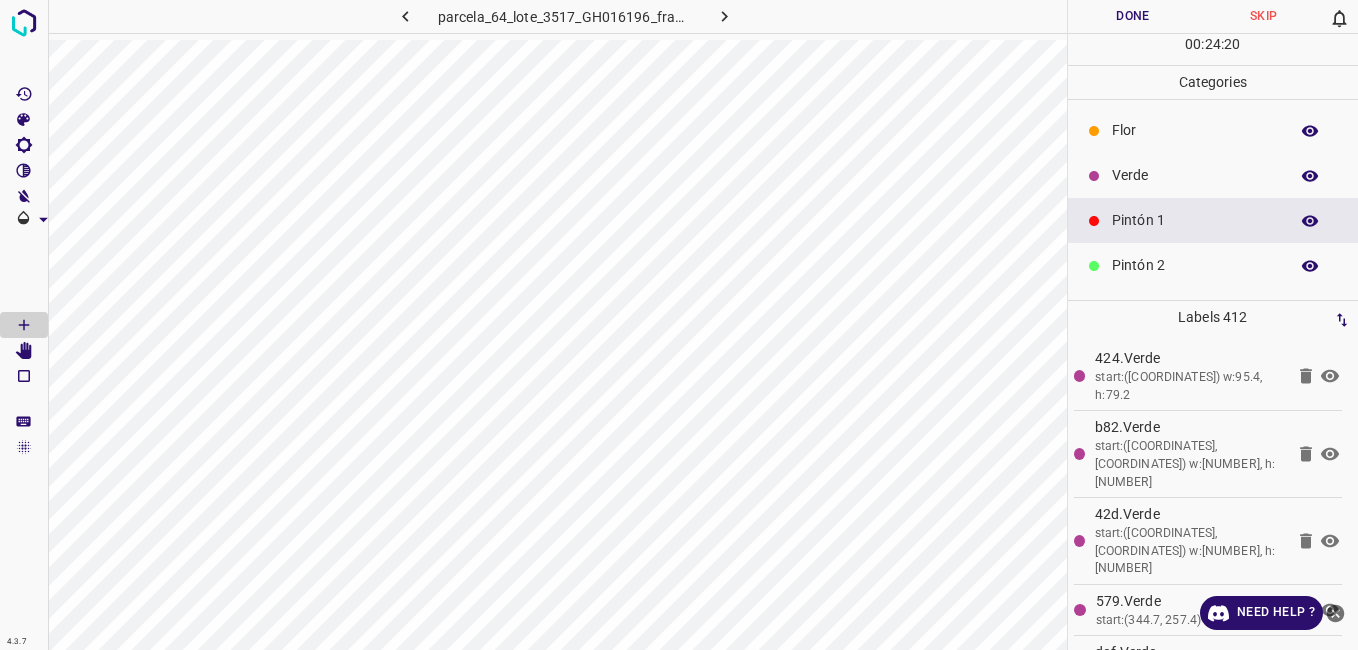 click on "Verde" at bounding box center (1195, 175) 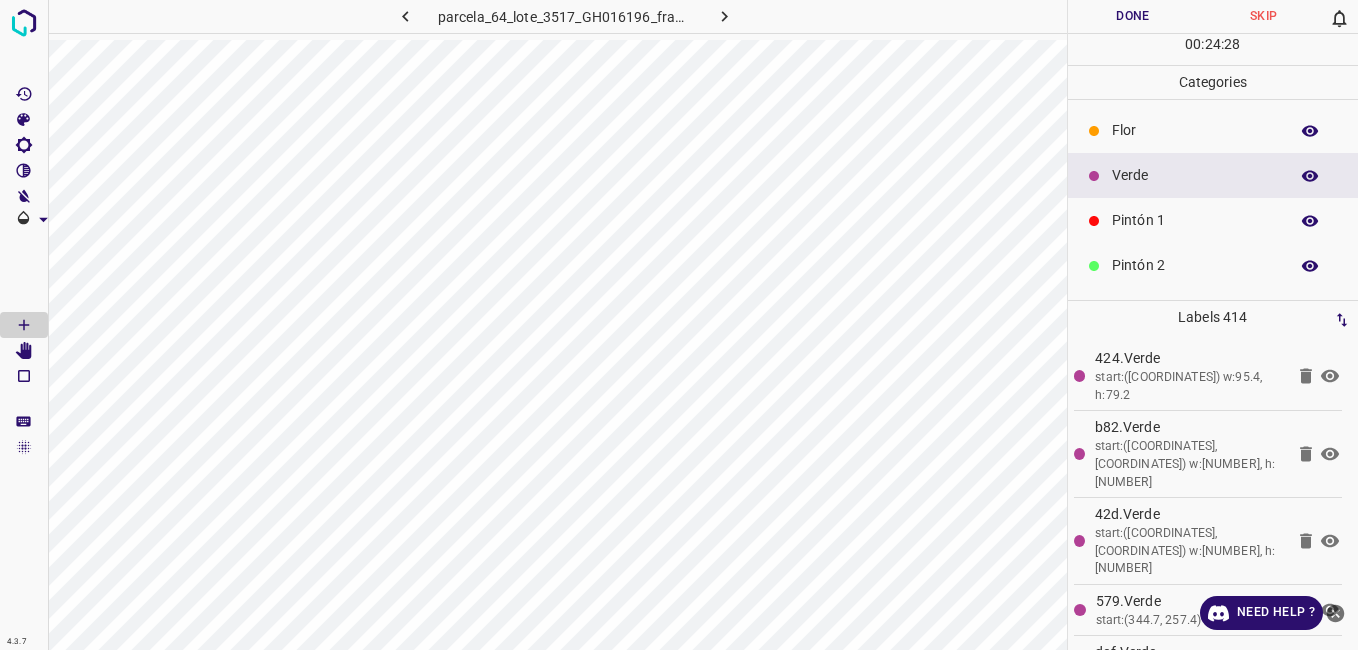click on "Pintón 1" at bounding box center [1213, 220] 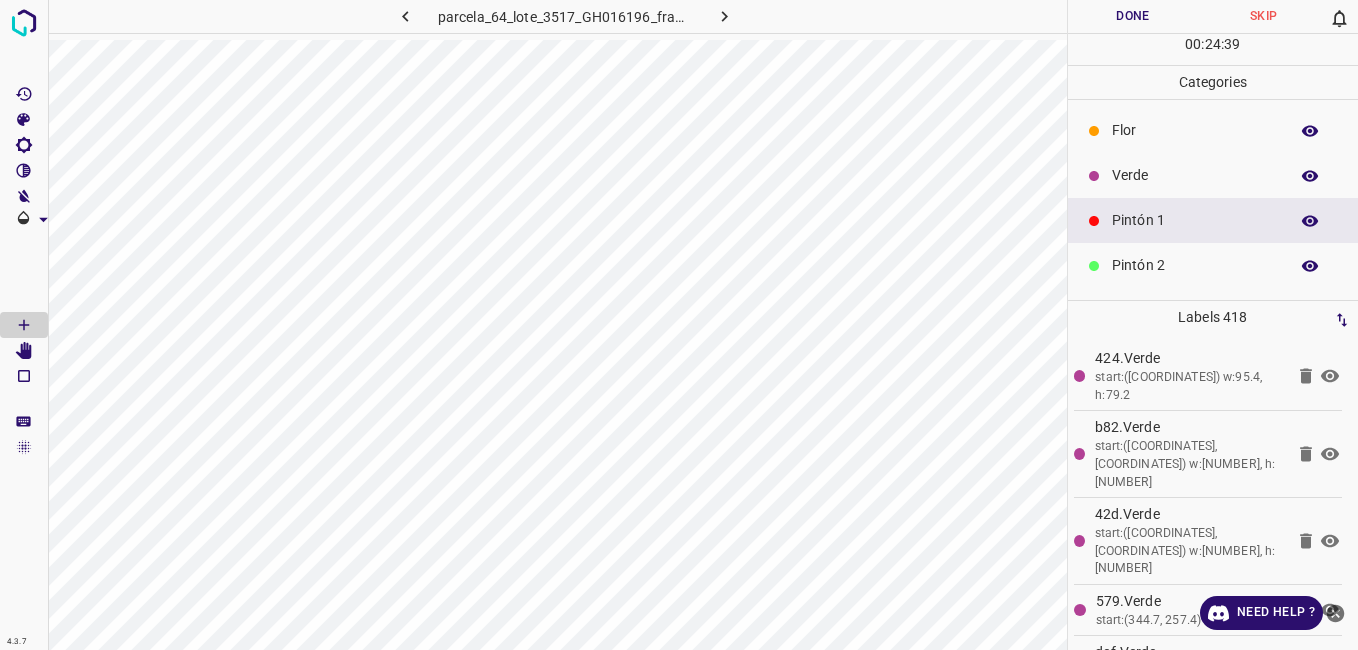 click on "Verde" at bounding box center (1195, 175) 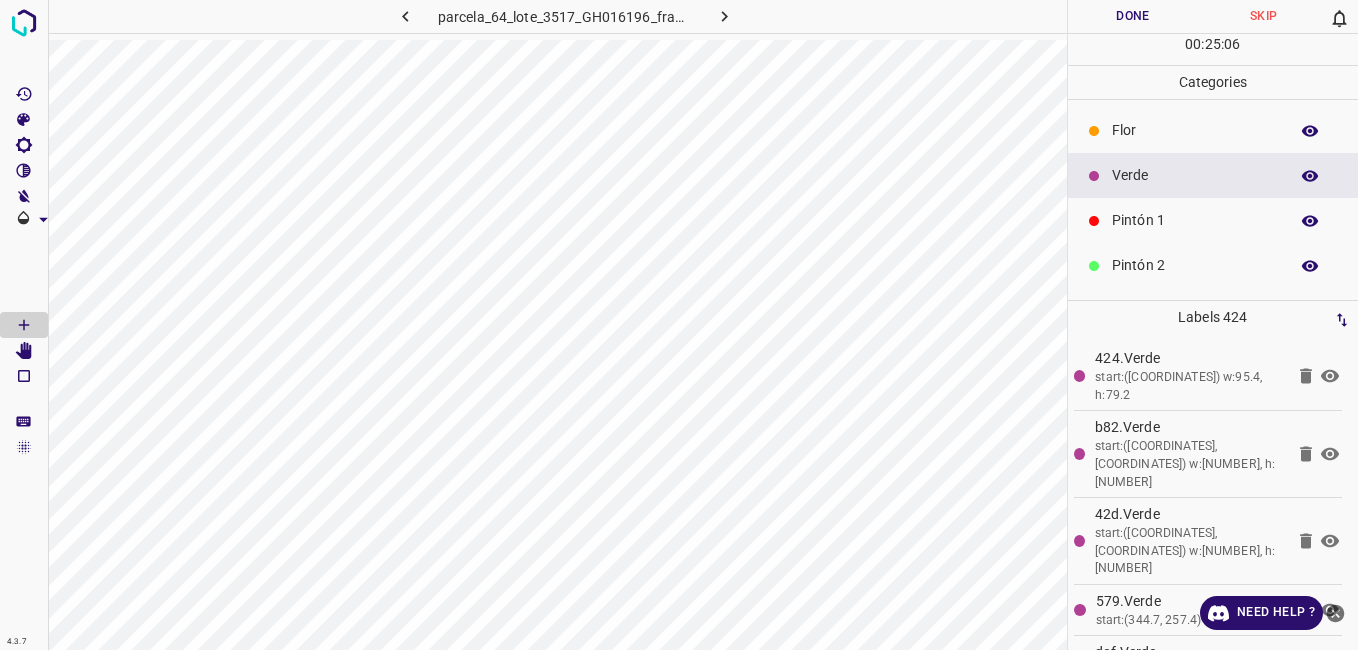 click on "Pintón 1" at bounding box center (1195, 220) 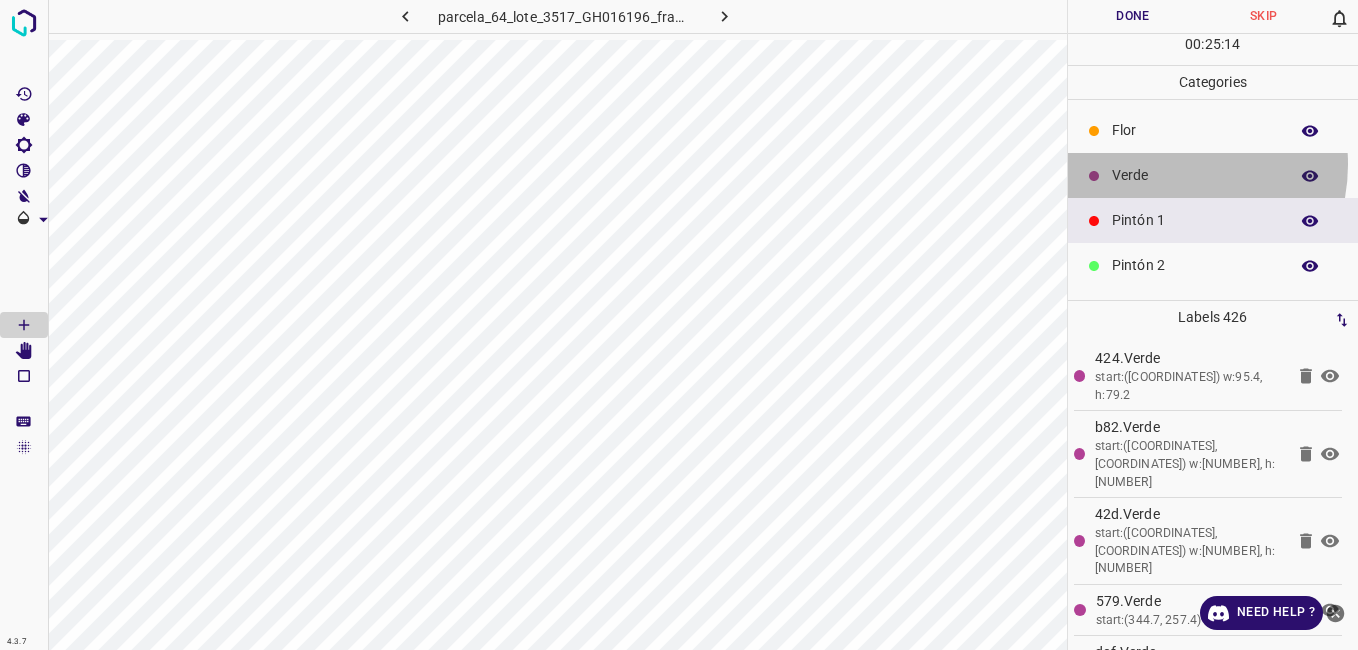 click on "Verde" at bounding box center [1213, 175] 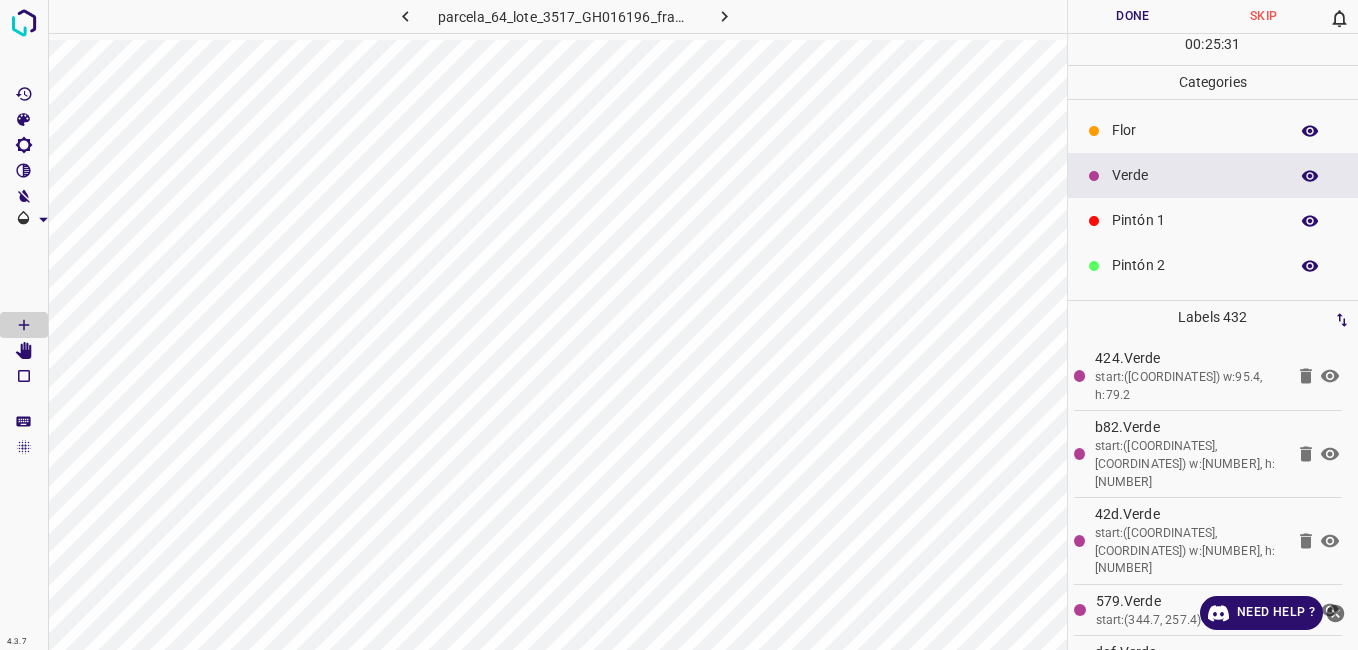click on "Pintón 1" at bounding box center [1195, 220] 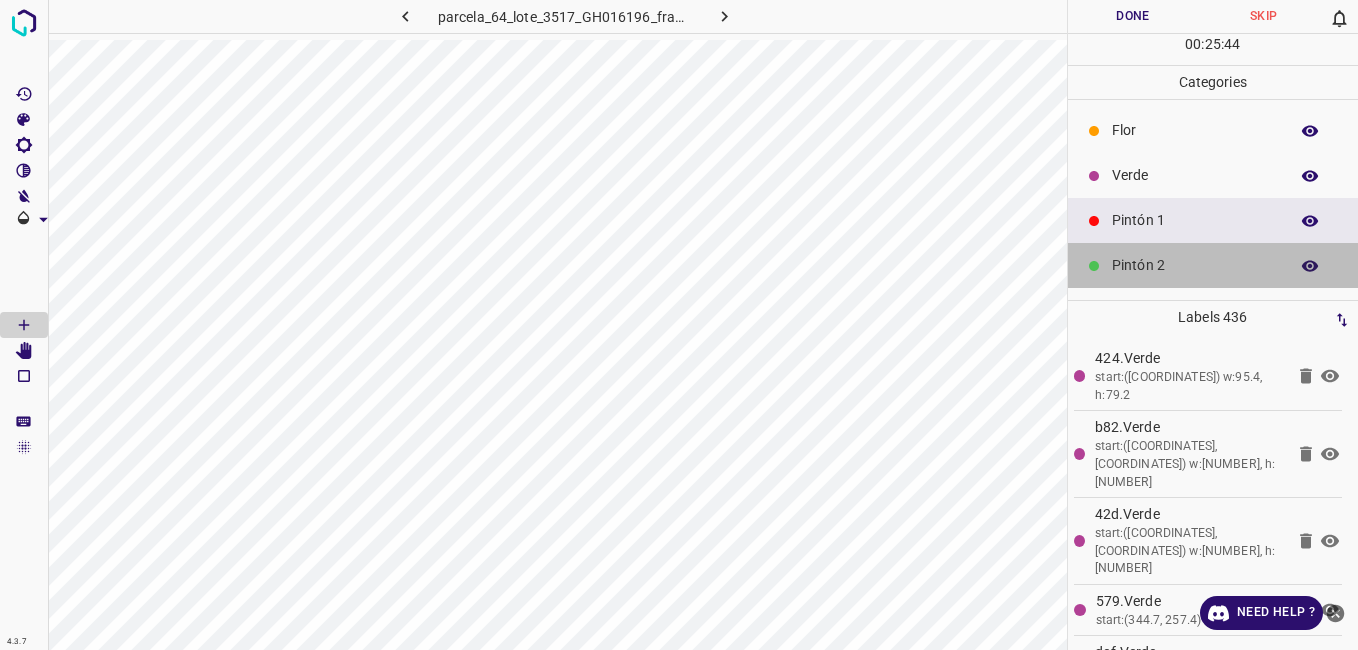 click on "Pintón 2" at bounding box center [1195, 265] 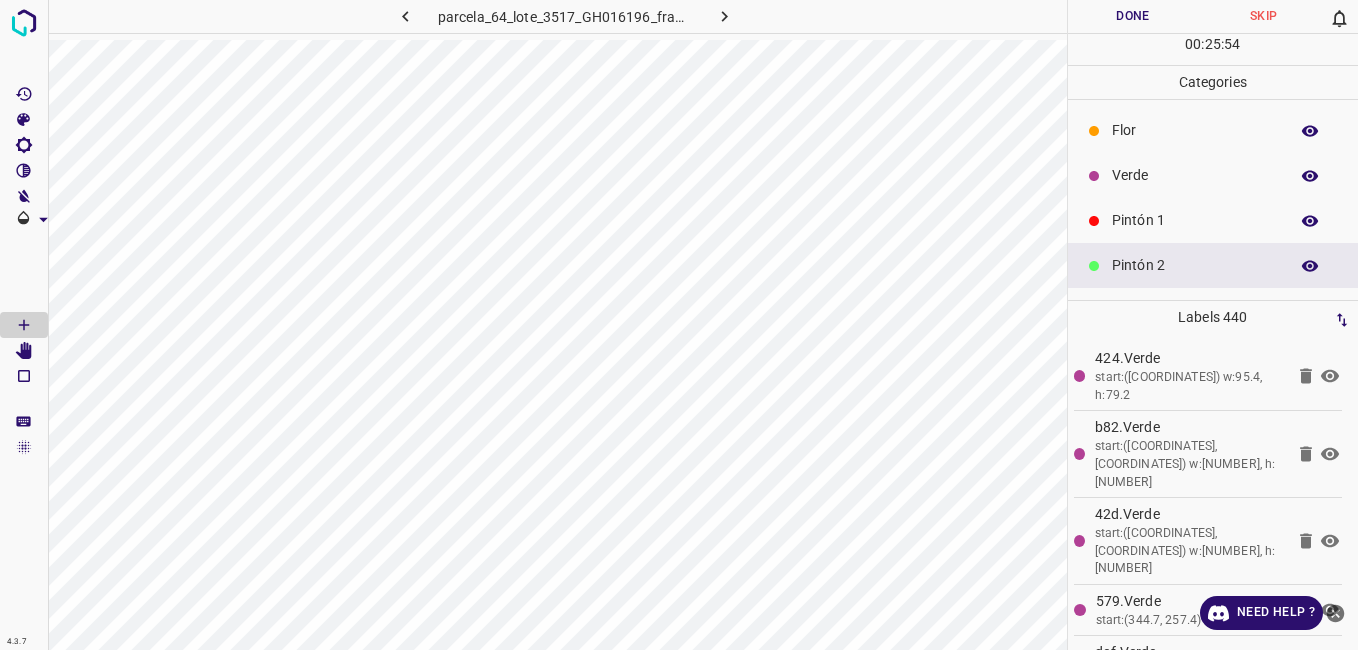click on "Pintón 1" at bounding box center [1195, 220] 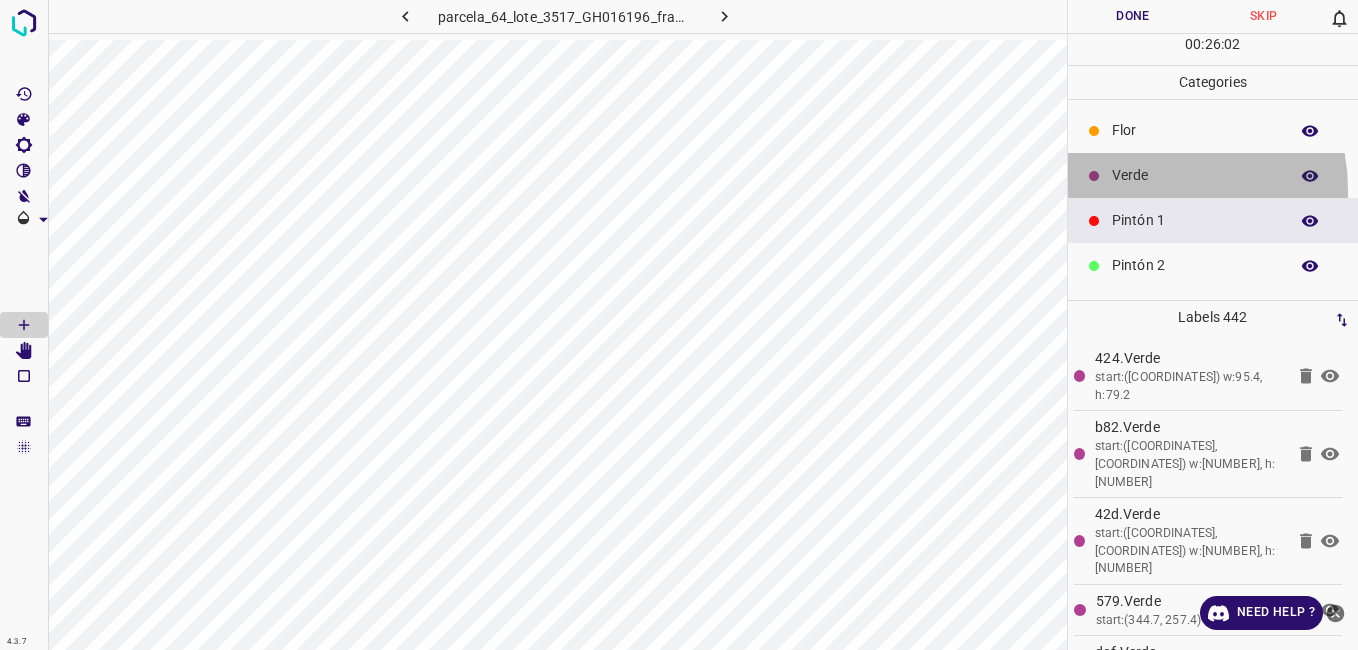 click on "Verde" at bounding box center (1213, 175) 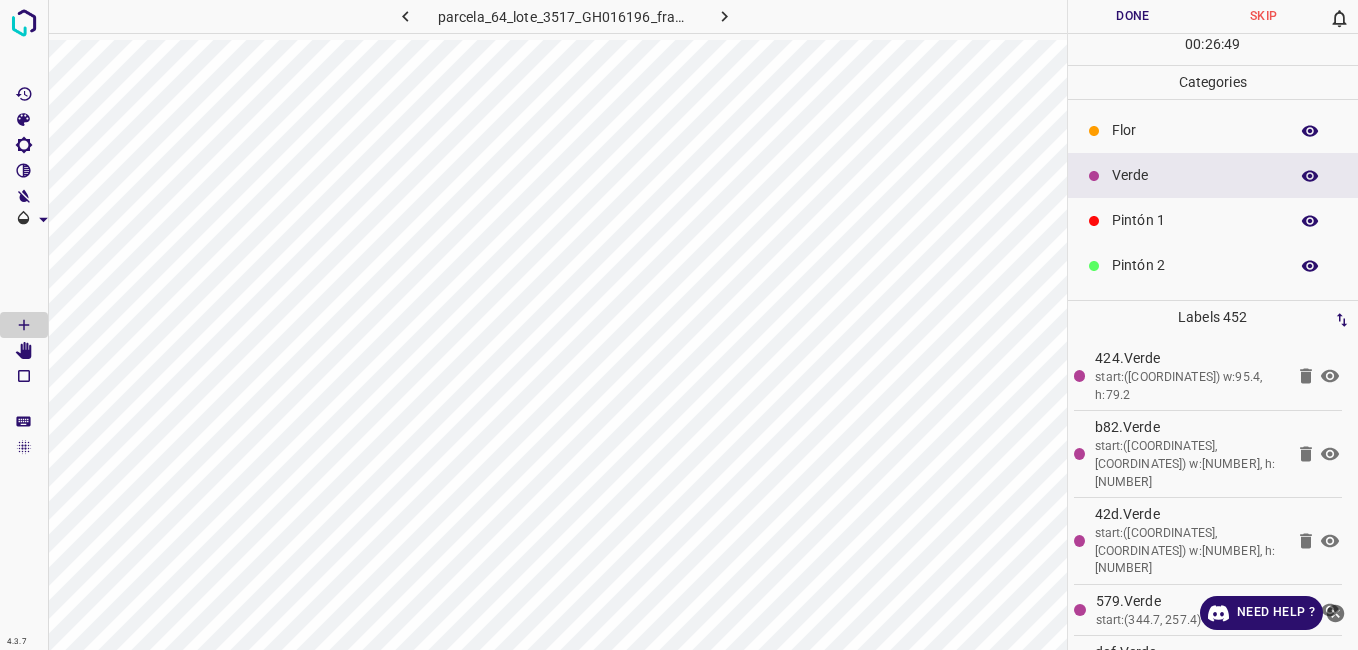 click on "Pintón 1" at bounding box center (1195, 220) 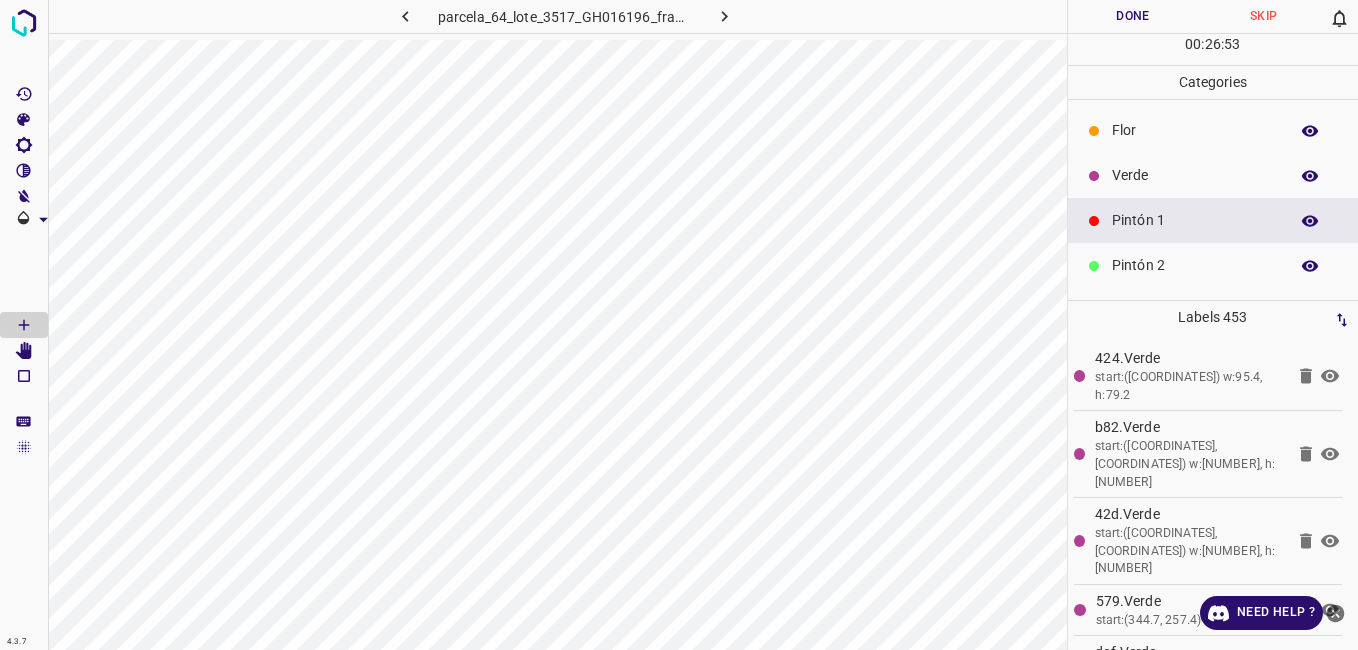 click on "Verde" at bounding box center [1195, 175] 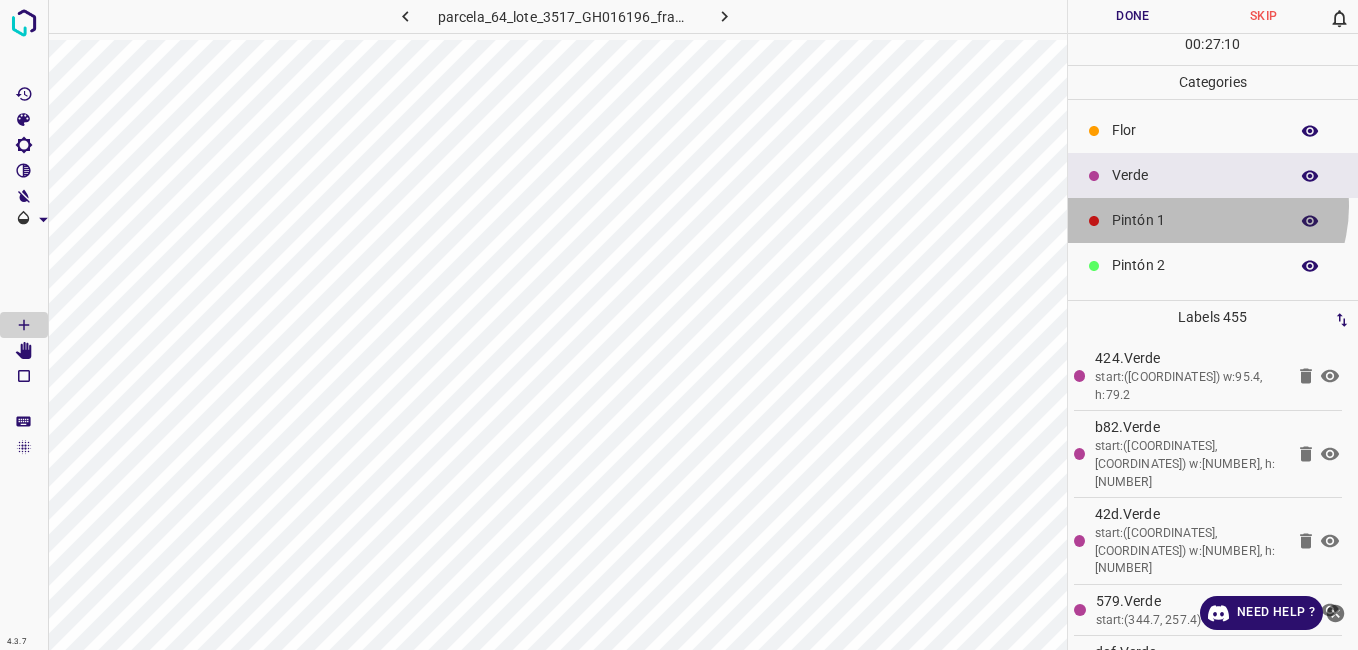 click on "Pintón 1" at bounding box center (1213, 220) 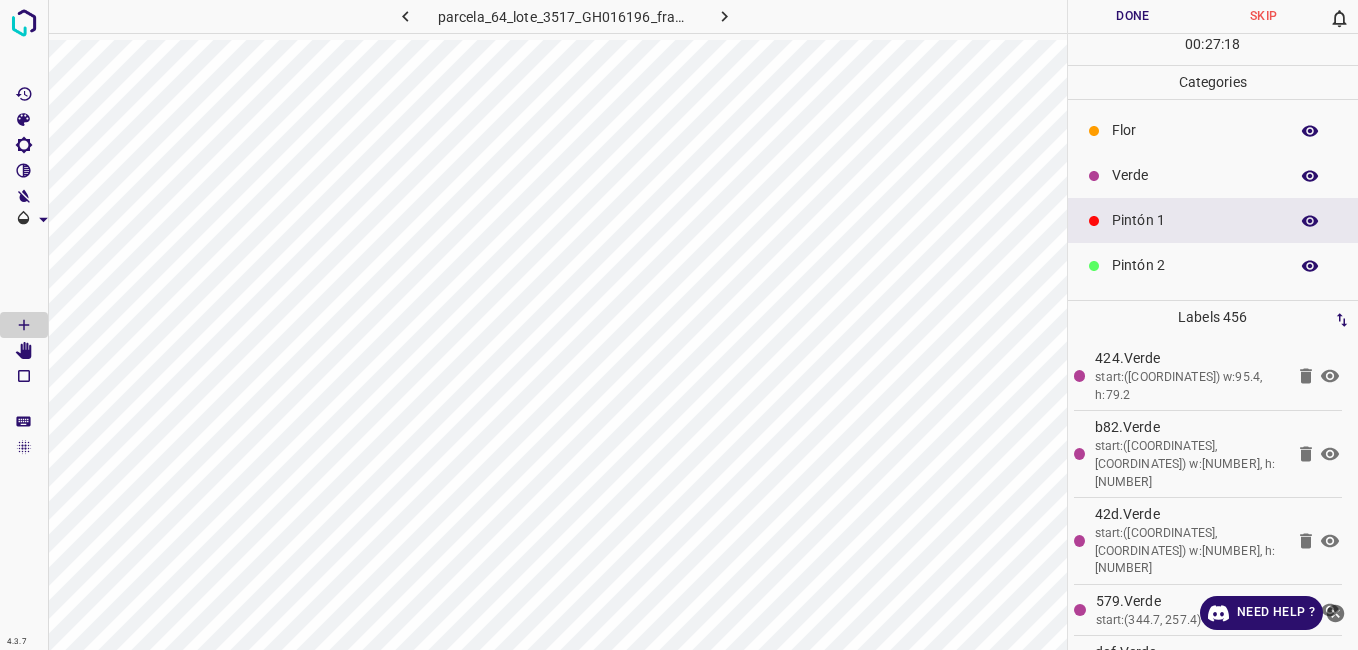 click on "Verde" at bounding box center (1213, 175) 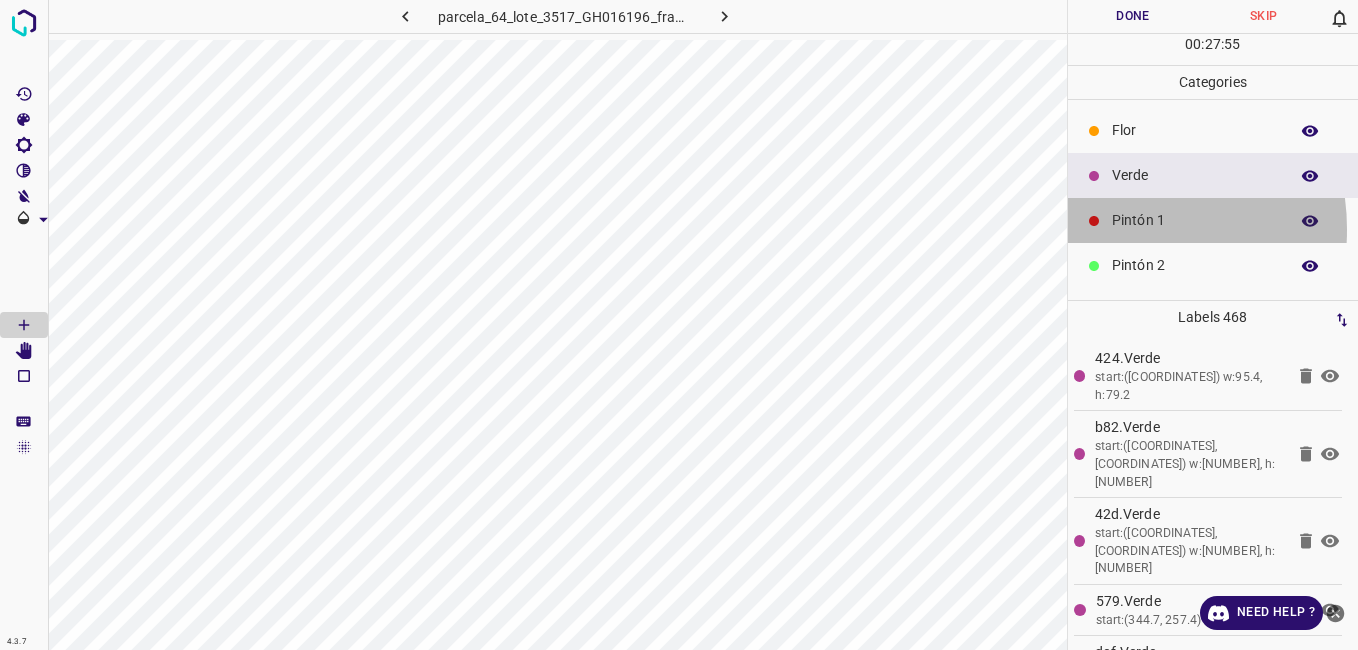 click on "Pintón 1" at bounding box center [1213, 220] 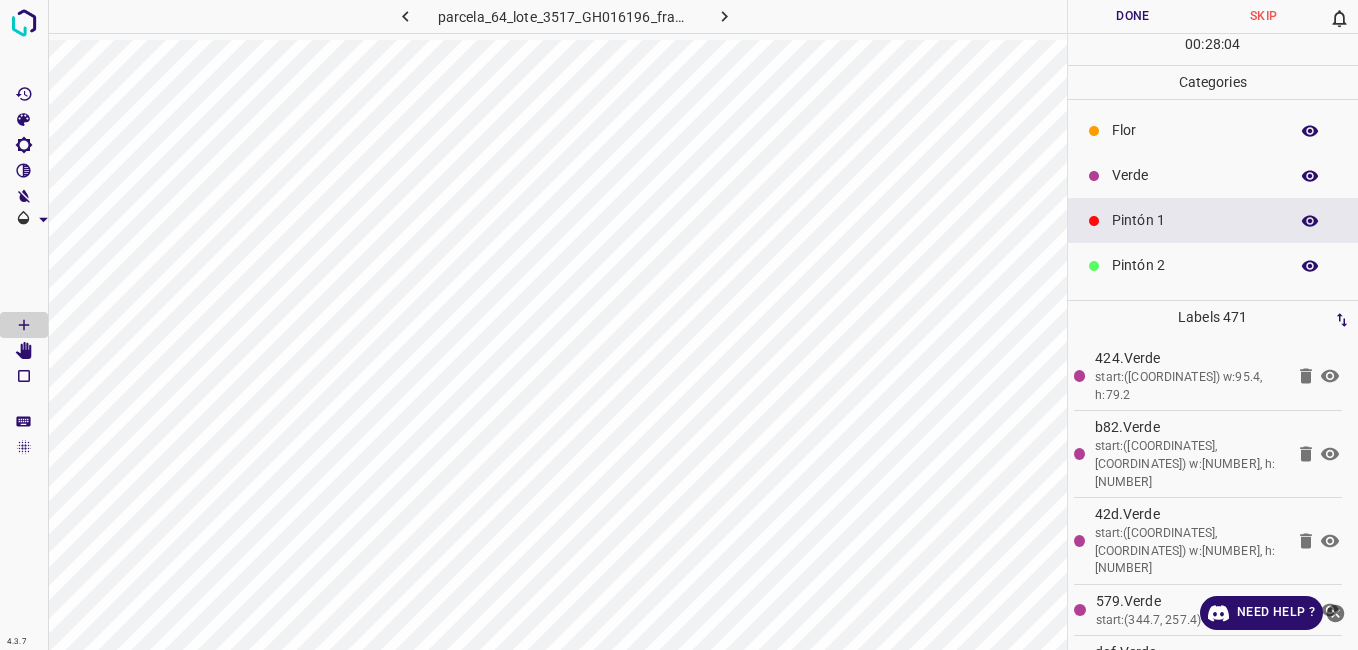 click on "Verde" at bounding box center (1195, 175) 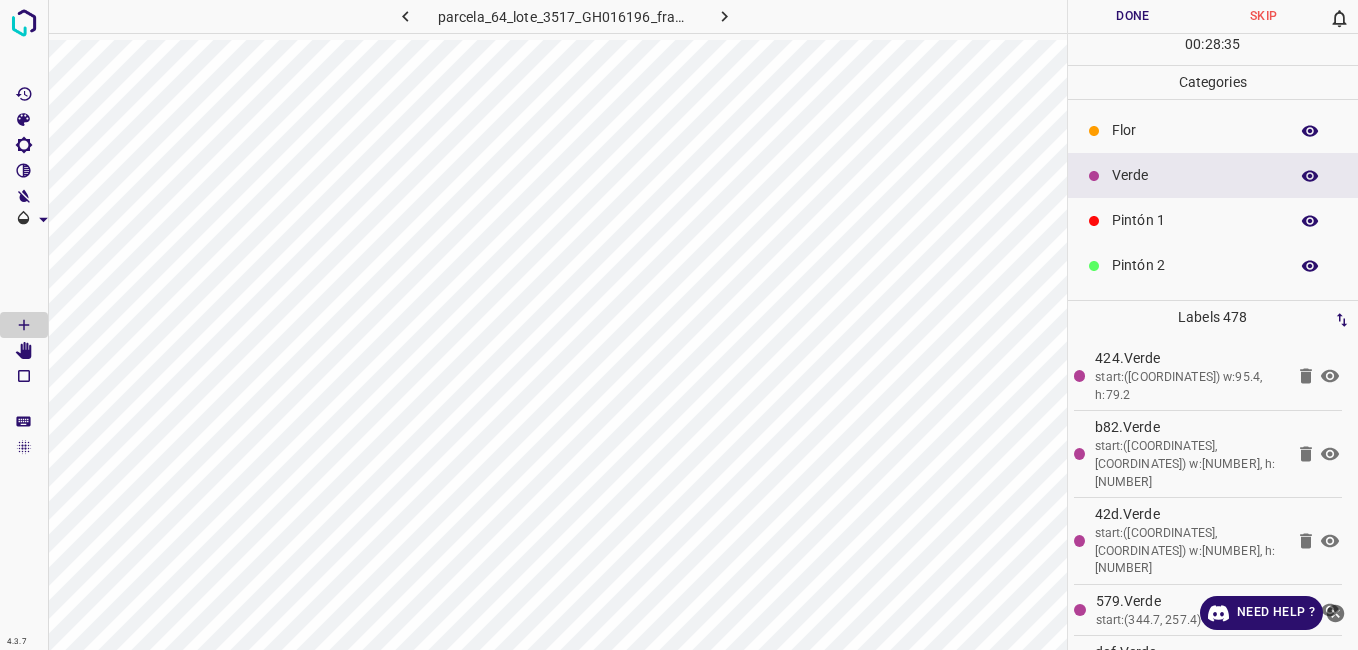 click on "Pintón 1" at bounding box center (1213, 220) 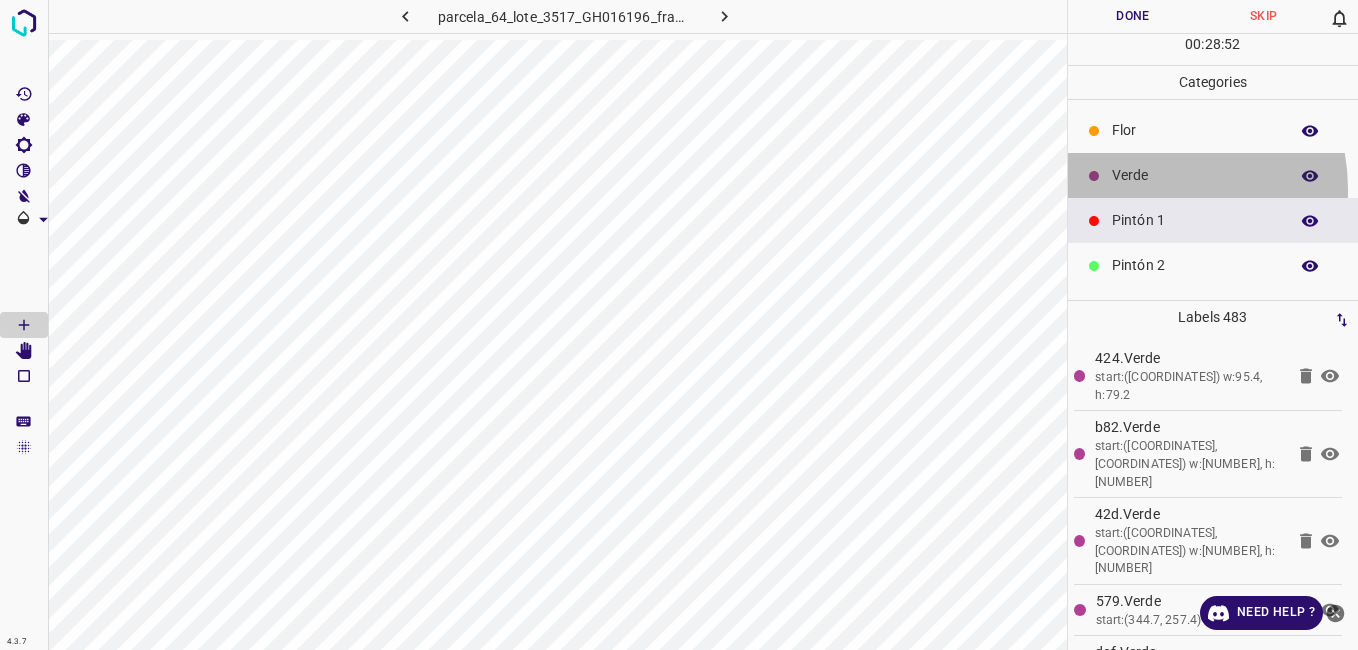 click on "Verde" at bounding box center (1213, 175) 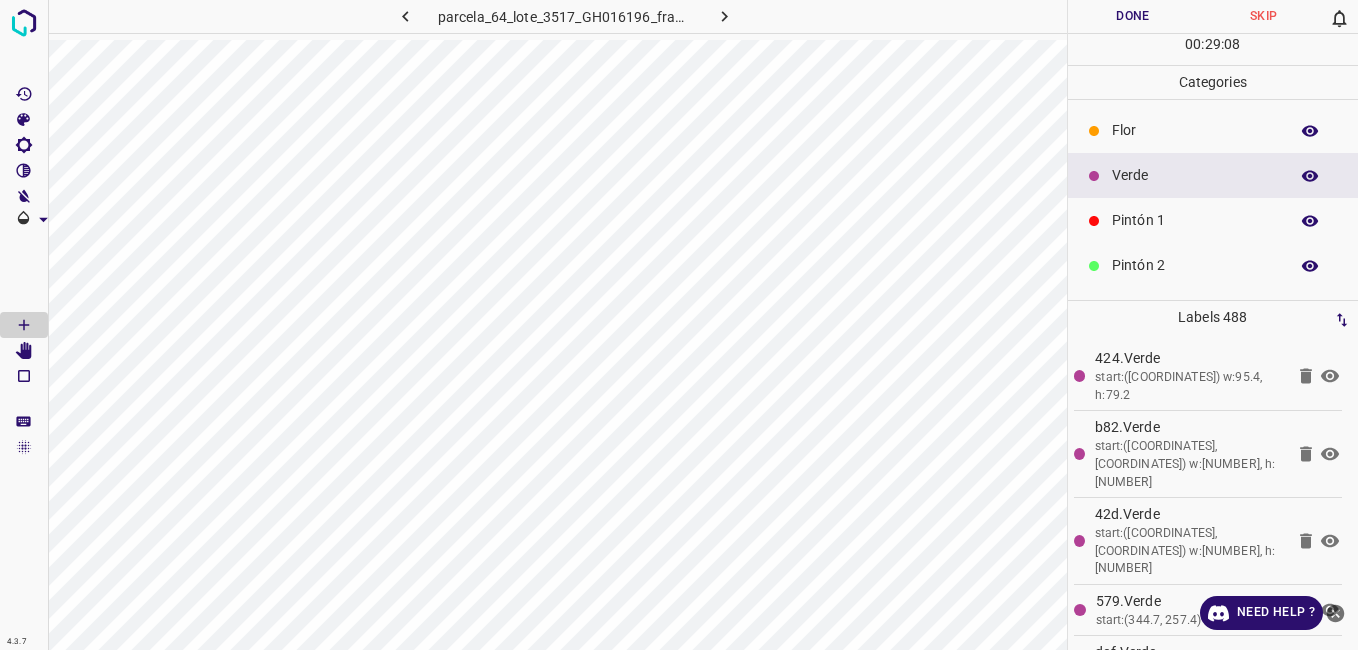 click on "Pintón 1" at bounding box center [1213, 220] 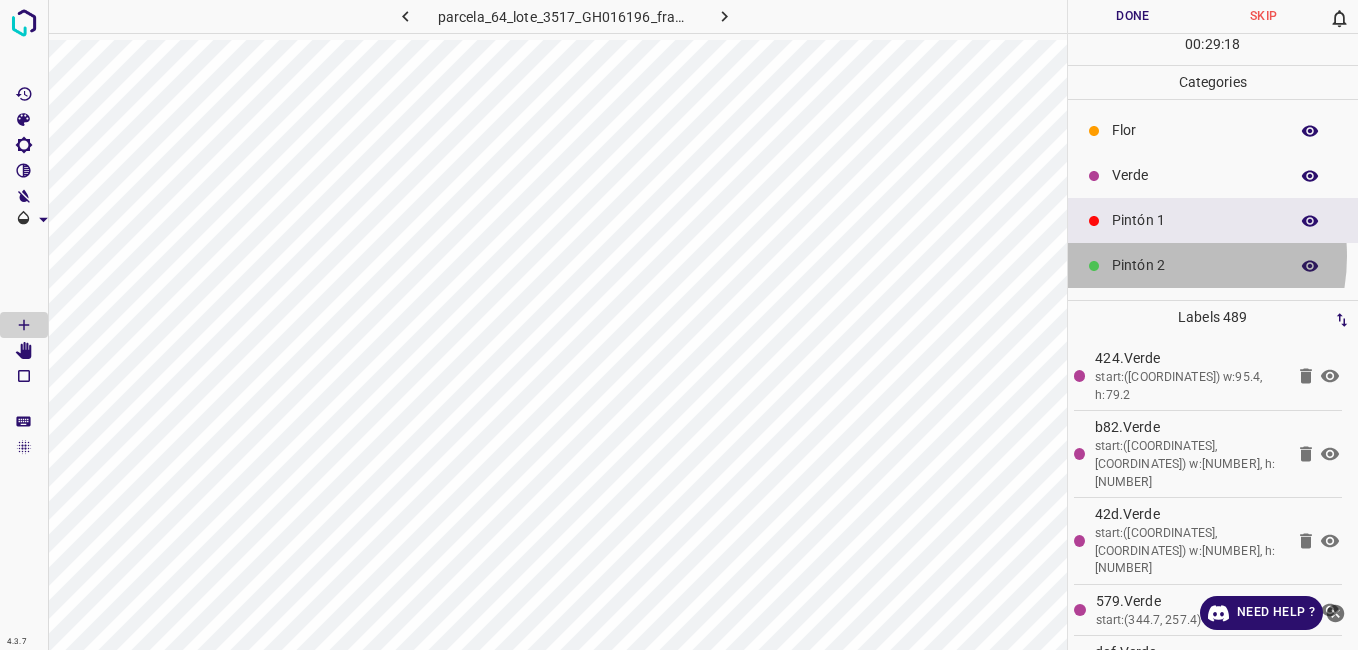 click on "Pintón 2" at bounding box center [1195, 265] 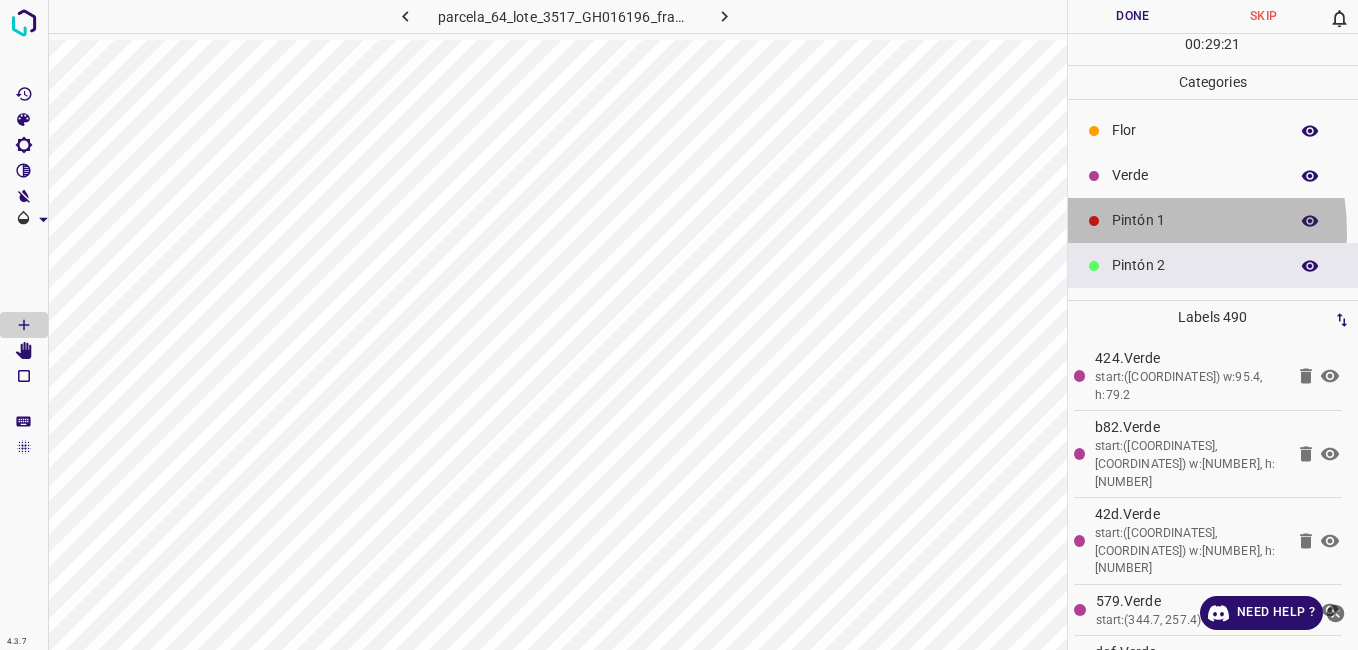 click on "Pintón 1" at bounding box center [1213, 220] 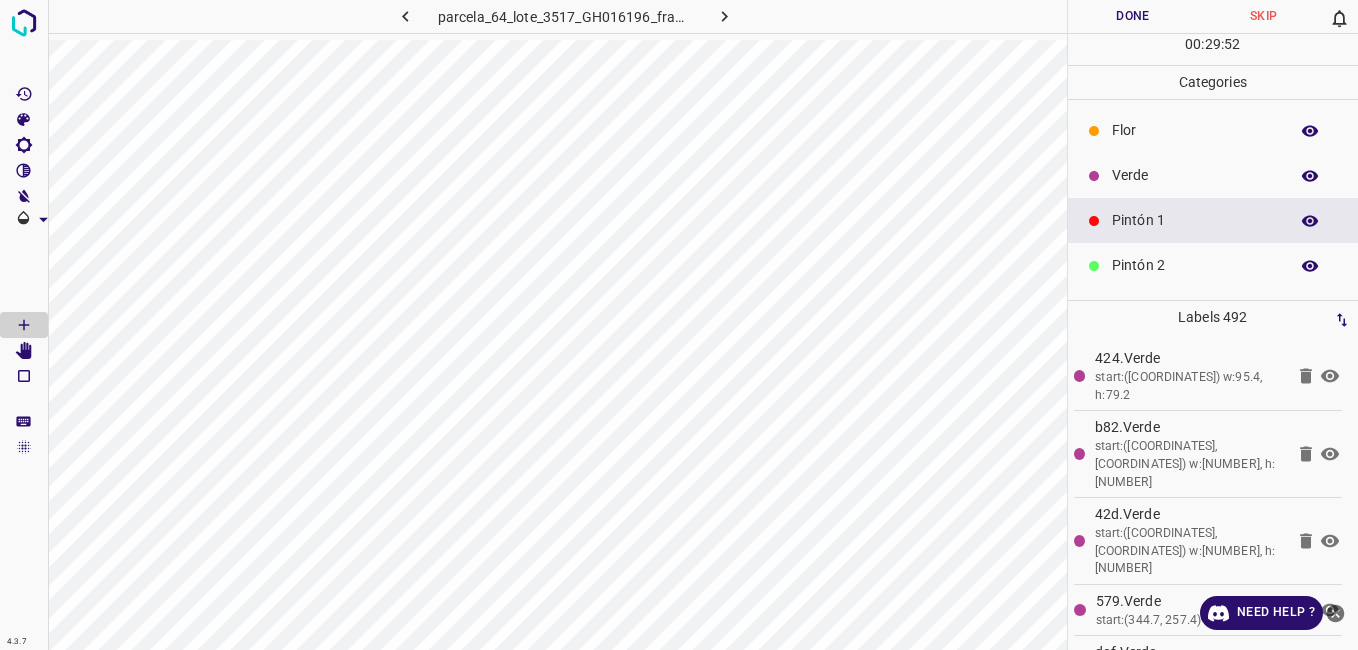 click on "Verde" at bounding box center [1195, 175] 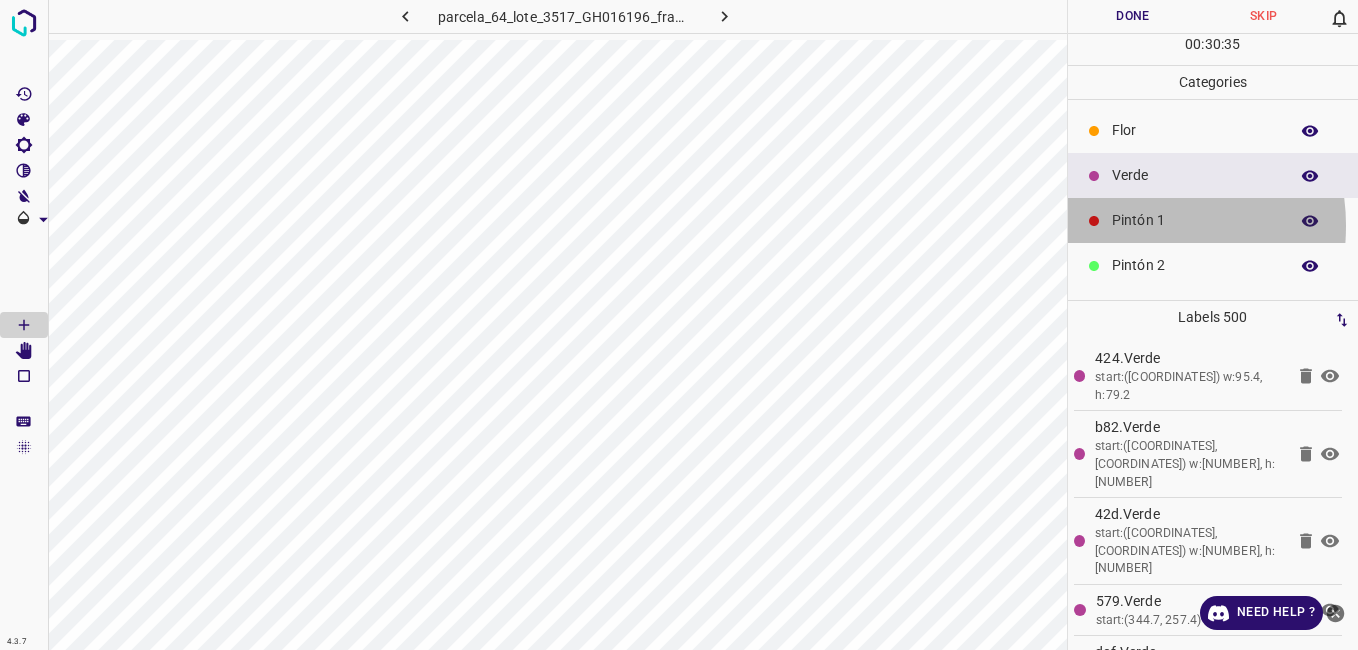 click on "Pintón 1" at bounding box center [1195, 220] 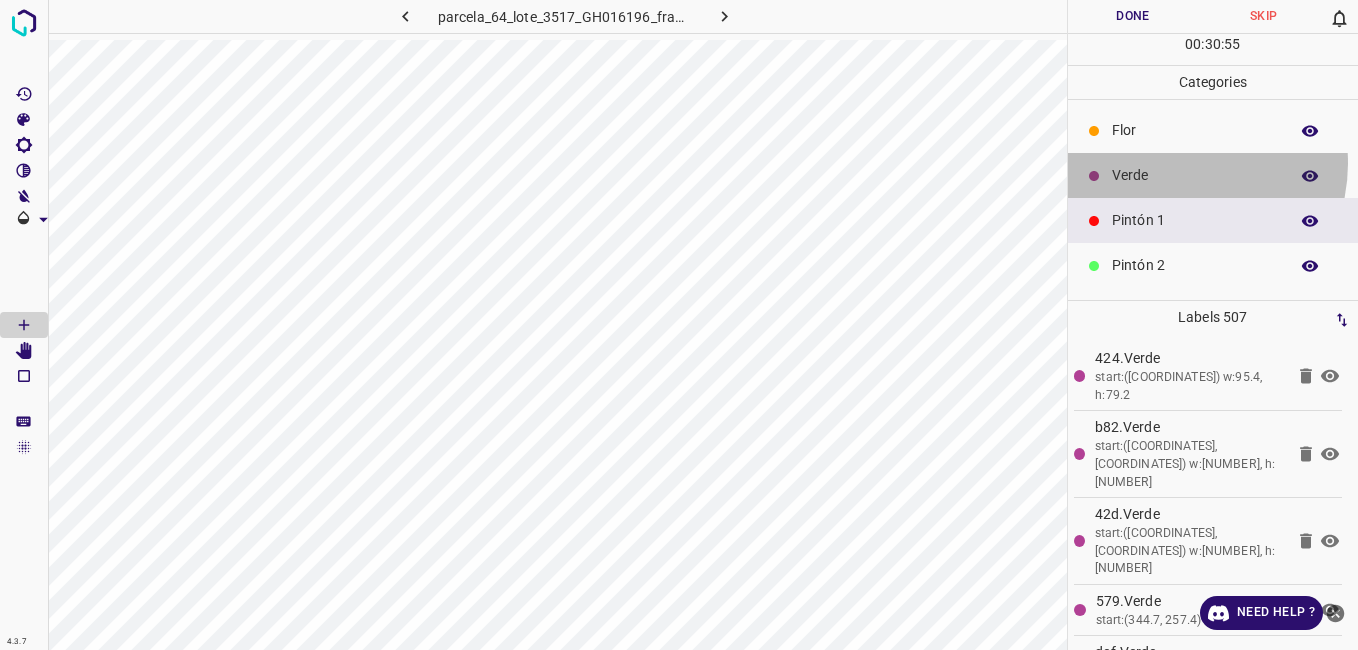 click on "Verde" at bounding box center [1213, 175] 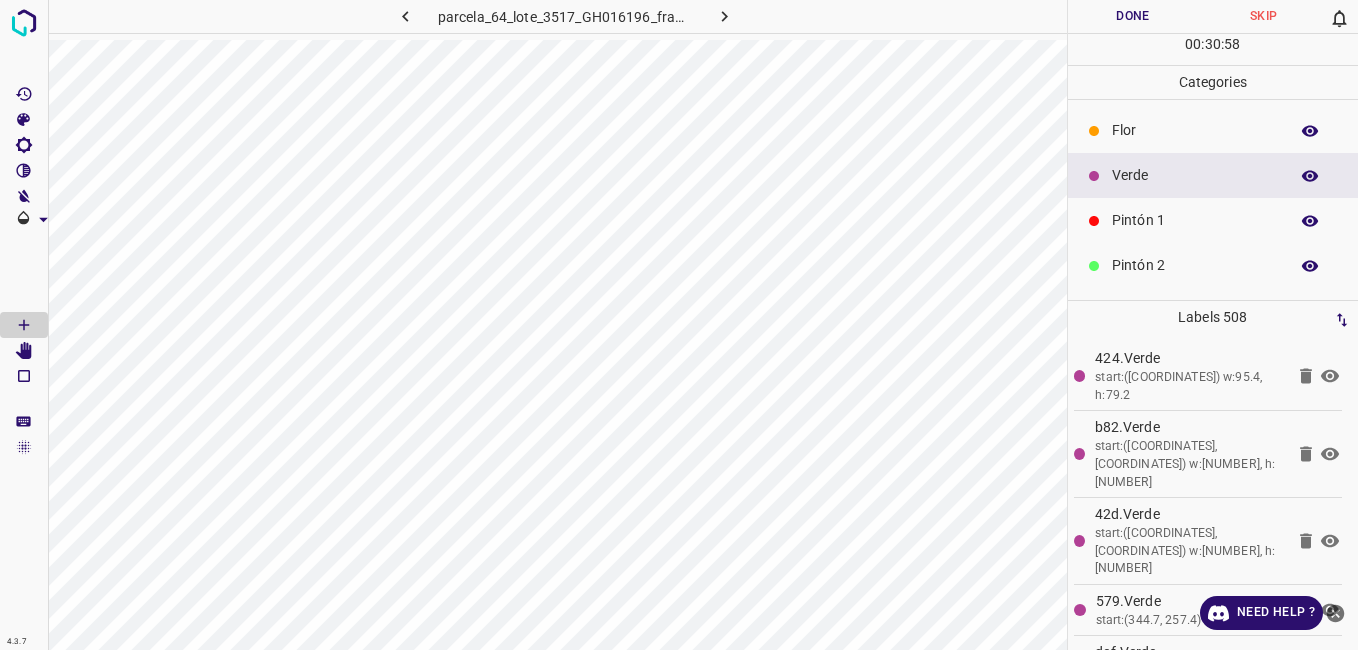 click on "Pintón 1" at bounding box center (1213, 220) 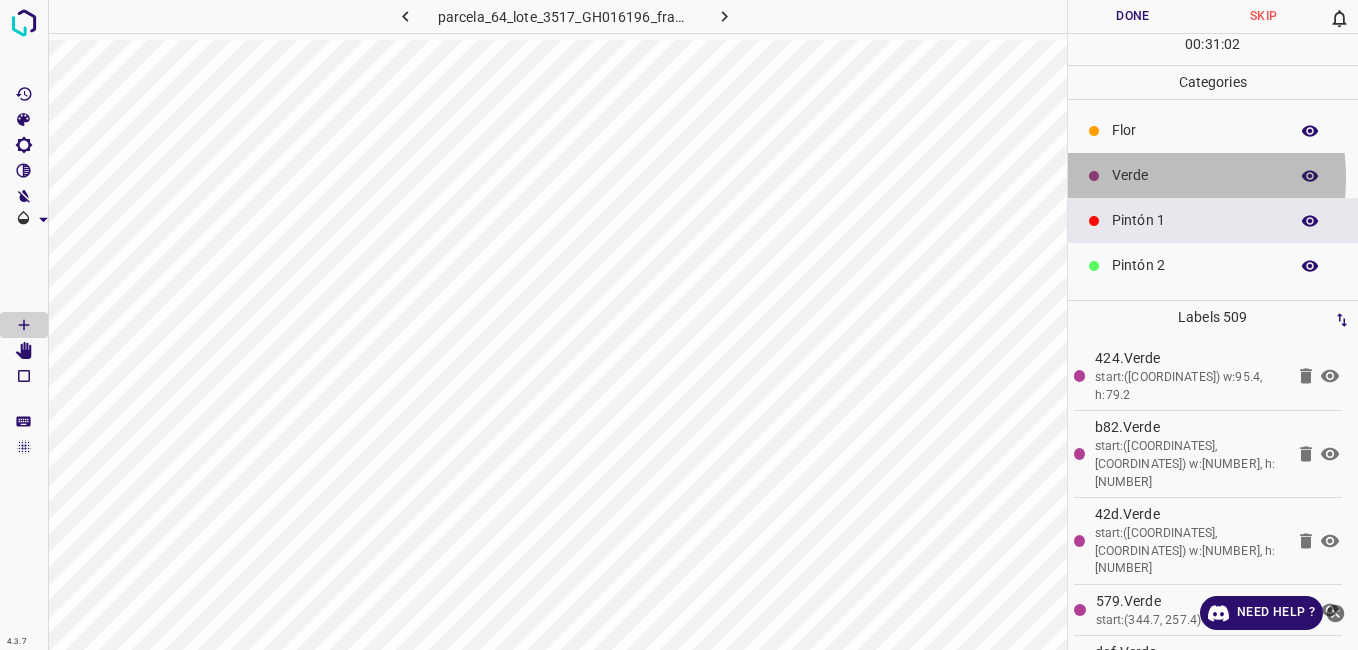 click on "Verde" at bounding box center [1195, 175] 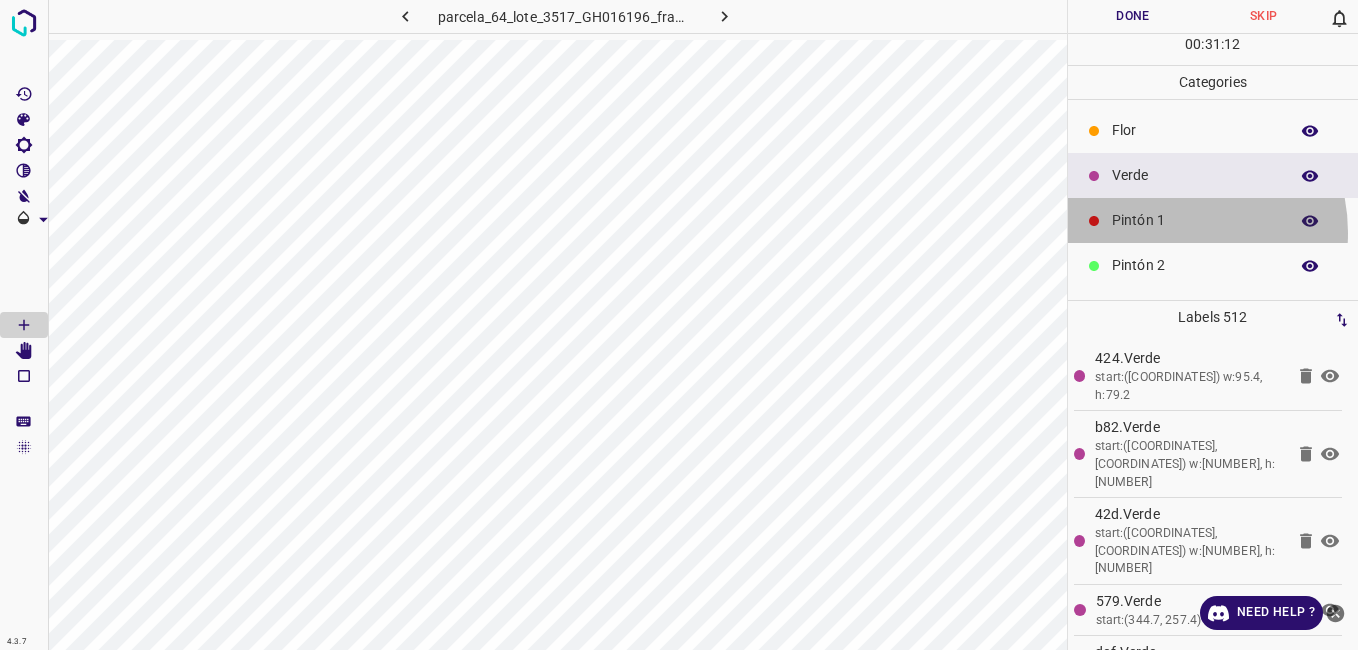 click on "Pintón 1" at bounding box center [1213, 220] 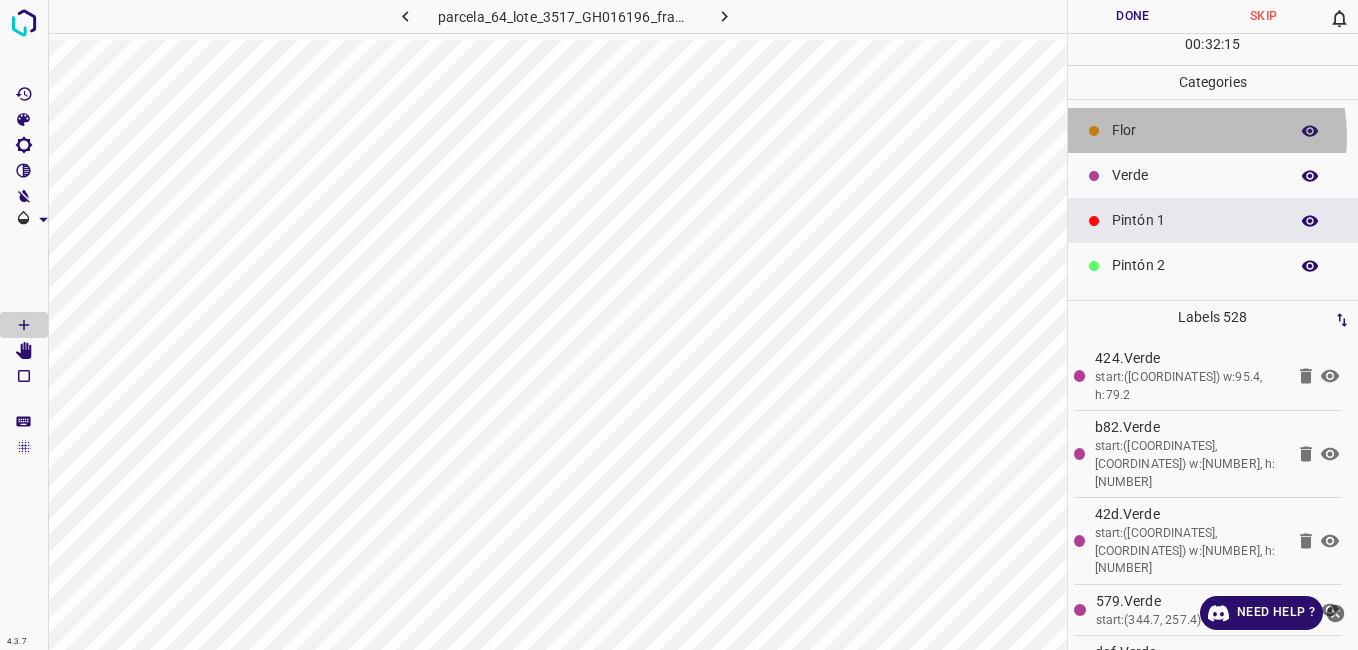 click on "Flor" at bounding box center (1195, 130) 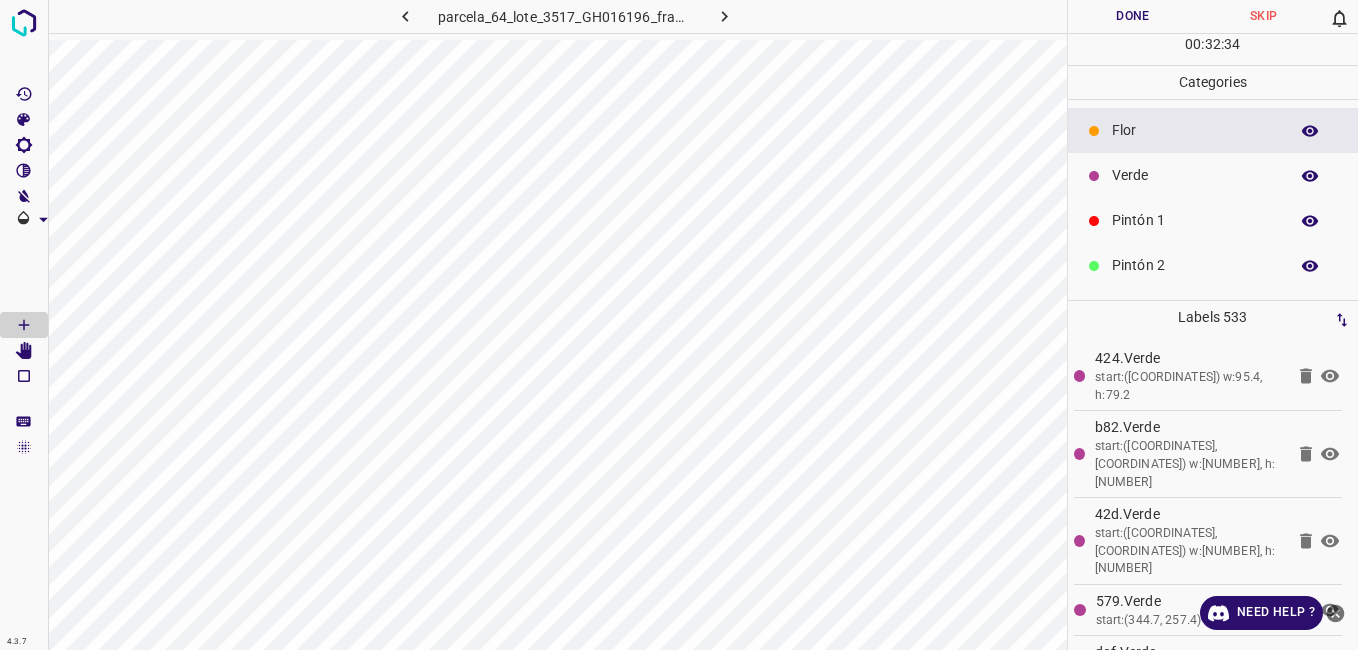 click on "Verde" at bounding box center (1195, 175) 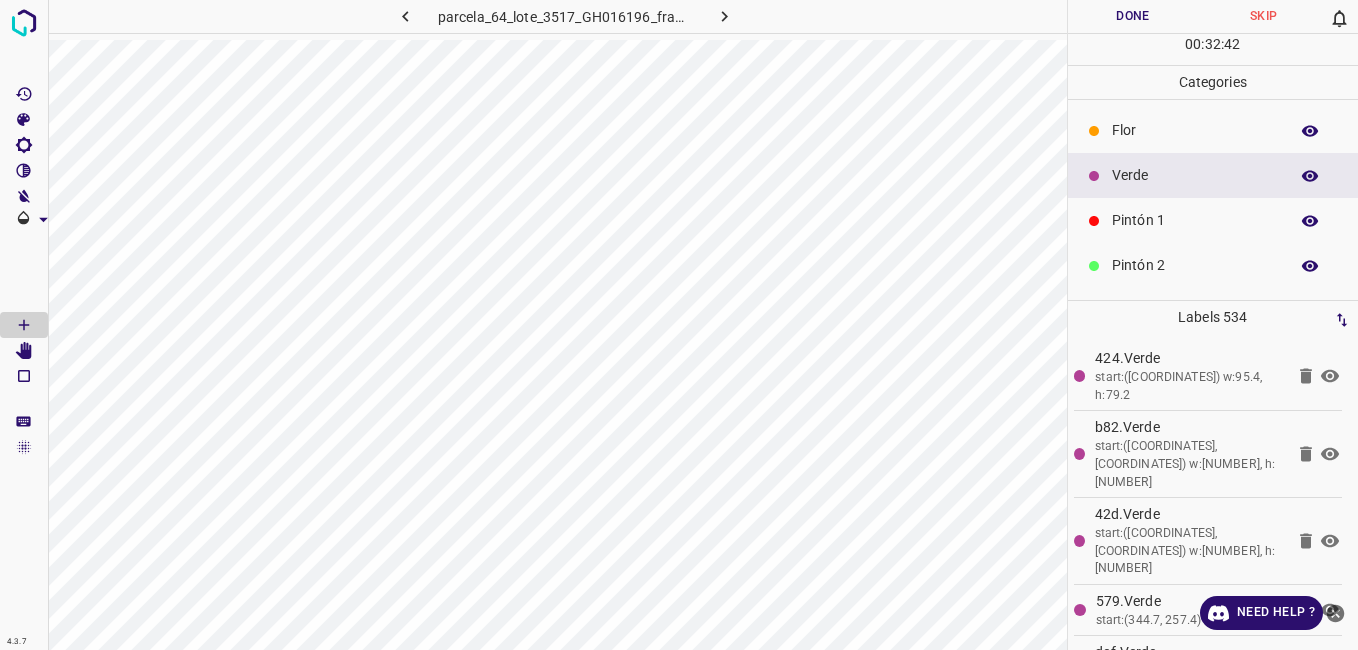 click at bounding box center (1094, 221) 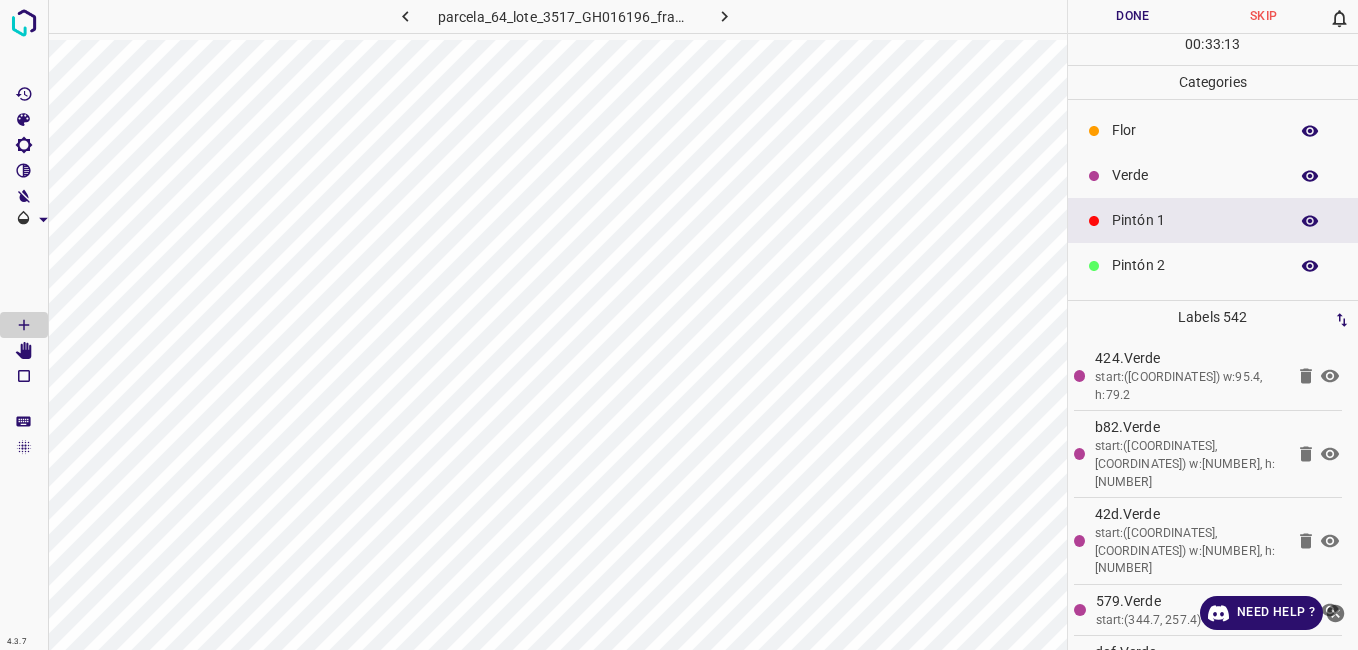 click on "Verde" at bounding box center (1195, 175) 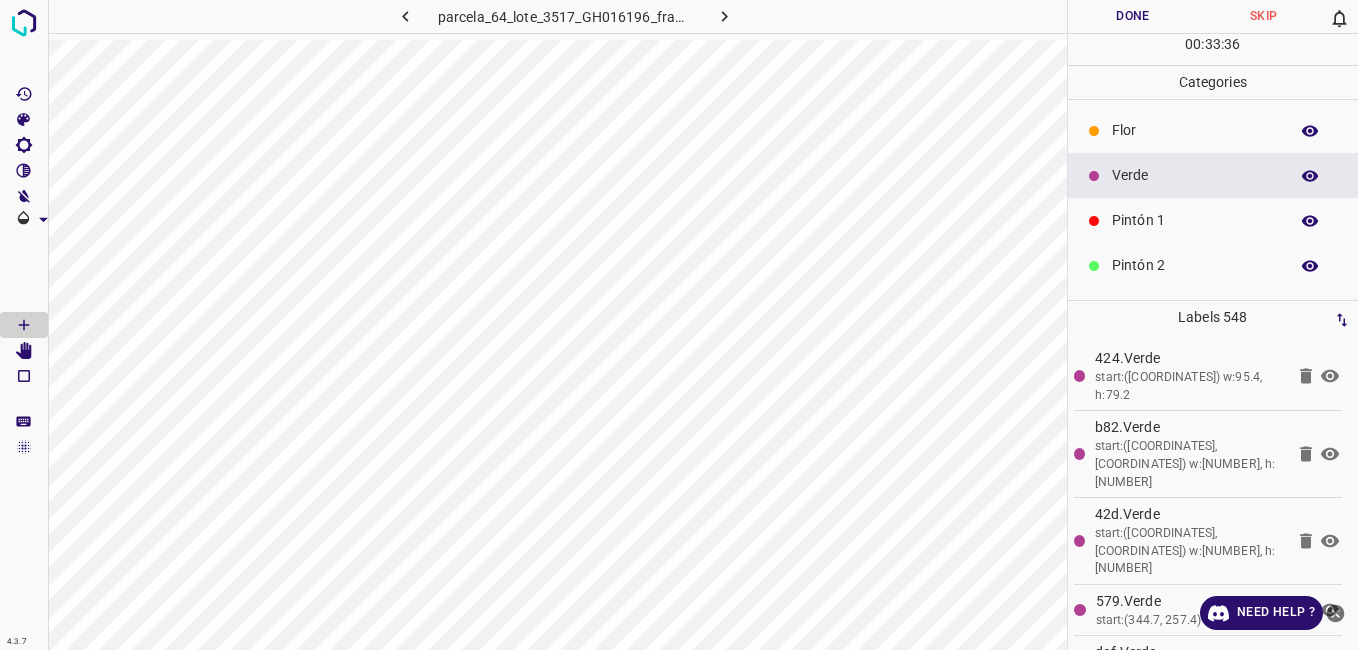 click on "Pintón 2" at bounding box center (1195, 265) 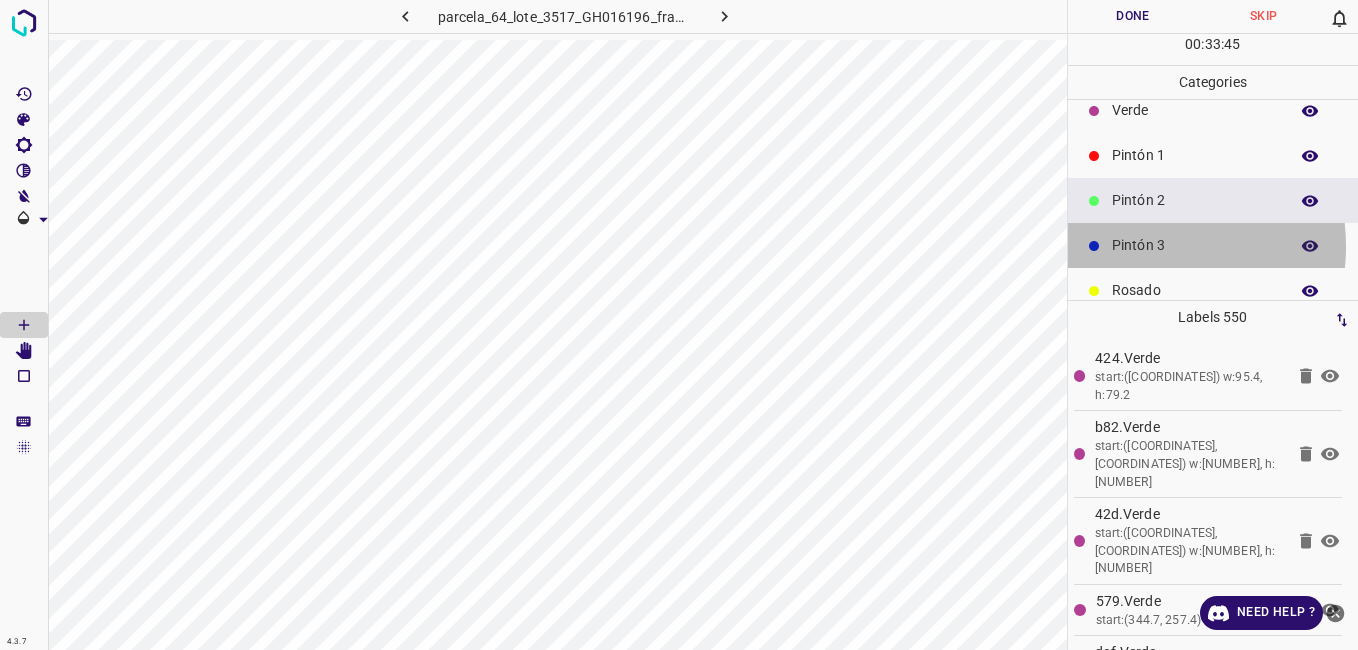 scroll, scrollTop: 100, scrollLeft: 0, axis: vertical 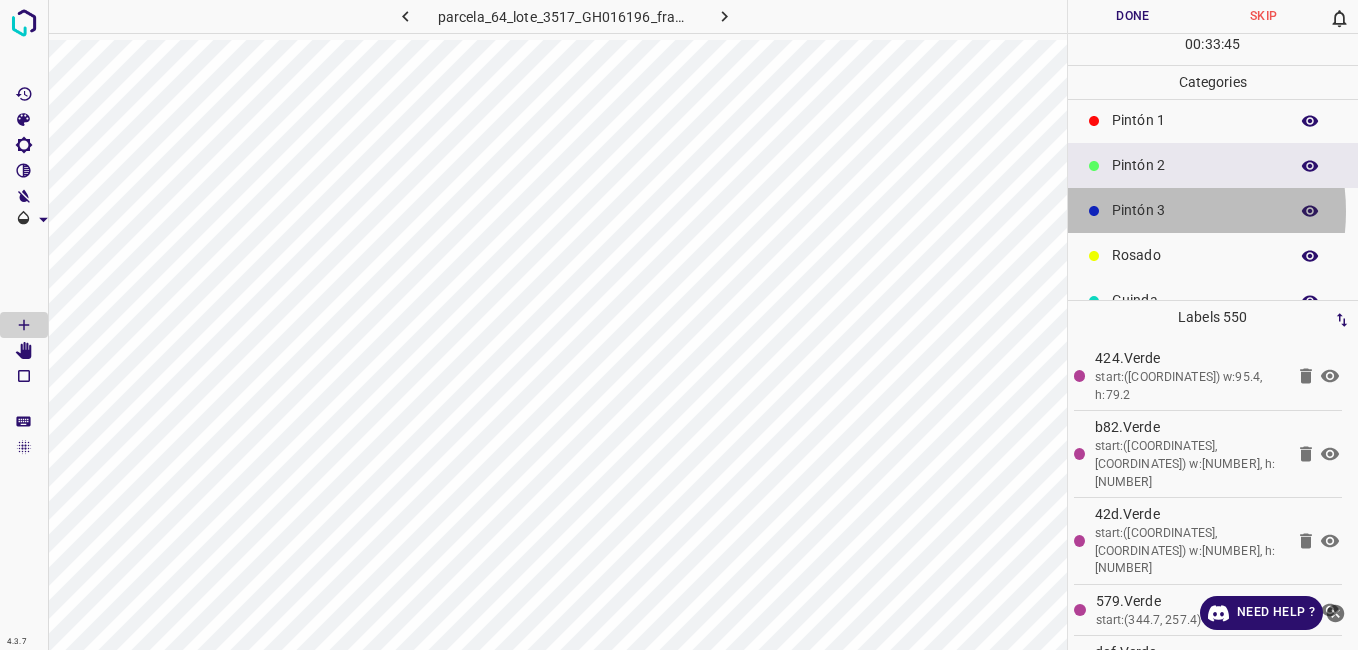 click on "Pintón 3" at bounding box center [1195, 210] 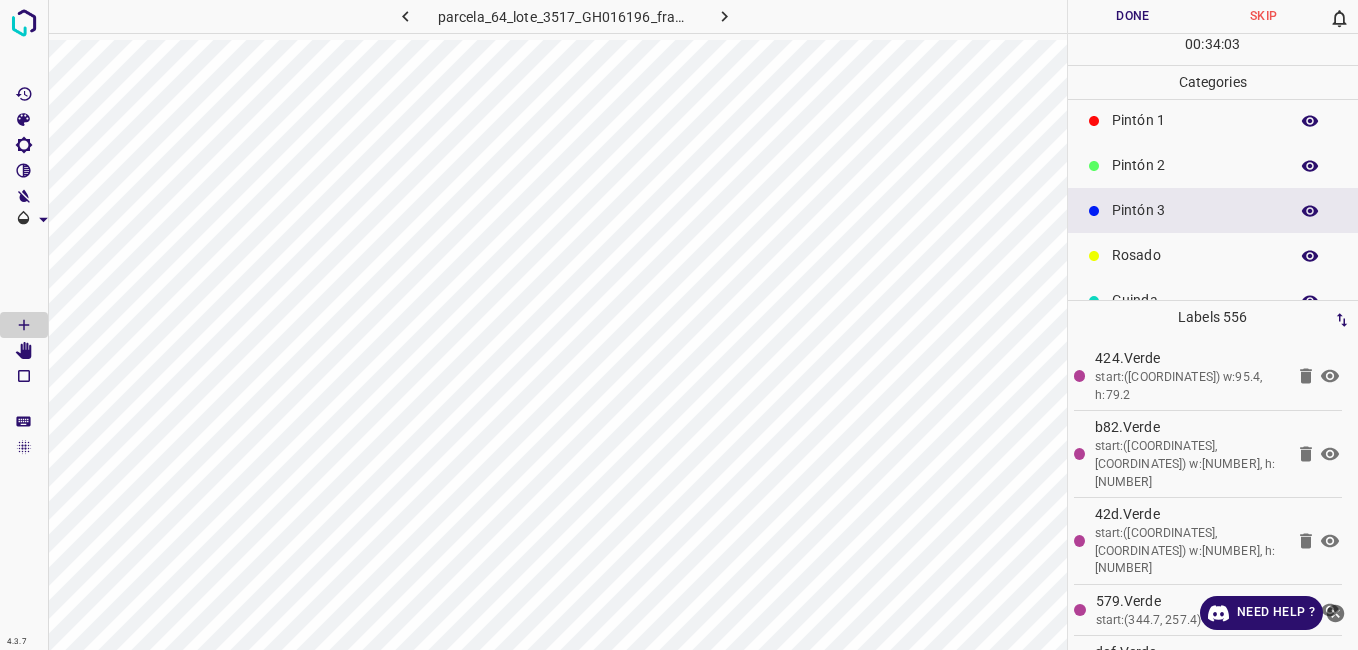 click on "Pintón 1" at bounding box center [1195, 120] 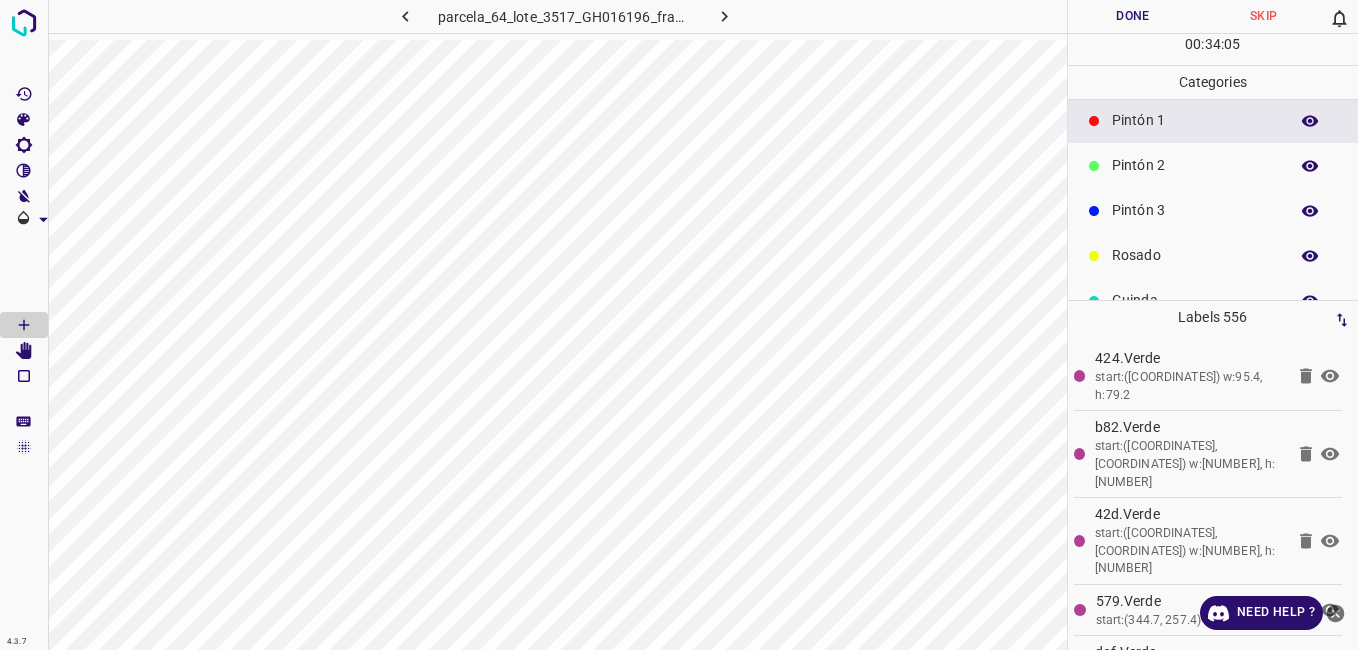 scroll, scrollTop: 0, scrollLeft: 0, axis: both 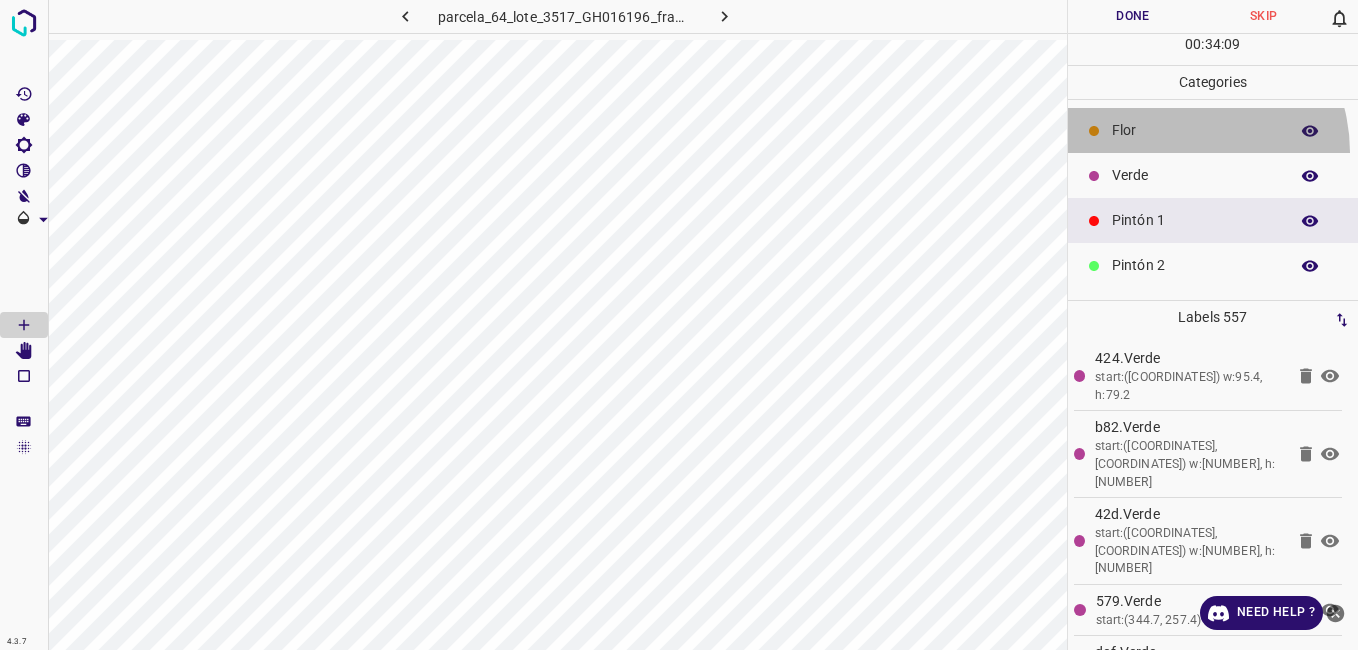 click on "Flor" at bounding box center [1213, 130] 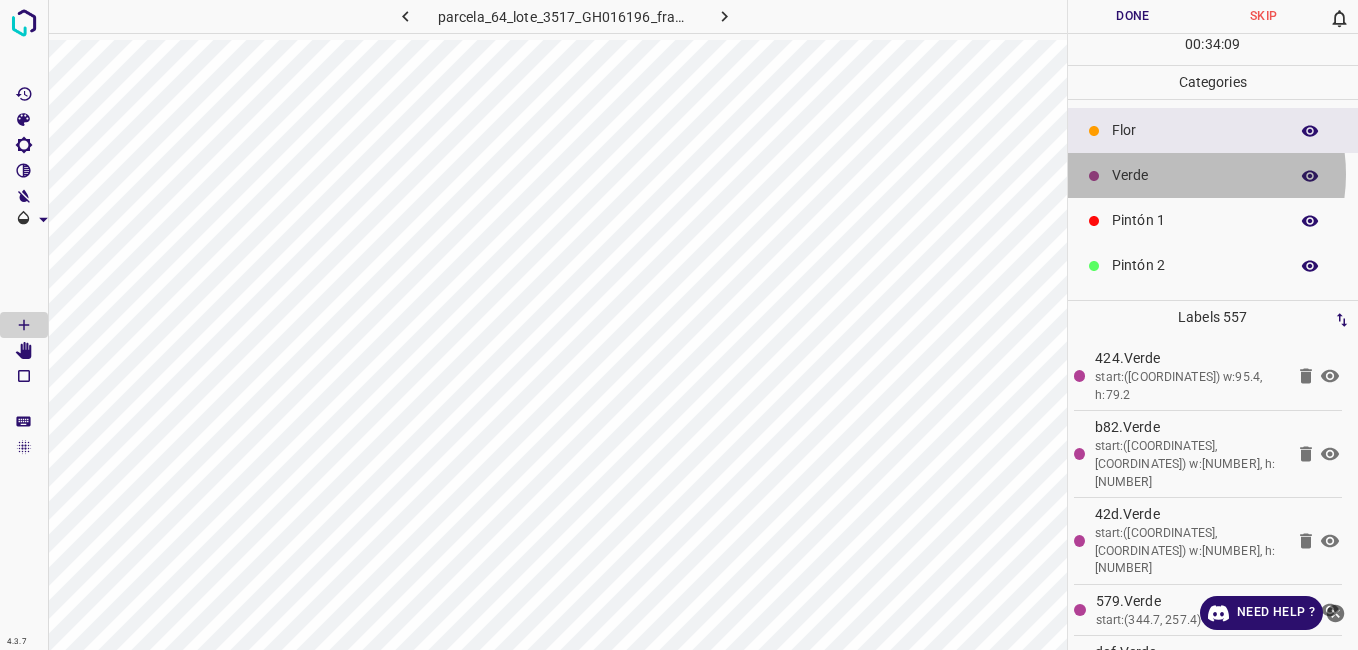 click on "Verde" at bounding box center [1195, 175] 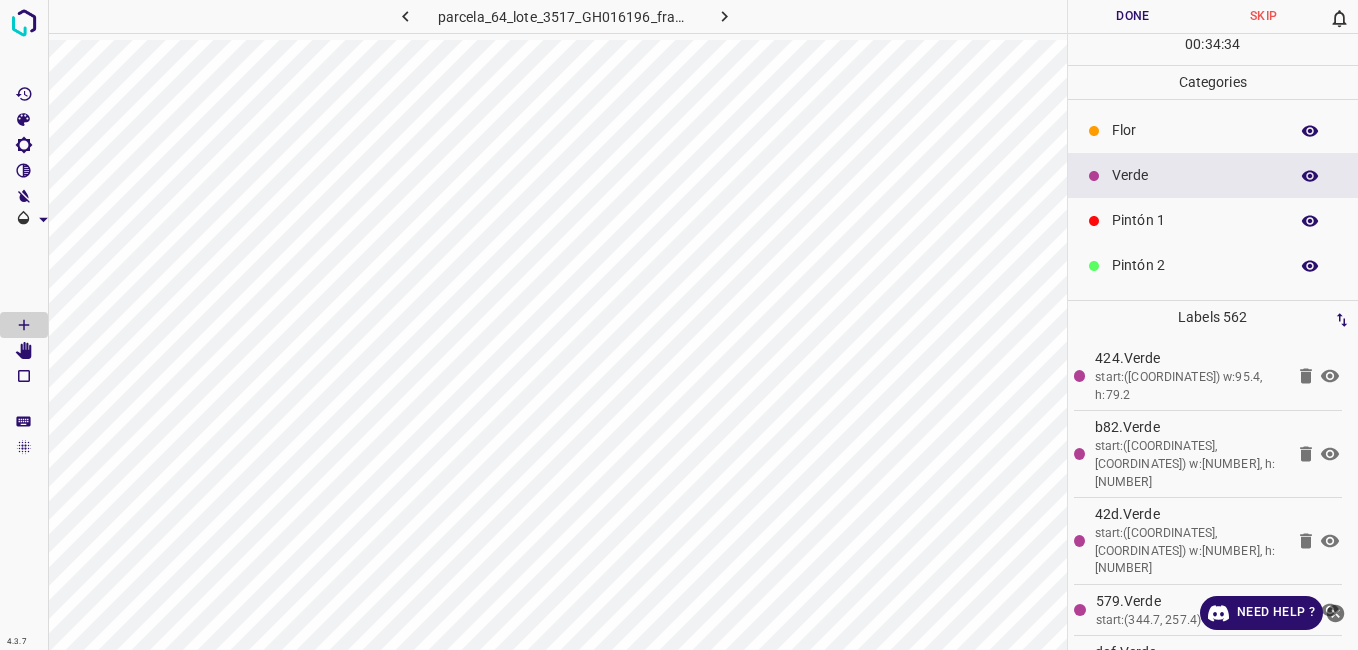 click on "Pintón 1" at bounding box center [1195, 220] 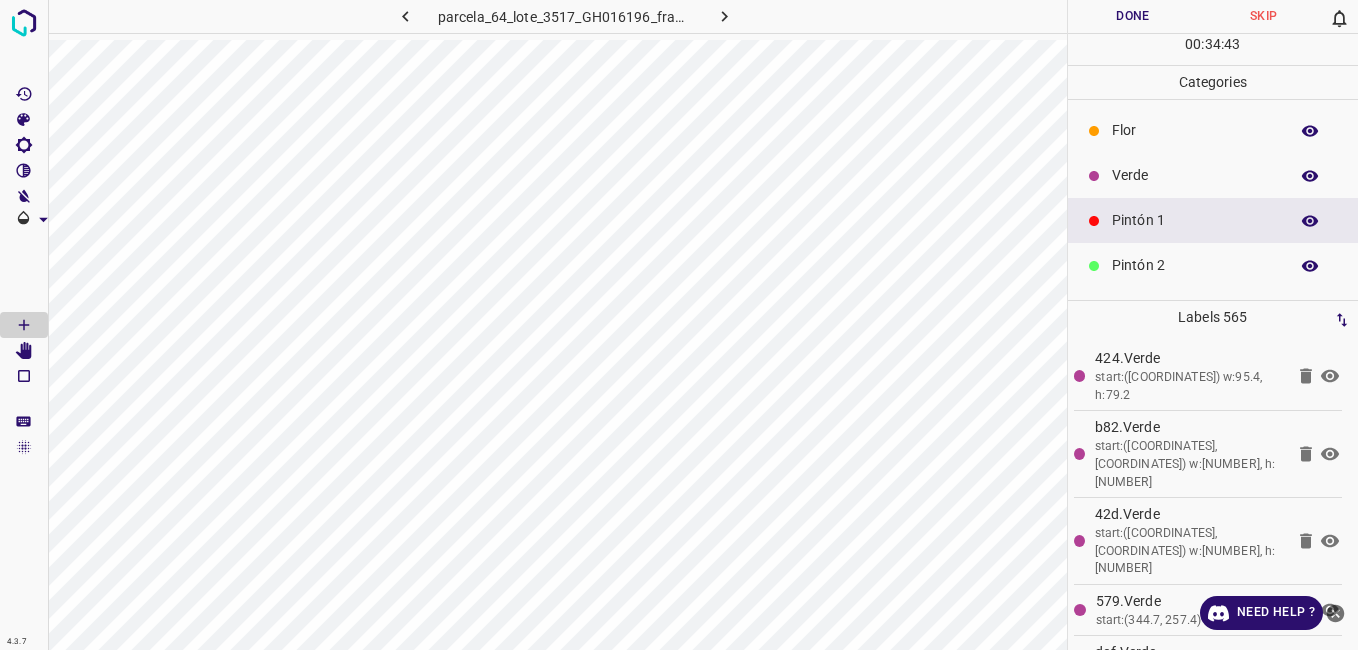click on "Verde" at bounding box center [1213, 175] 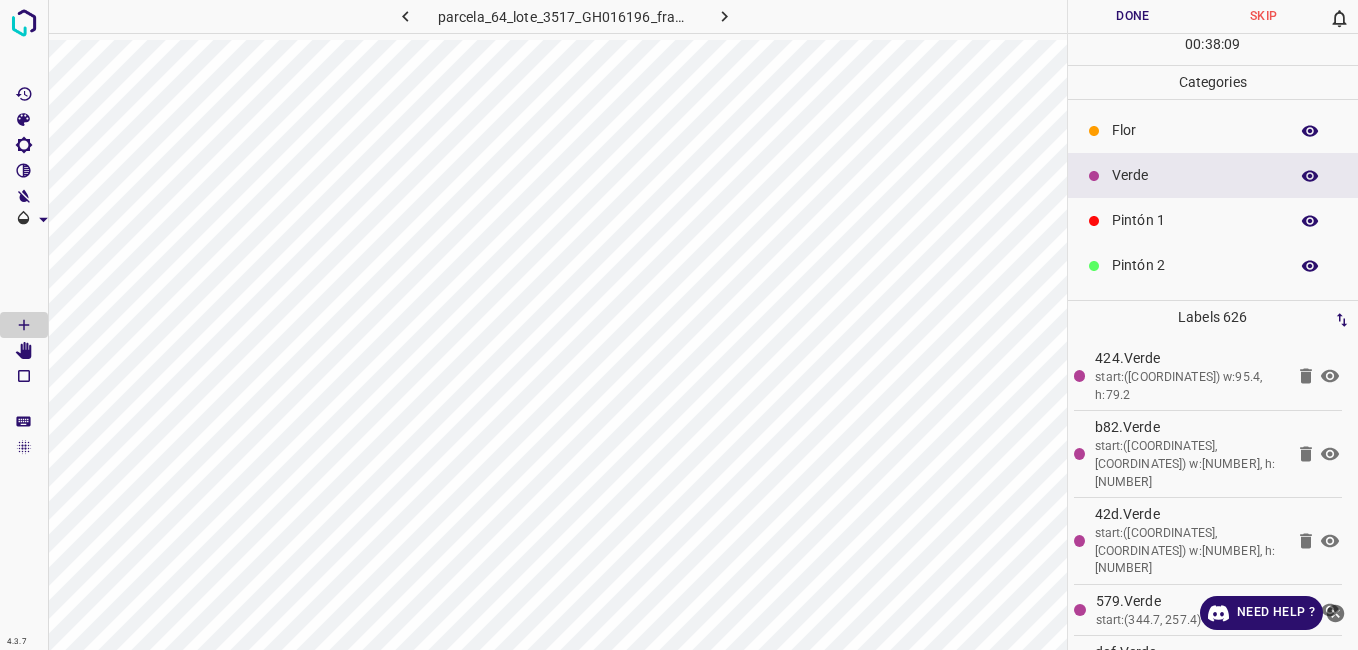 click on "Pintón 1" at bounding box center [1195, 220] 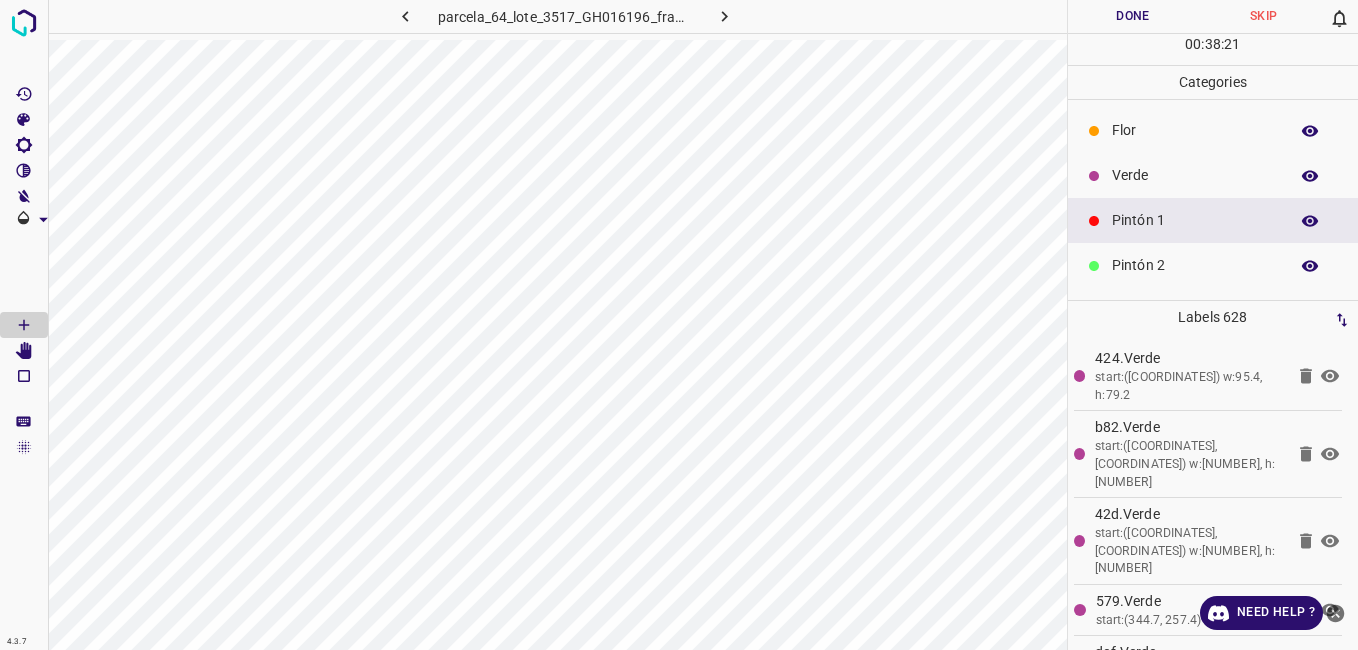 click on "Verde" at bounding box center [1195, 175] 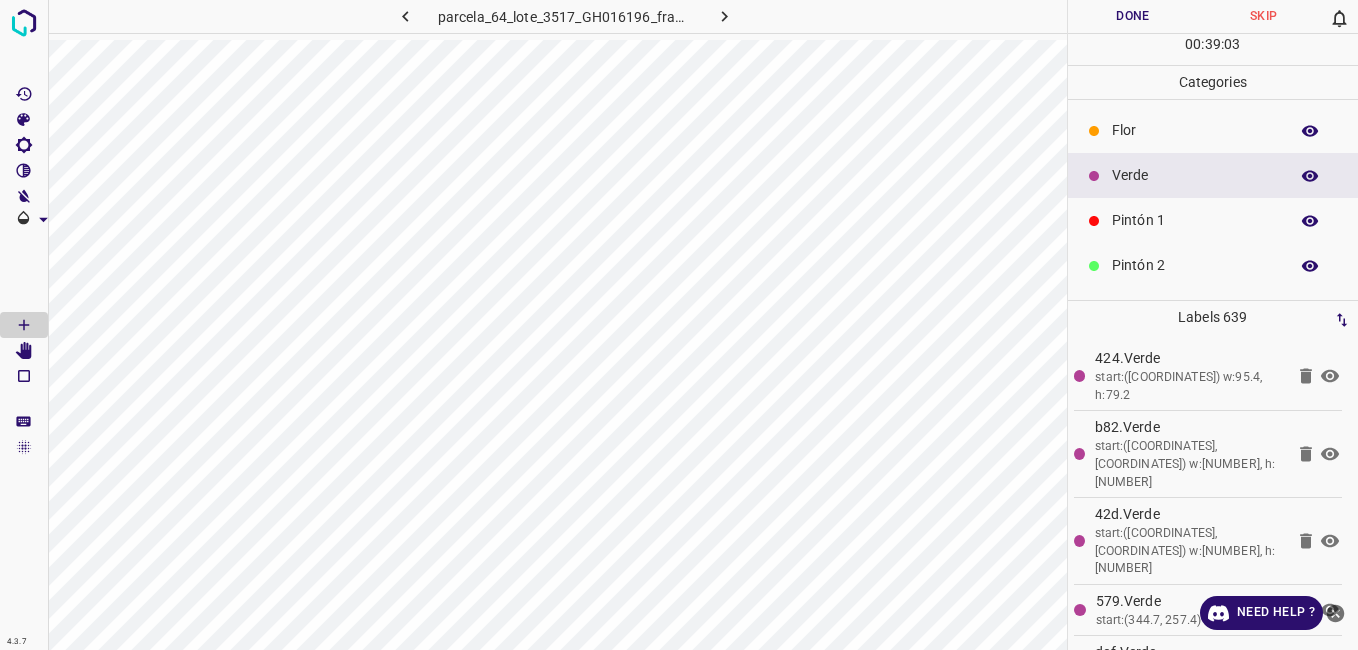 click on "Pintón 1" at bounding box center [1195, 220] 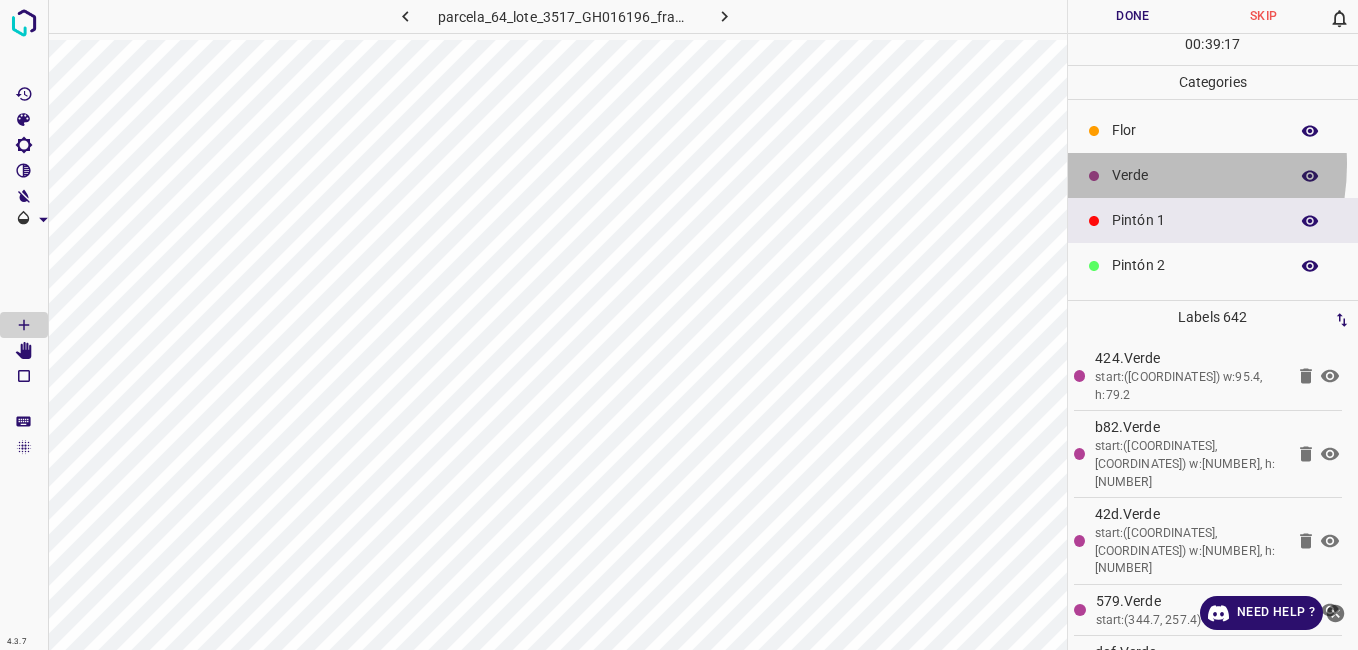click on "Verde" at bounding box center [1213, 175] 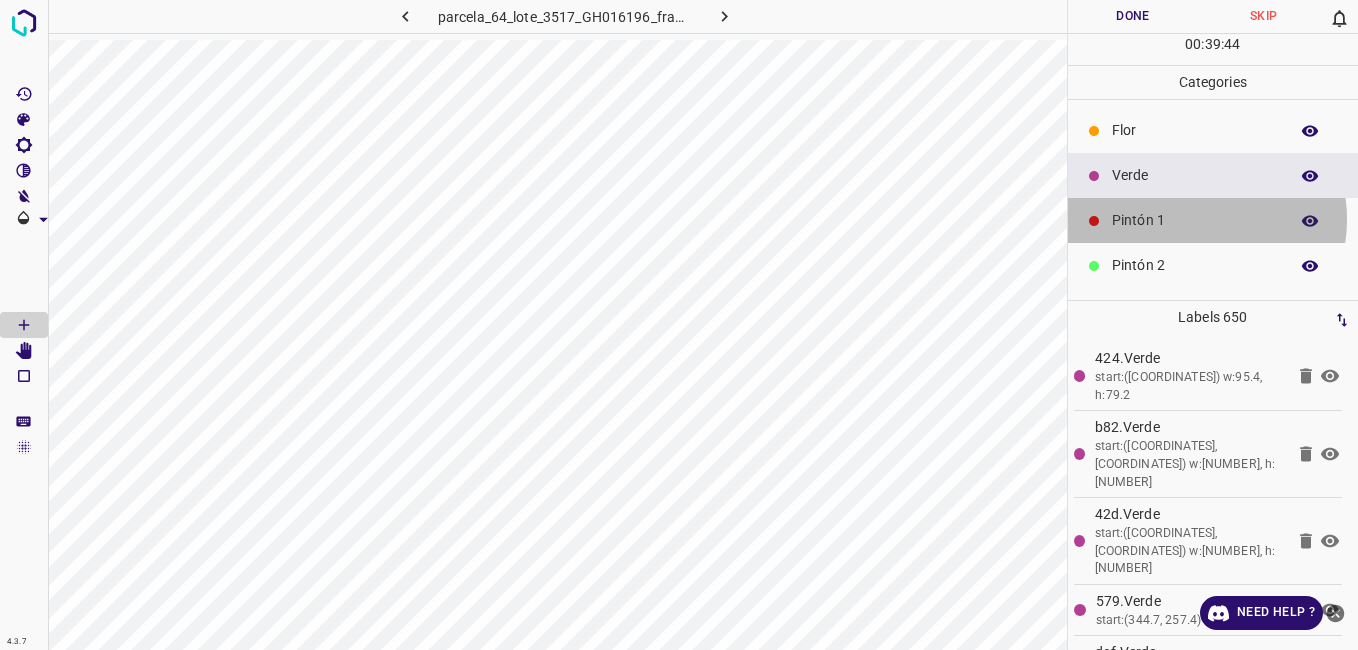 click on "Pintón 1" at bounding box center [1195, 220] 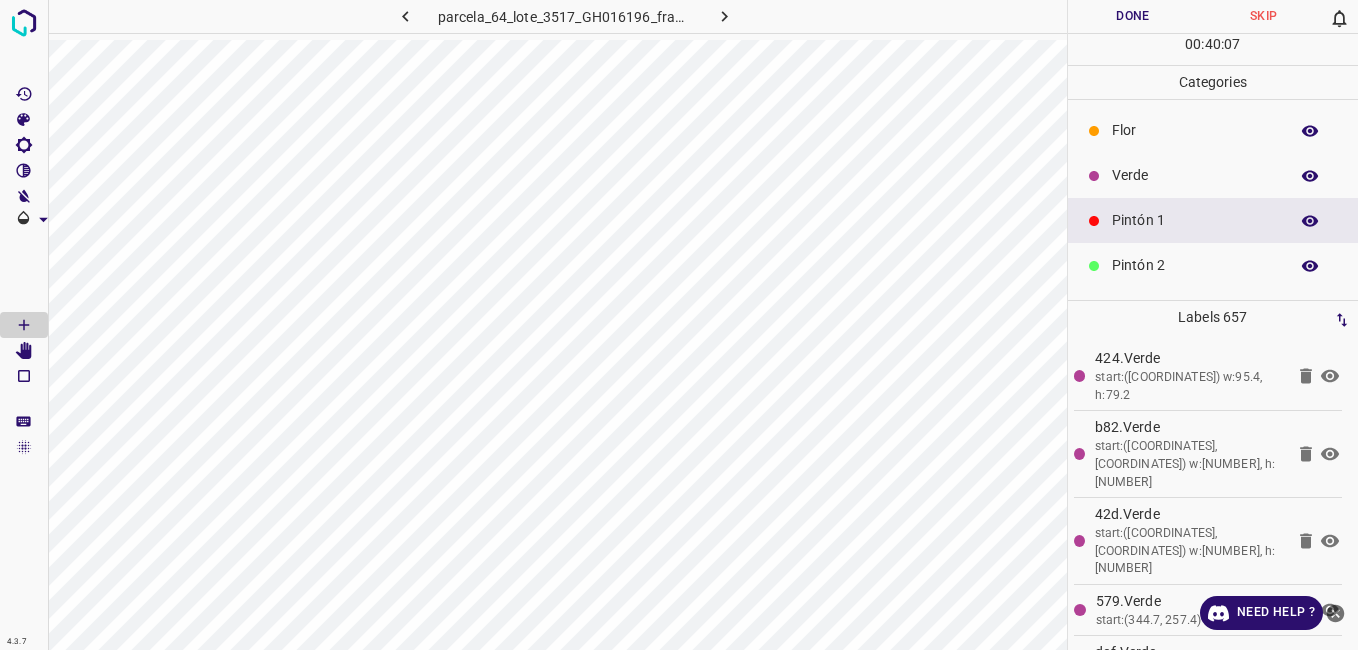 click on "Verde" at bounding box center [1195, 175] 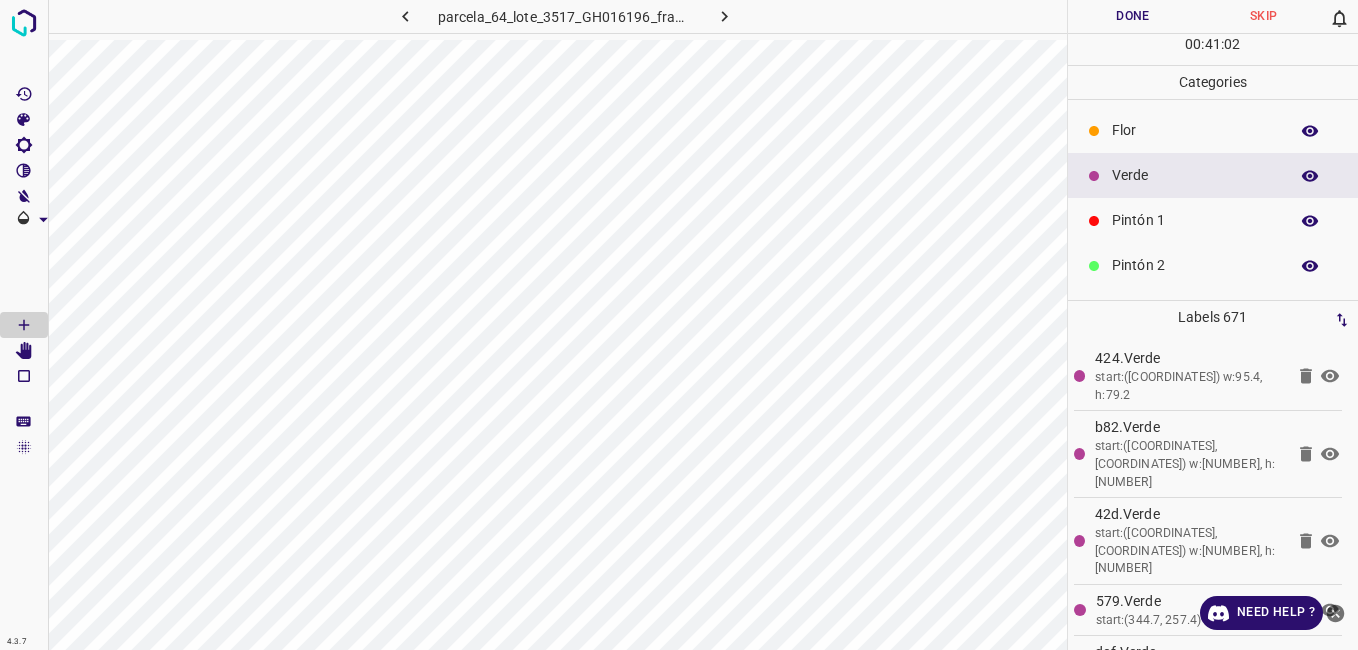 click on "Pintón 1" at bounding box center [1213, 220] 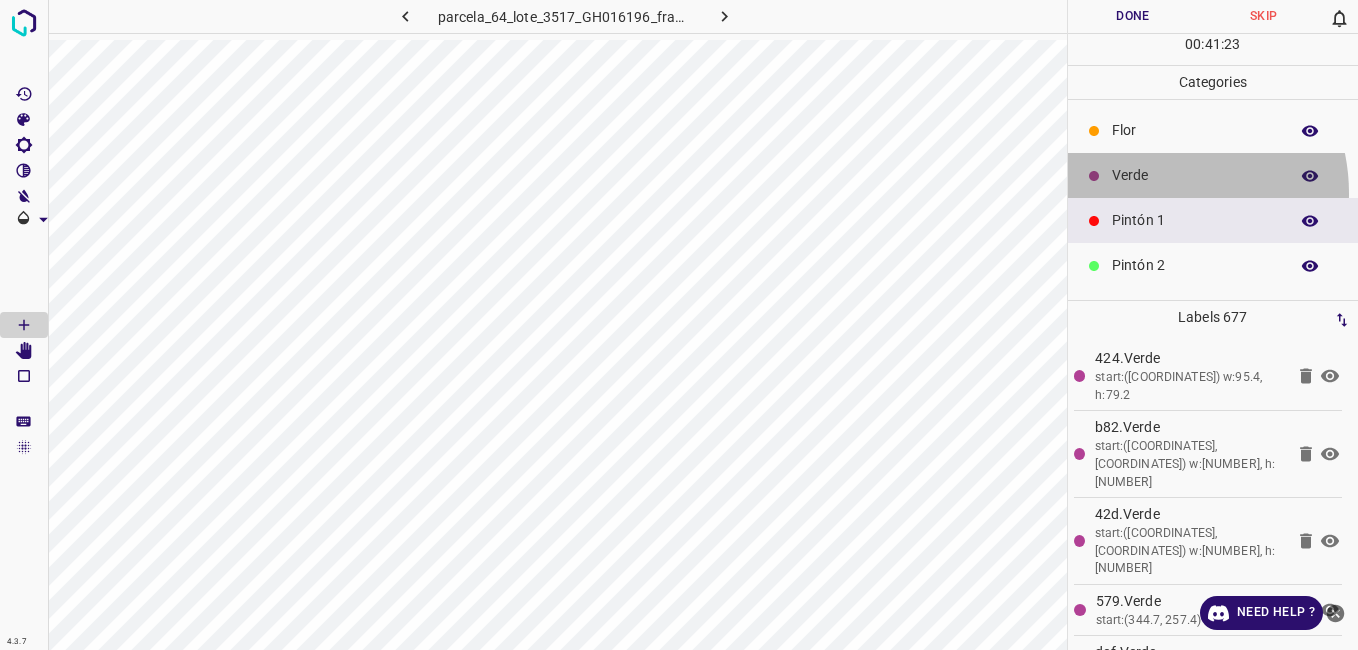 click on "Verde" at bounding box center [1213, 175] 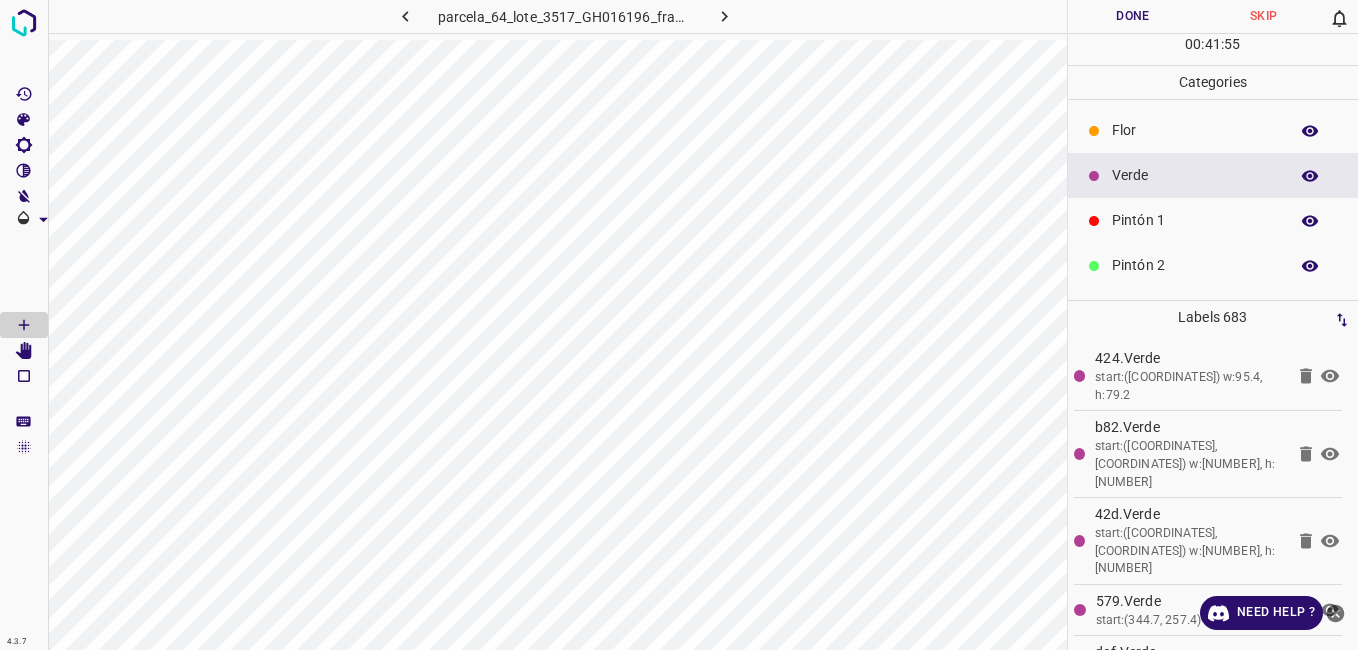 click on "Pintón 1" at bounding box center (1195, 220) 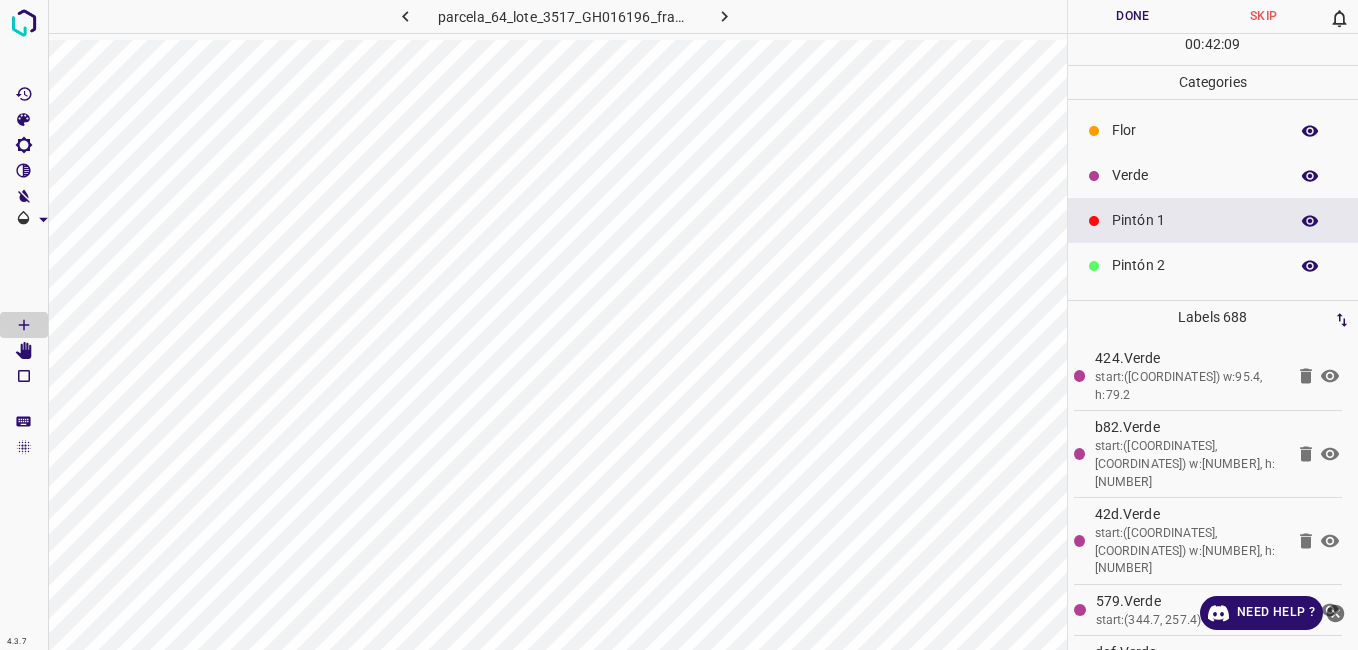 click on "Verde" at bounding box center [1195, 175] 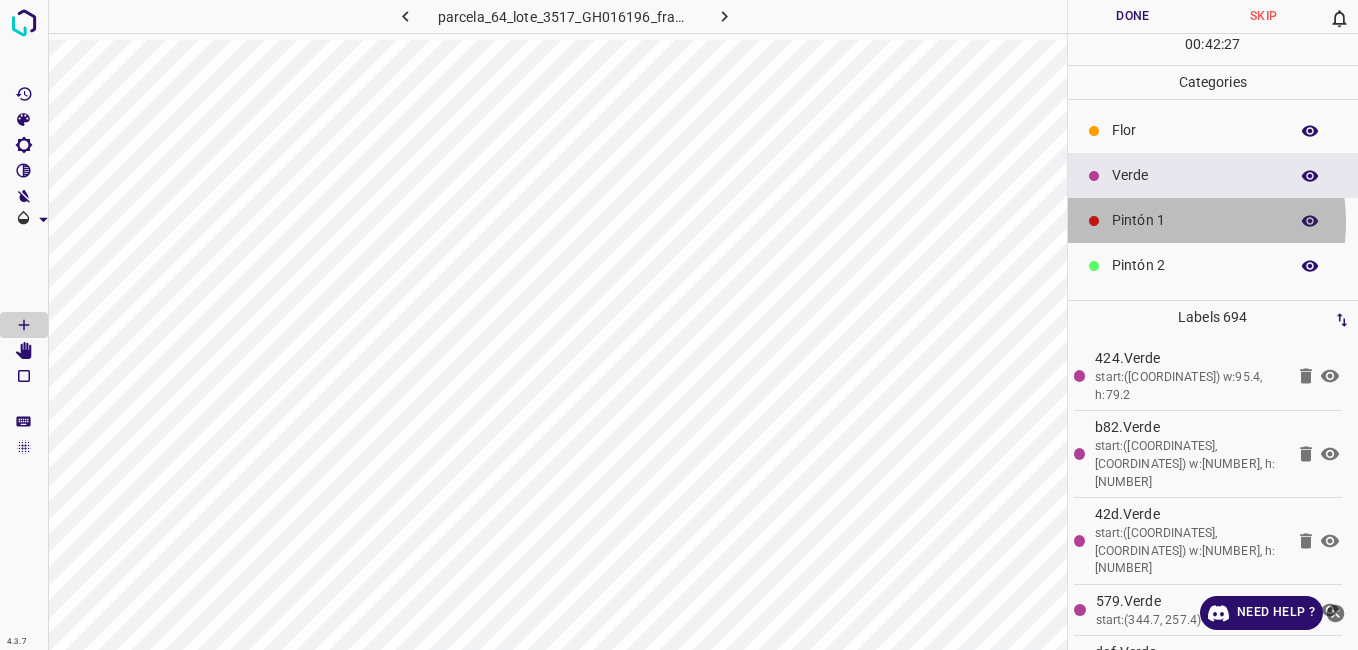 click on "Pintón 1" at bounding box center [1195, 220] 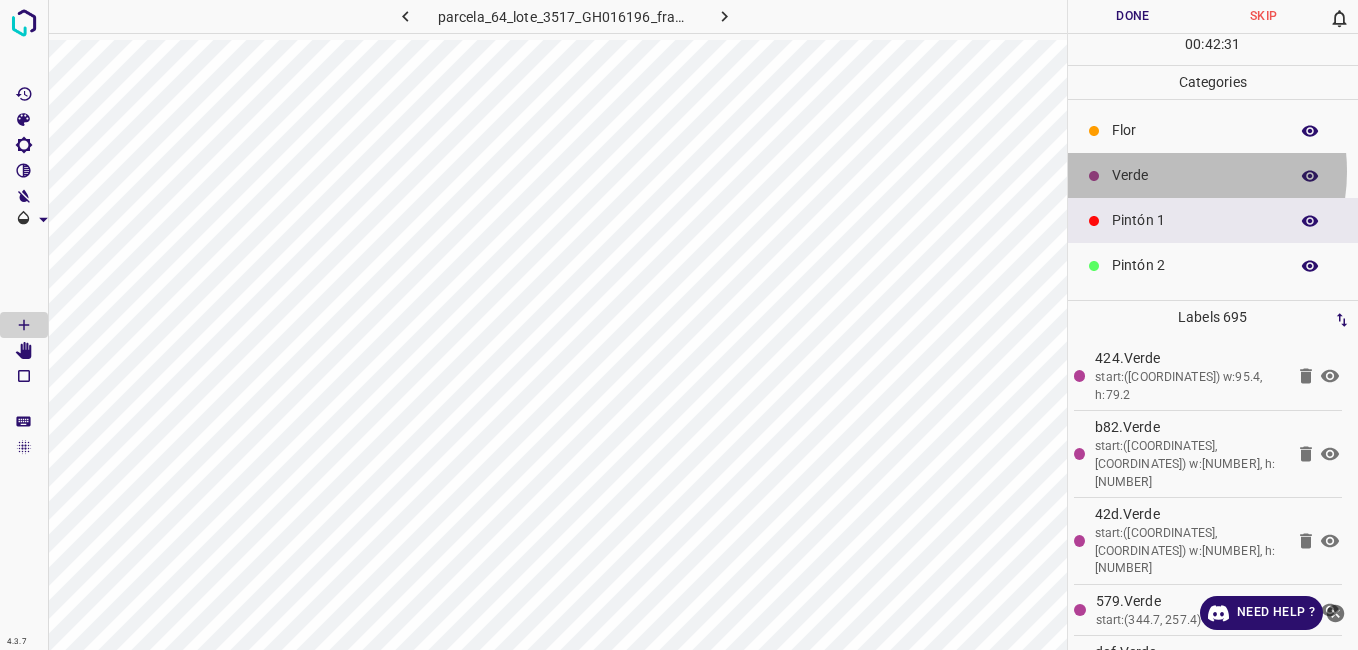 click on "Verde" at bounding box center (1195, 175) 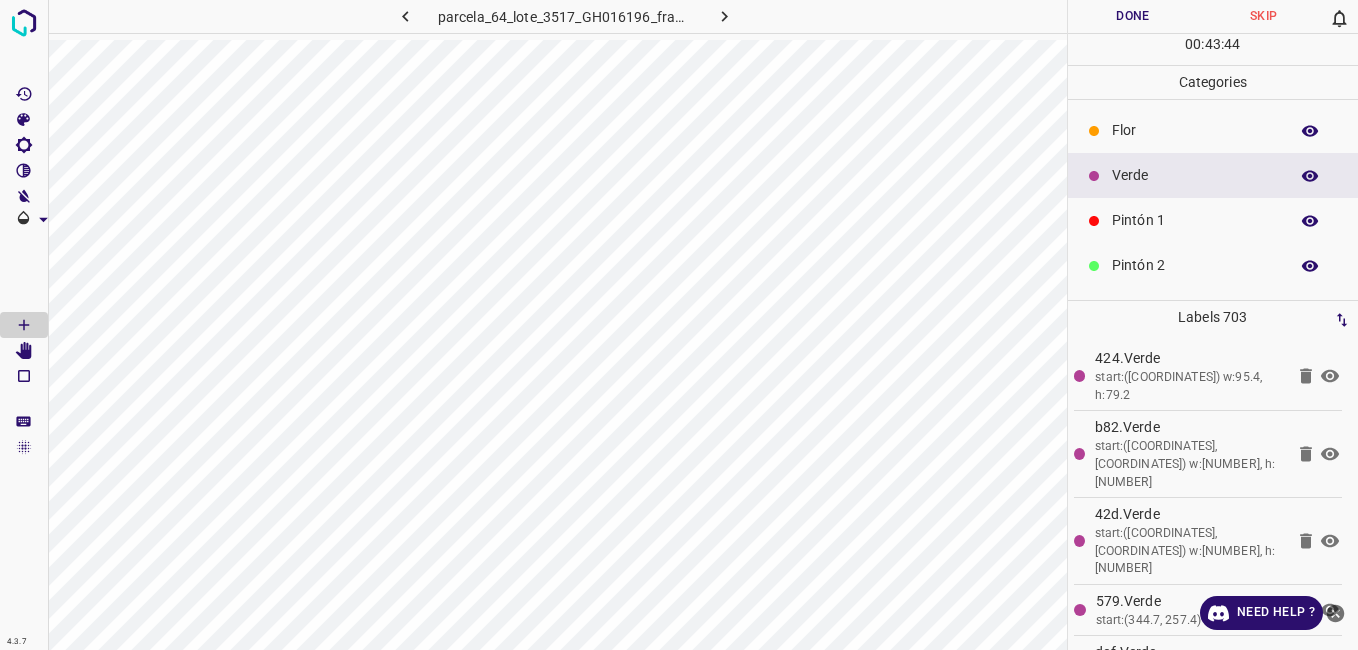 click on "Categories" at bounding box center [1213, 82] 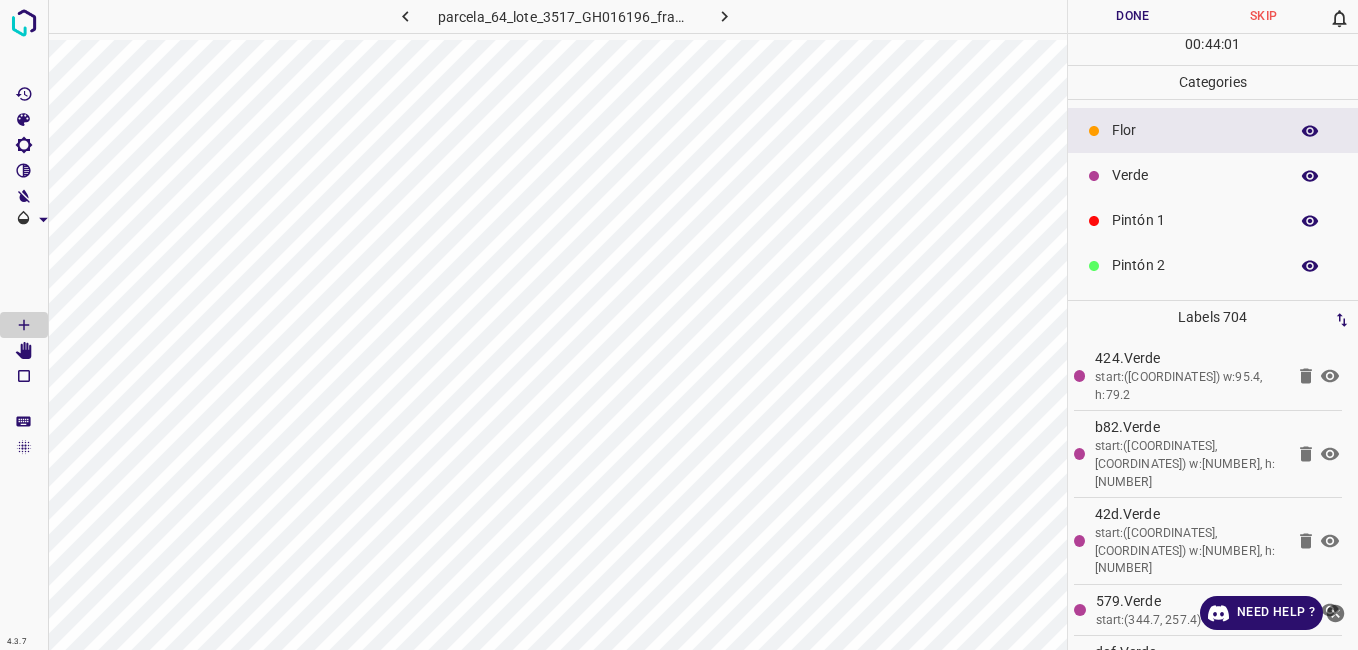 click on "Verde" at bounding box center [1213, 175] 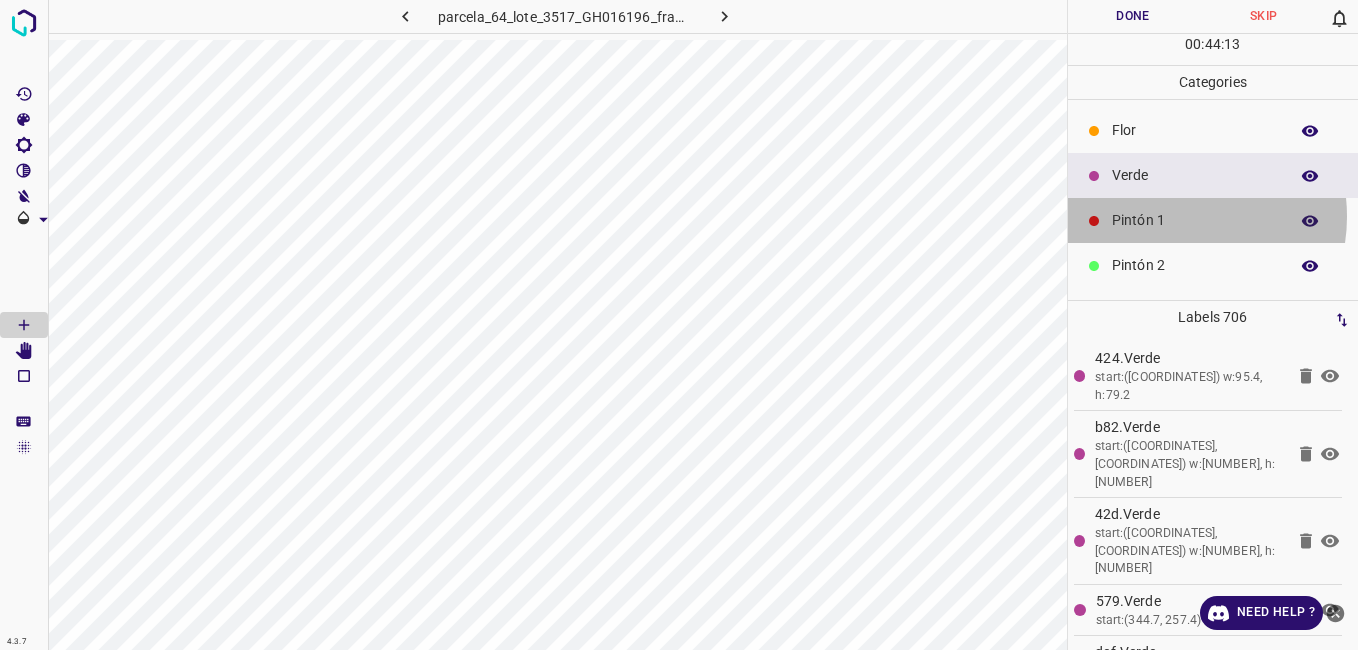 click on "Pintón 1" at bounding box center (1195, 220) 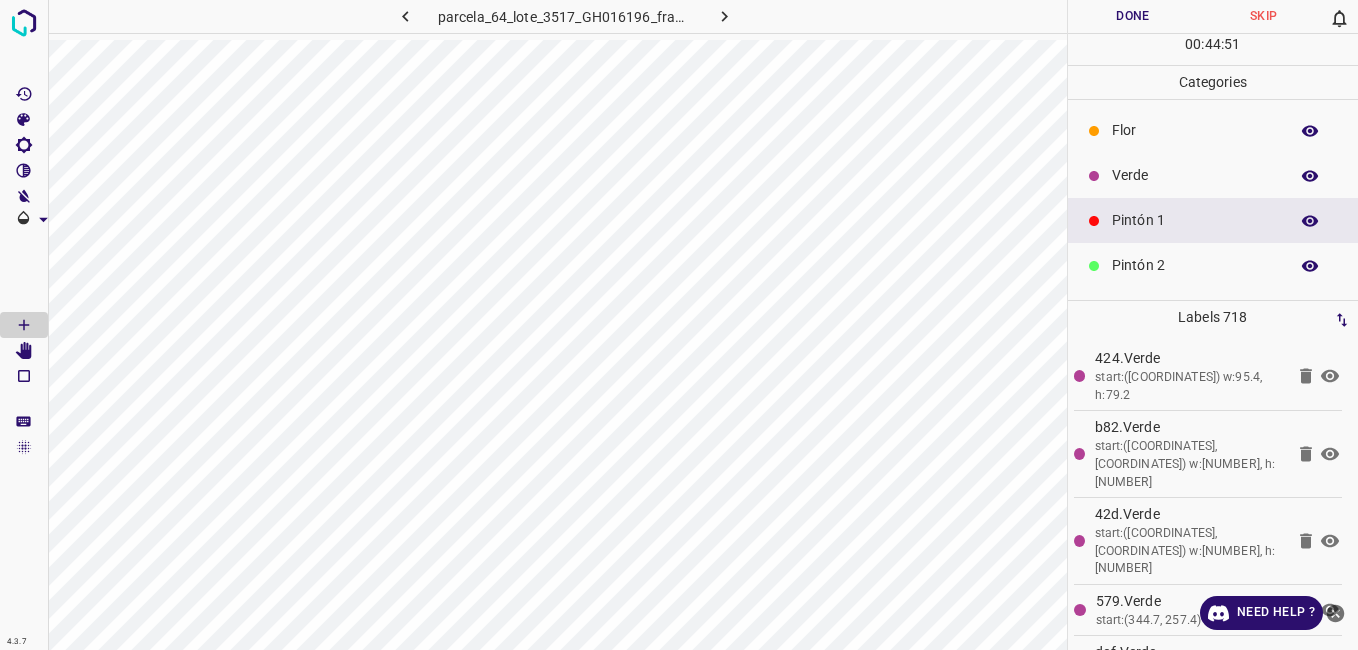 click on "Verde" at bounding box center (1195, 175) 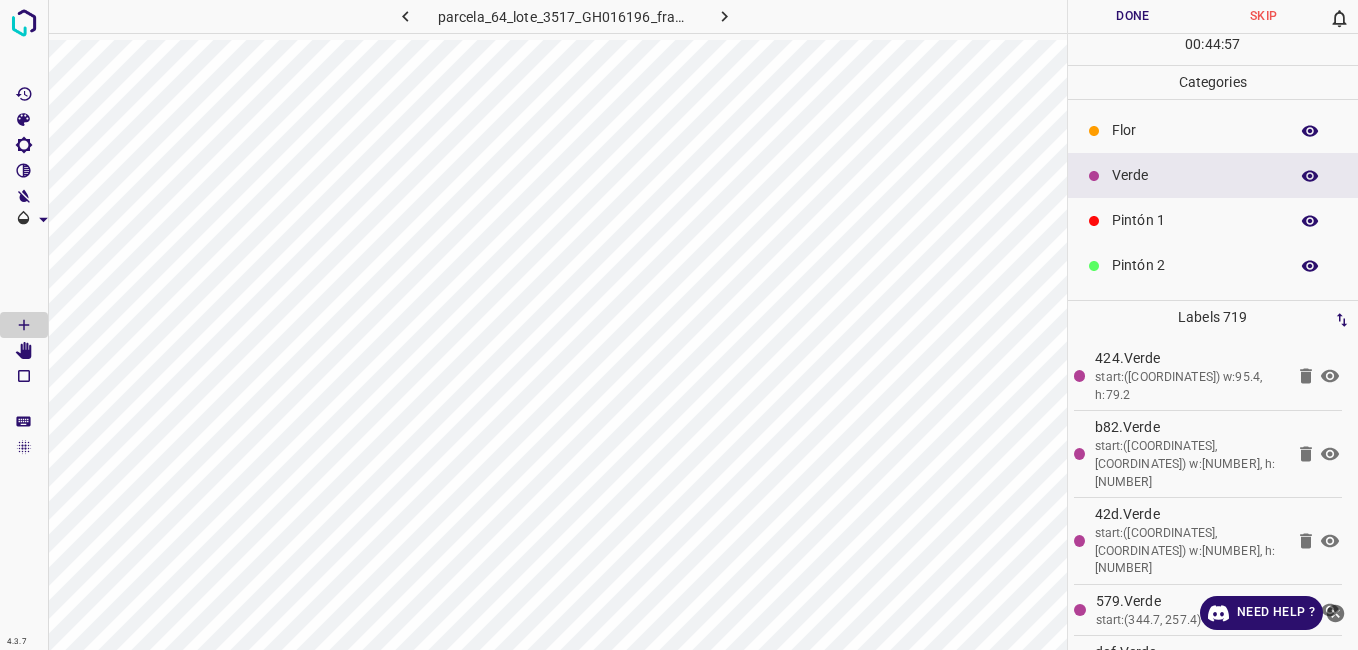 click on "Pintón 1" at bounding box center (1195, 220) 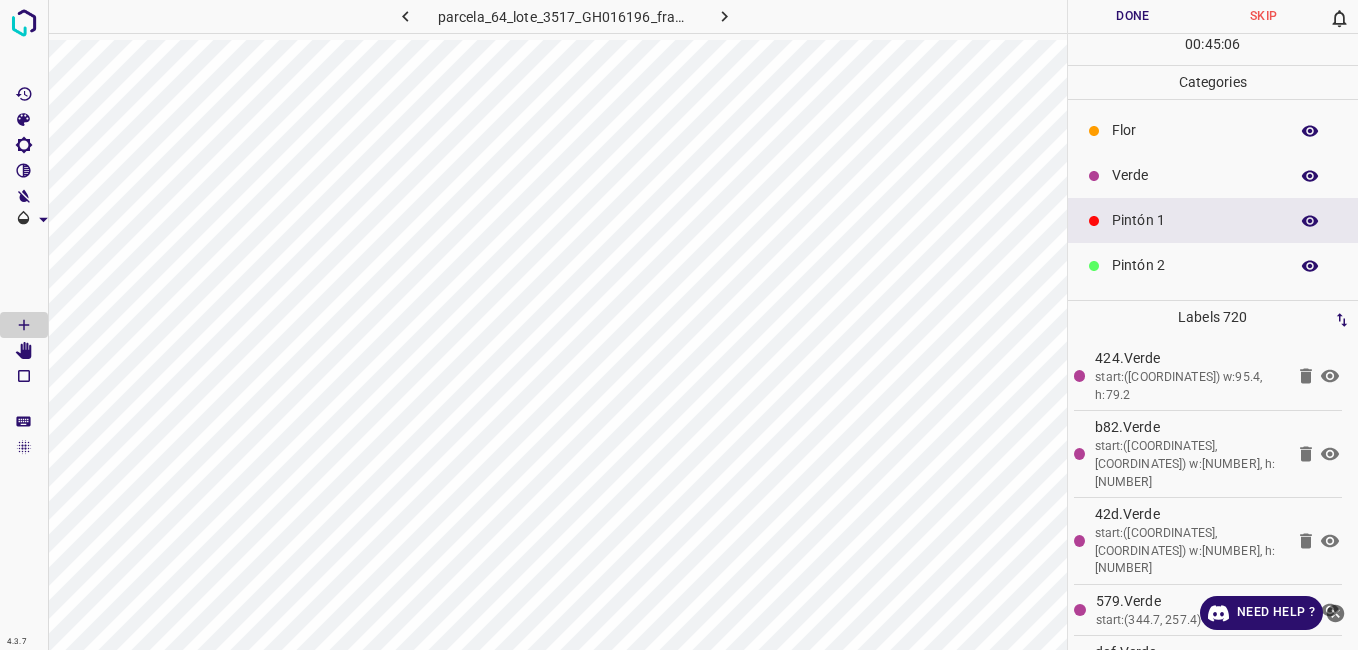 click on "Flor" at bounding box center [1195, 130] 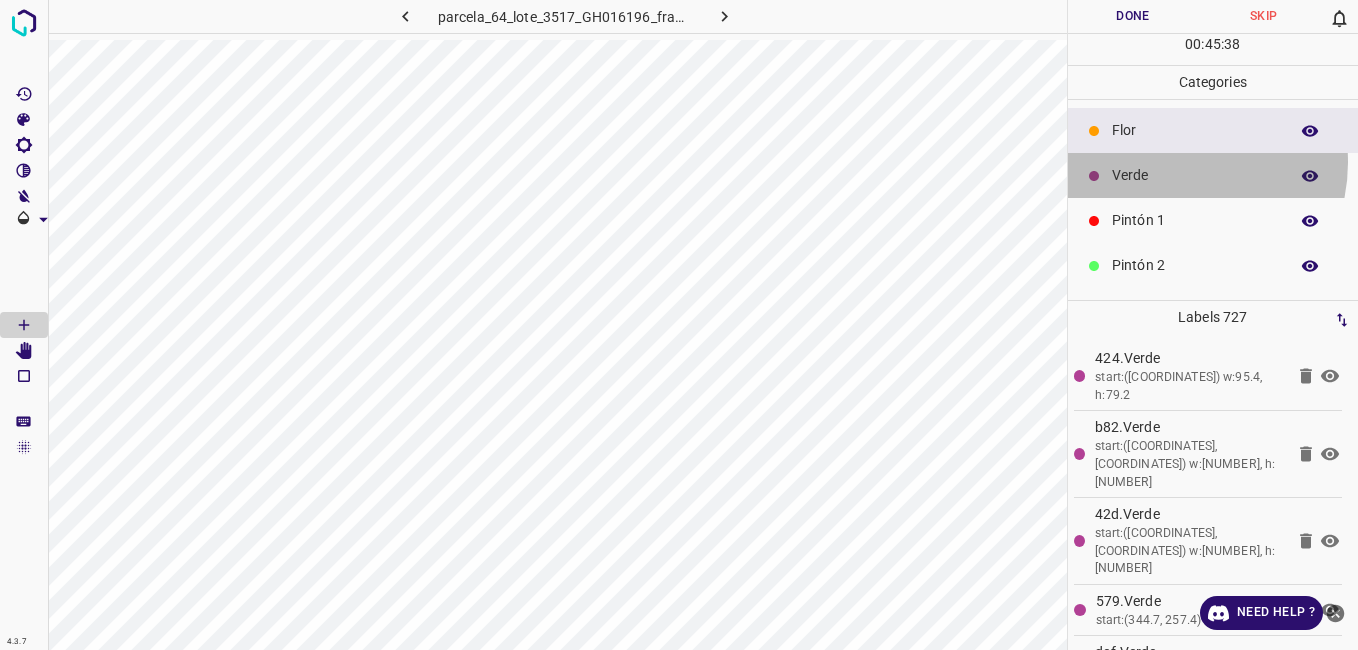 click on "Verde" at bounding box center (1213, 175) 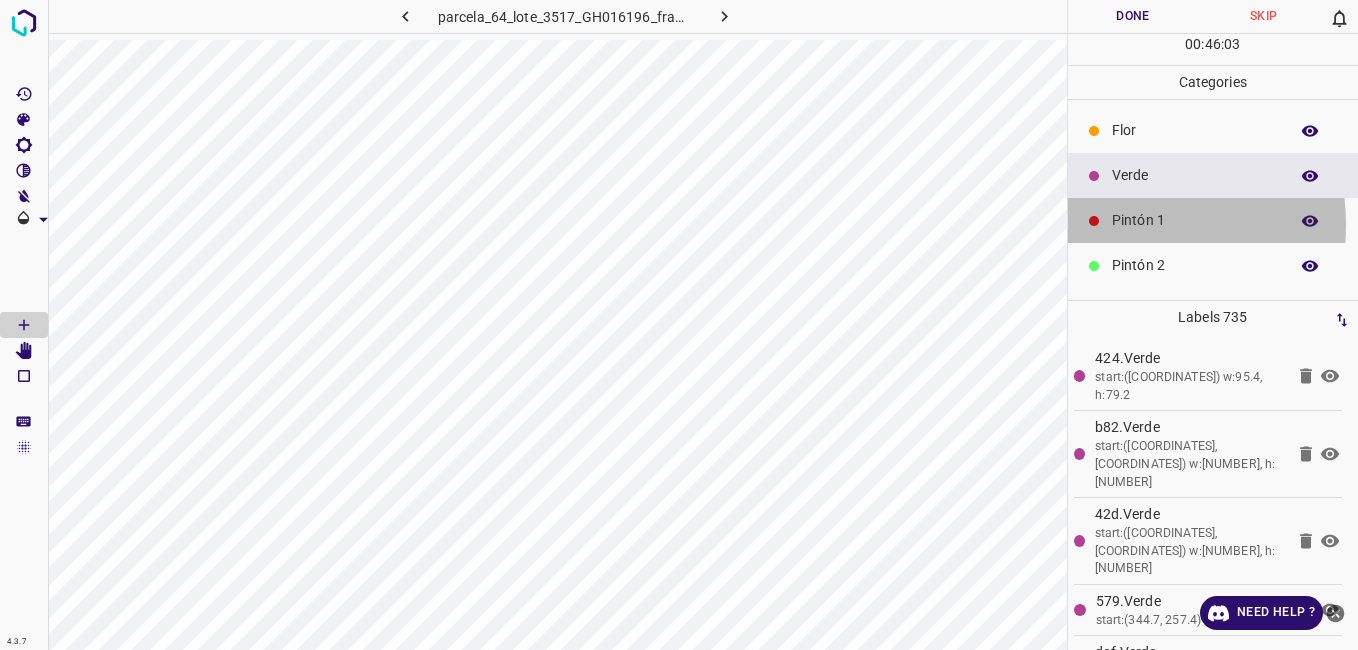 click on "Pintón 1" at bounding box center [1195, 220] 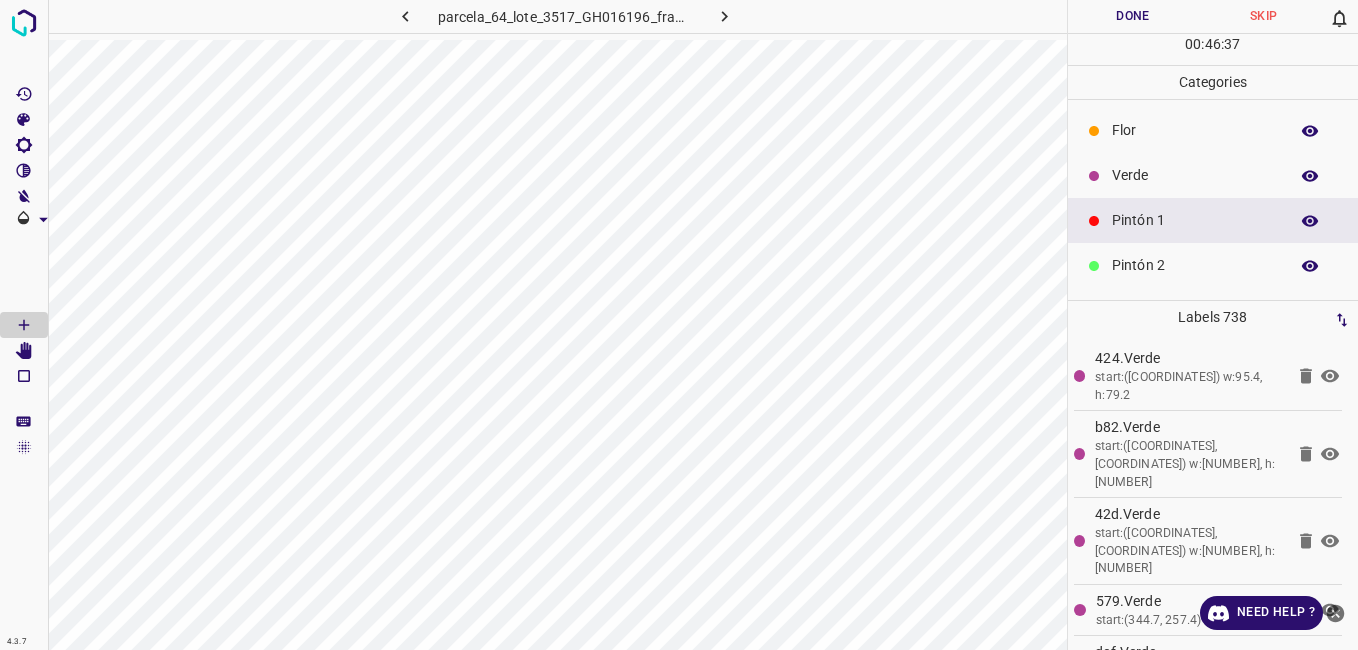 click on "Verde" at bounding box center [1213, 175] 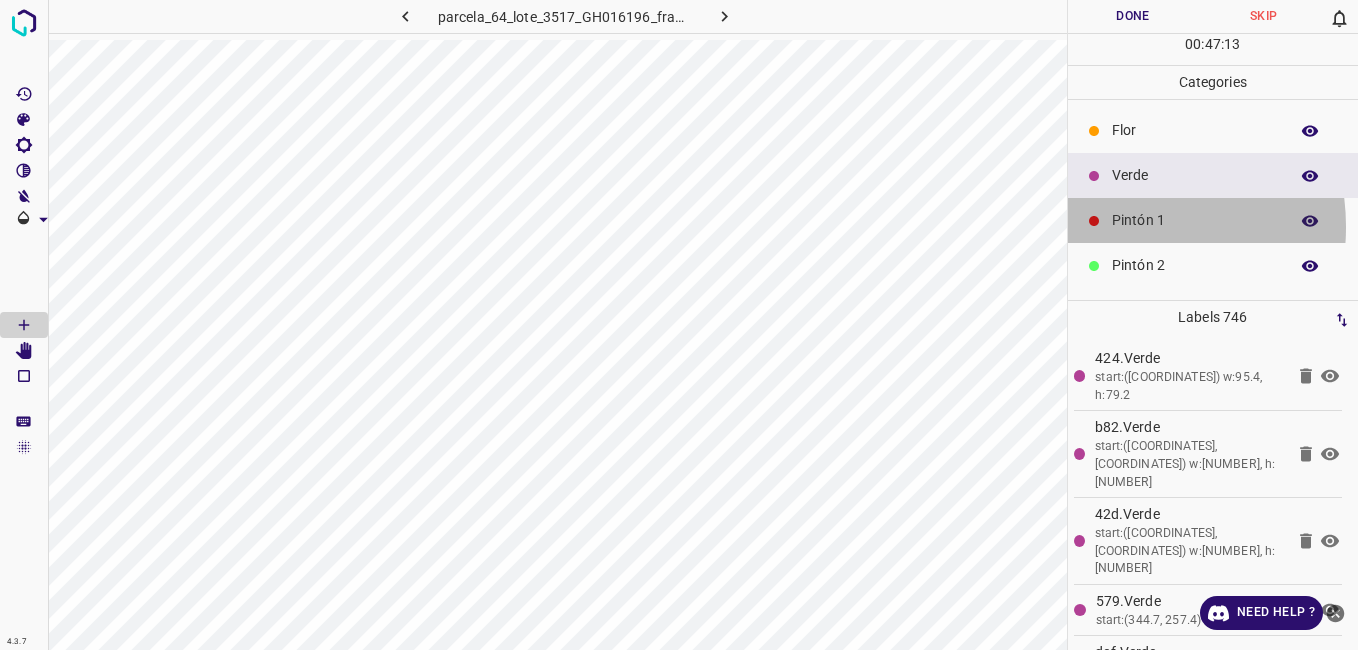 click on "Pintón 1" at bounding box center (1195, 220) 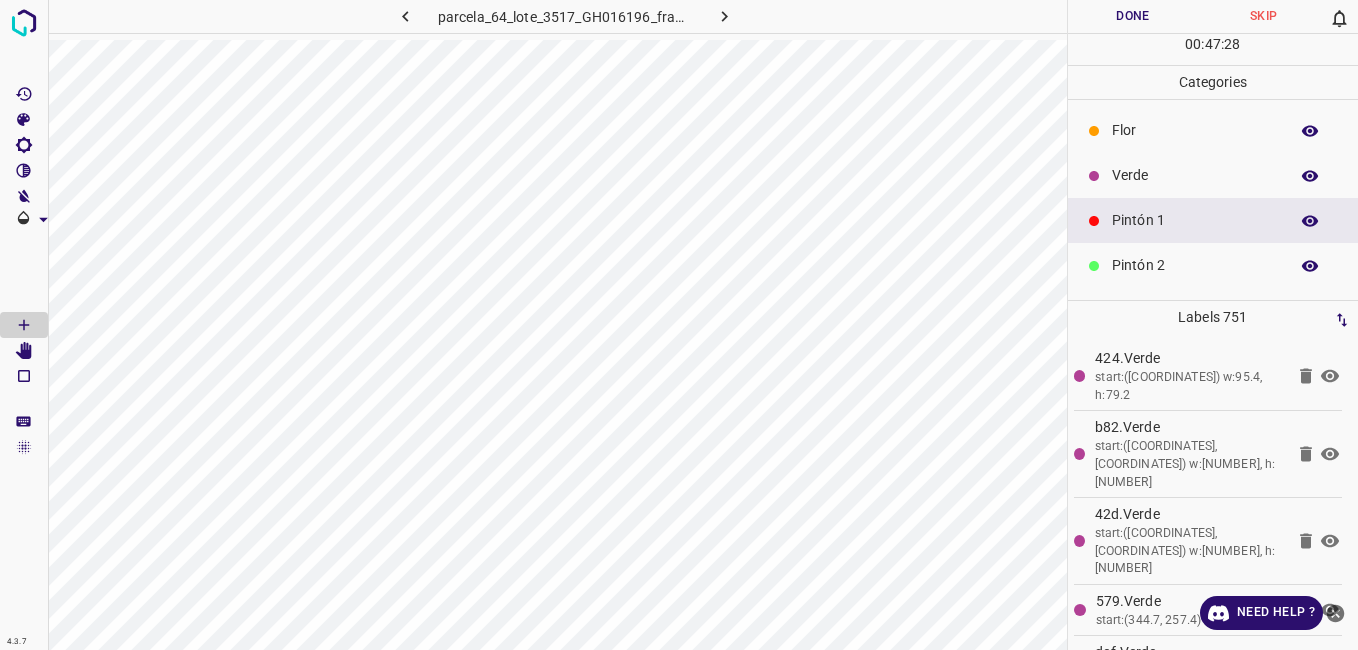 click on "Verde" at bounding box center (1195, 175) 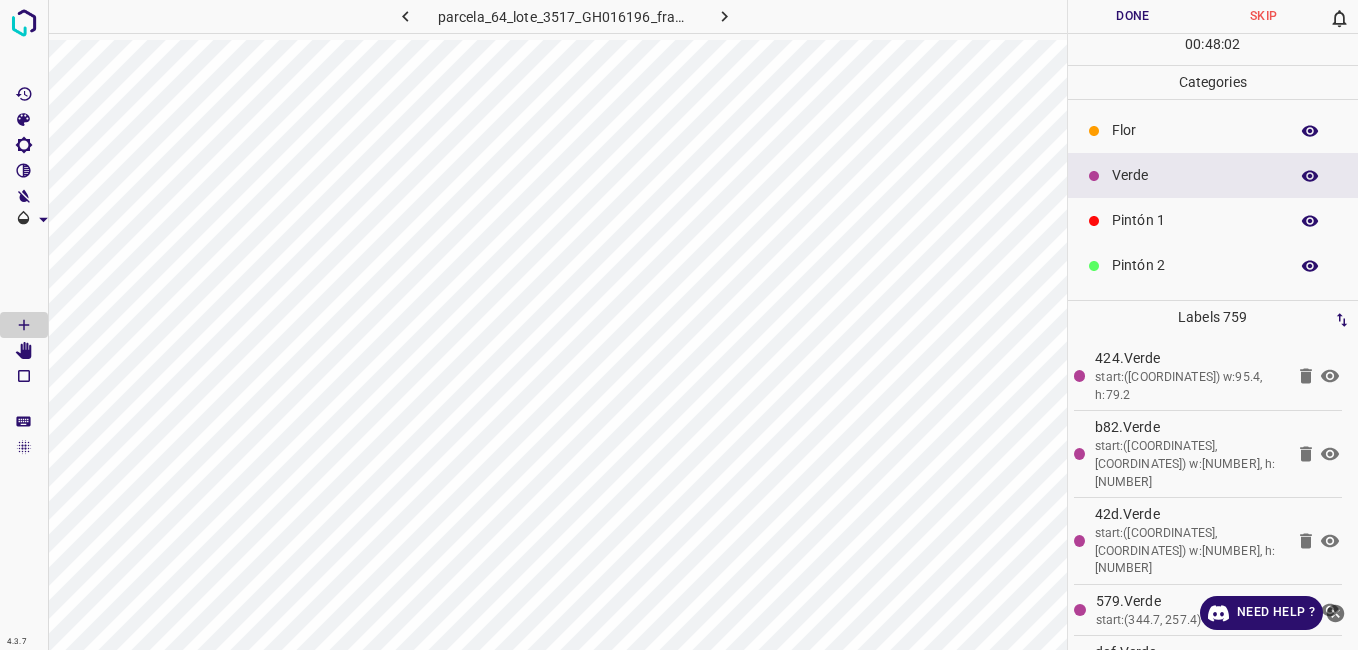 click on "Pintón 1" at bounding box center (1195, 220) 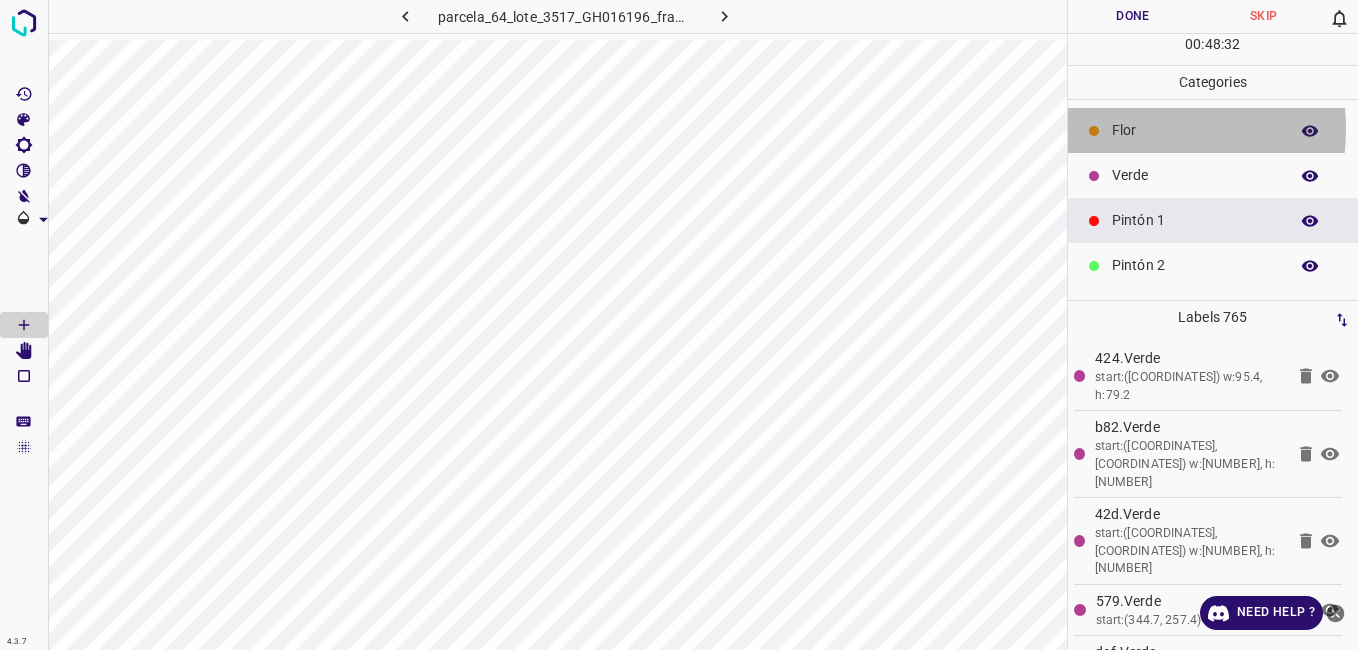 click on "Flor" at bounding box center (1195, 130) 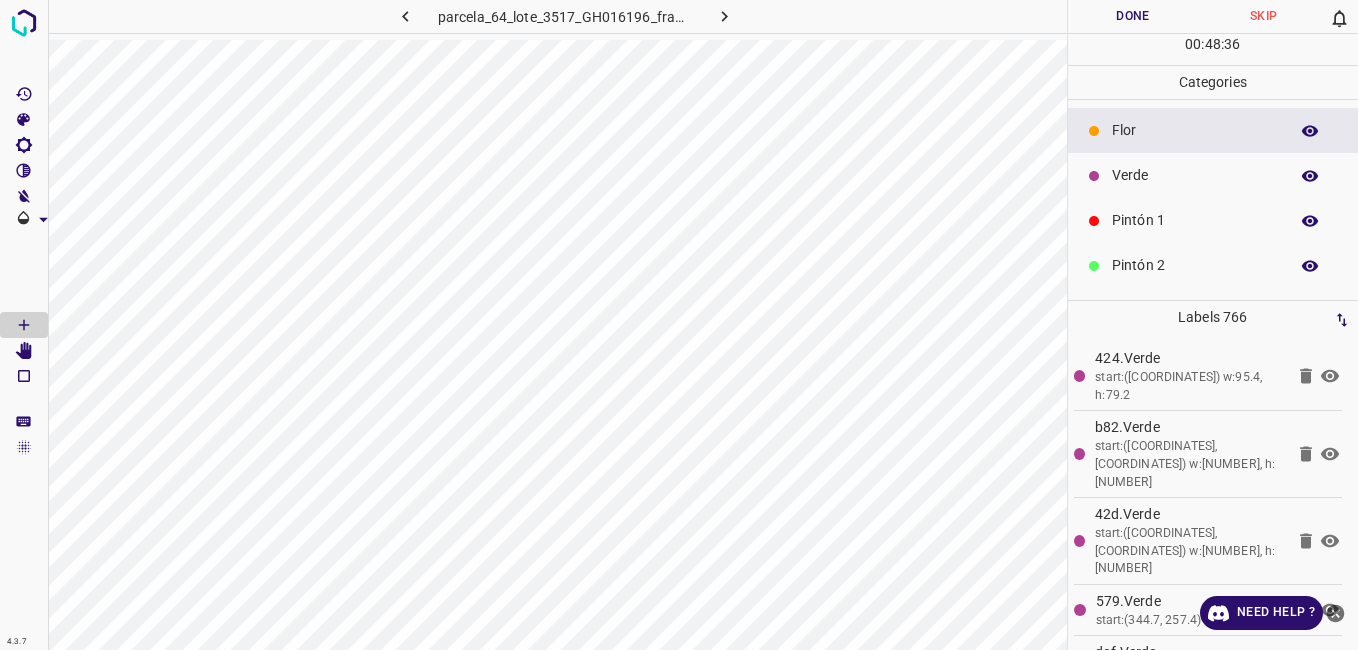 click on "Verde" at bounding box center (1195, 175) 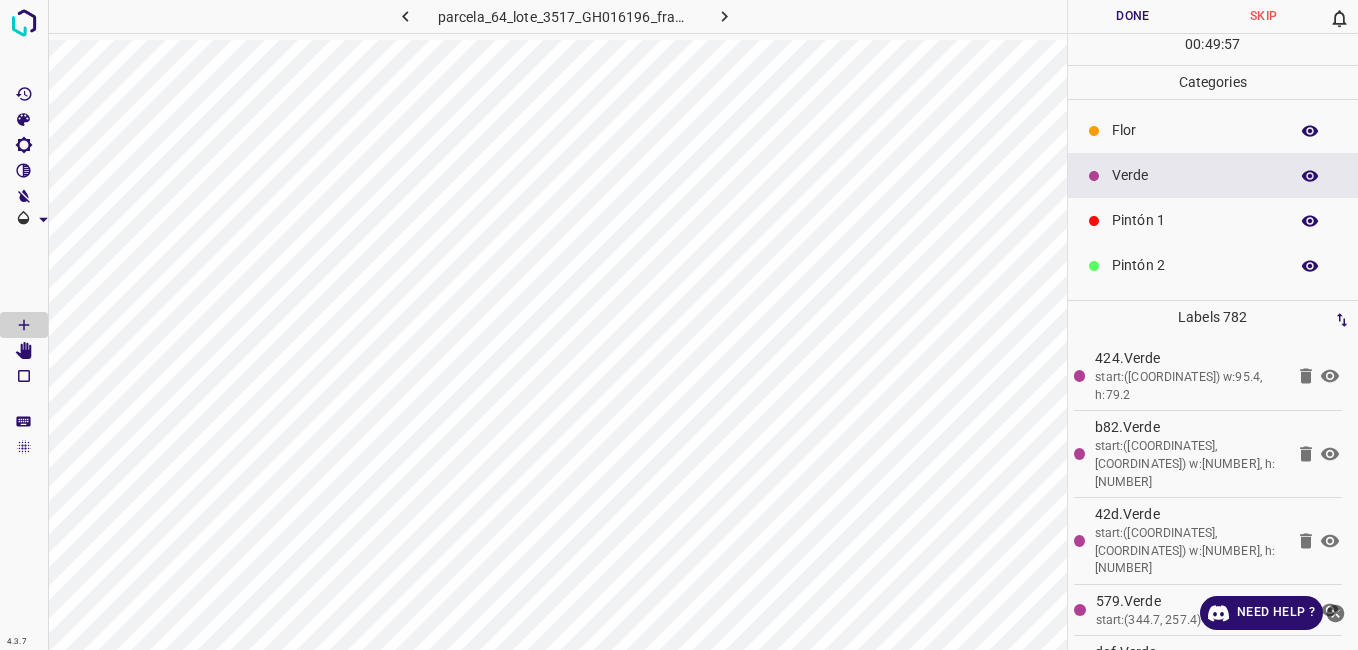 click on "Pintón 1" at bounding box center (1195, 220) 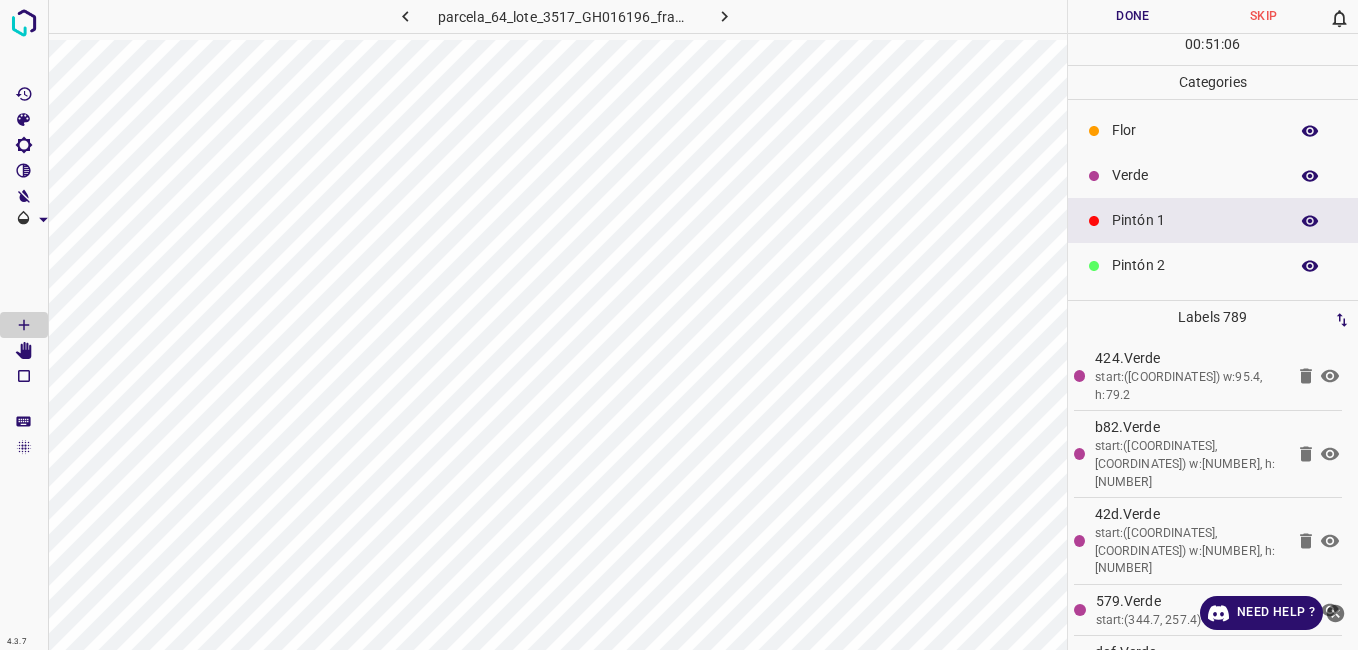 click on "Verde" at bounding box center (1213, 175) 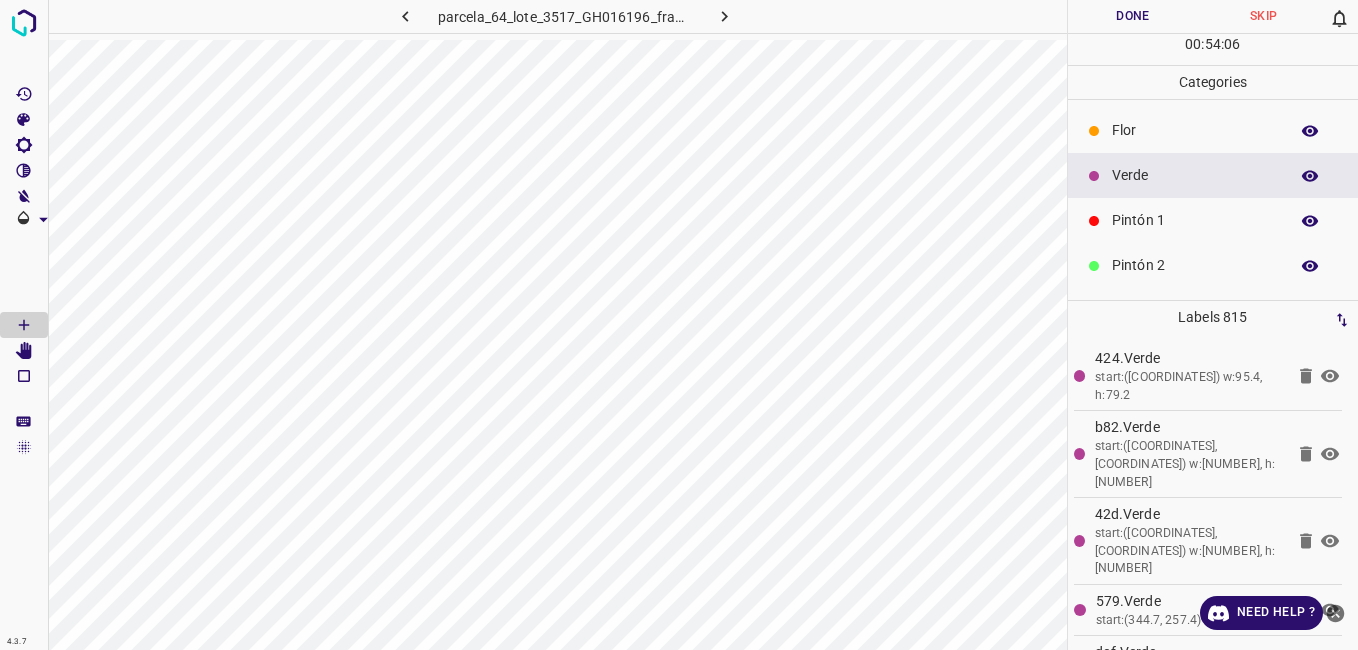 scroll, scrollTop: 176, scrollLeft: 0, axis: vertical 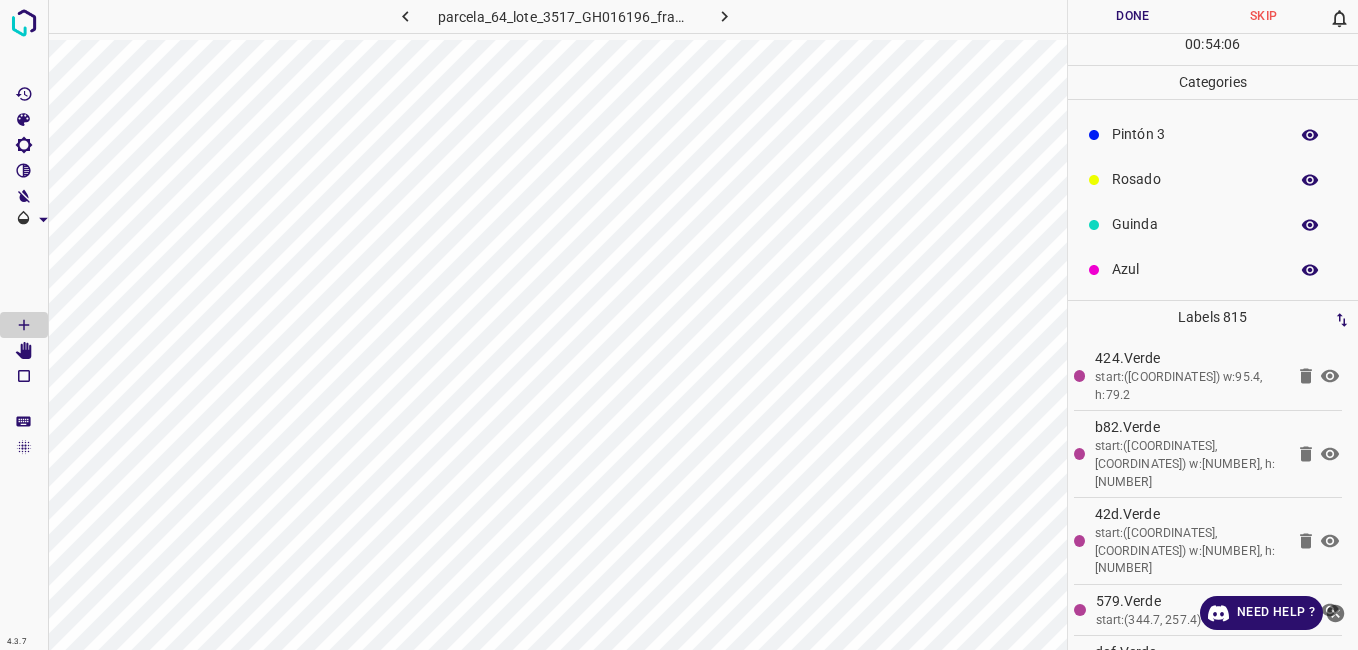 click on "Pintón 3" at bounding box center [1195, 134] 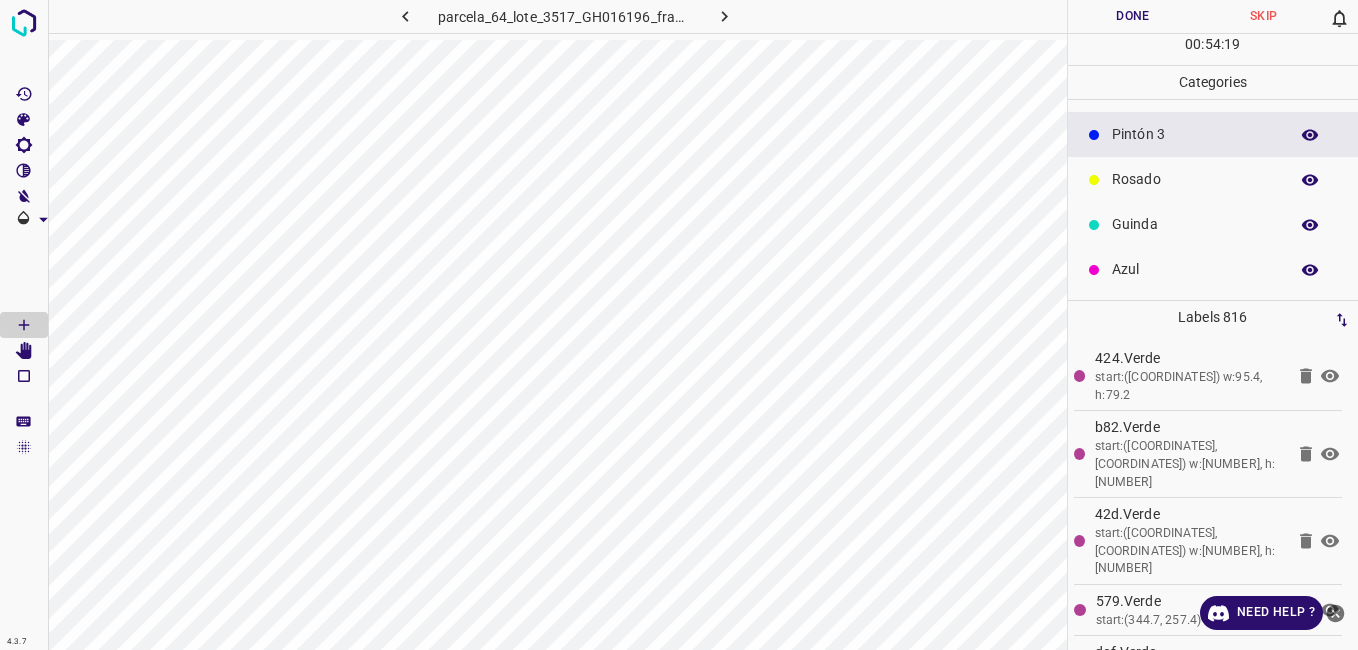 scroll, scrollTop: 0, scrollLeft: 0, axis: both 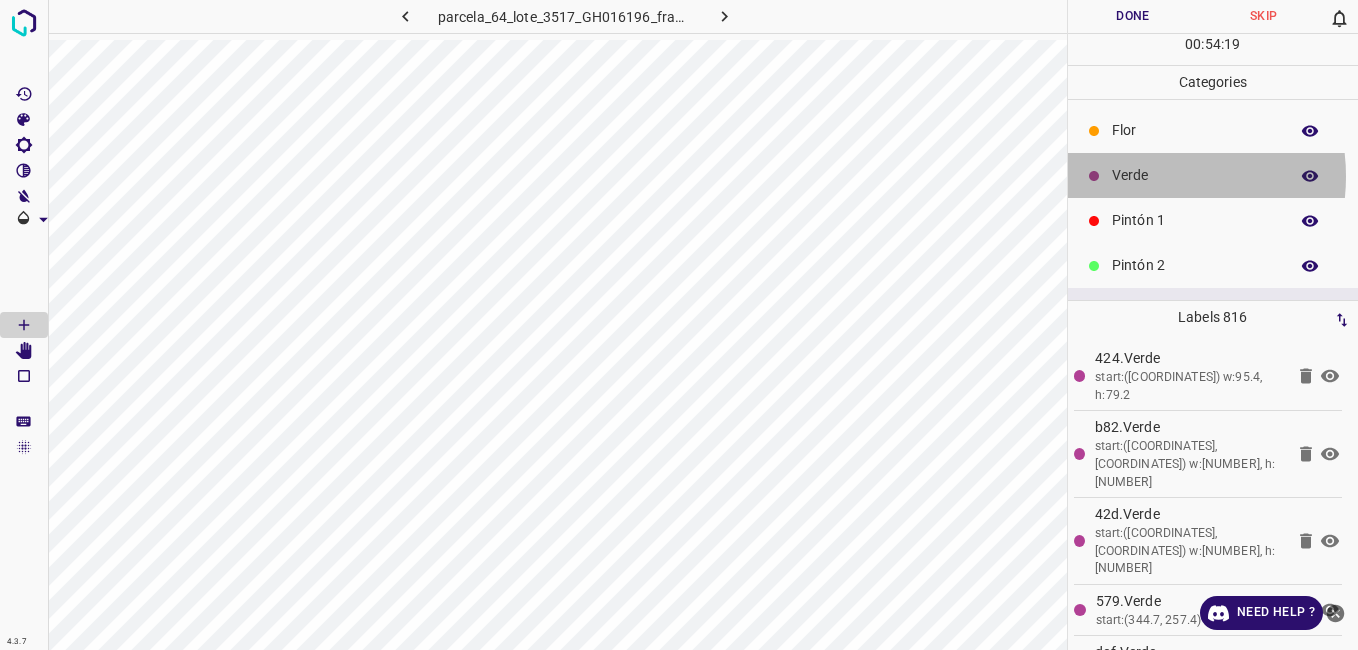 click on "Verde" at bounding box center (1195, 175) 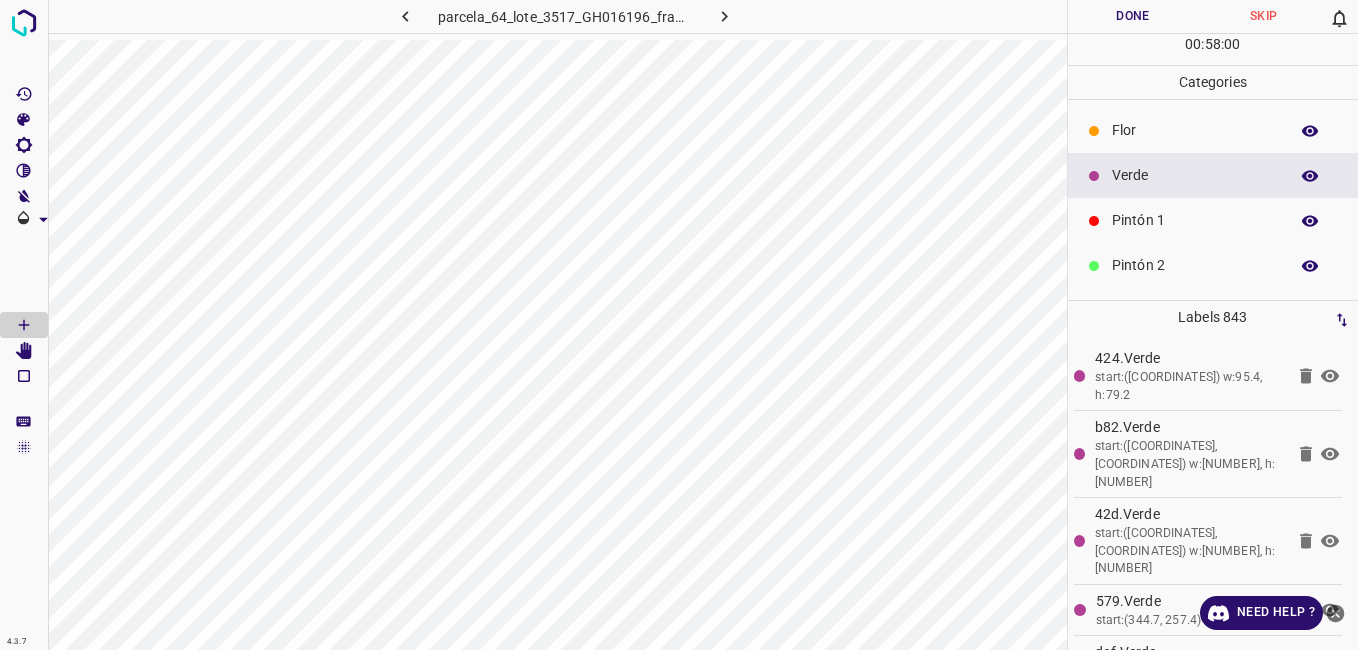 click on "Pintón 1" at bounding box center (1195, 220) 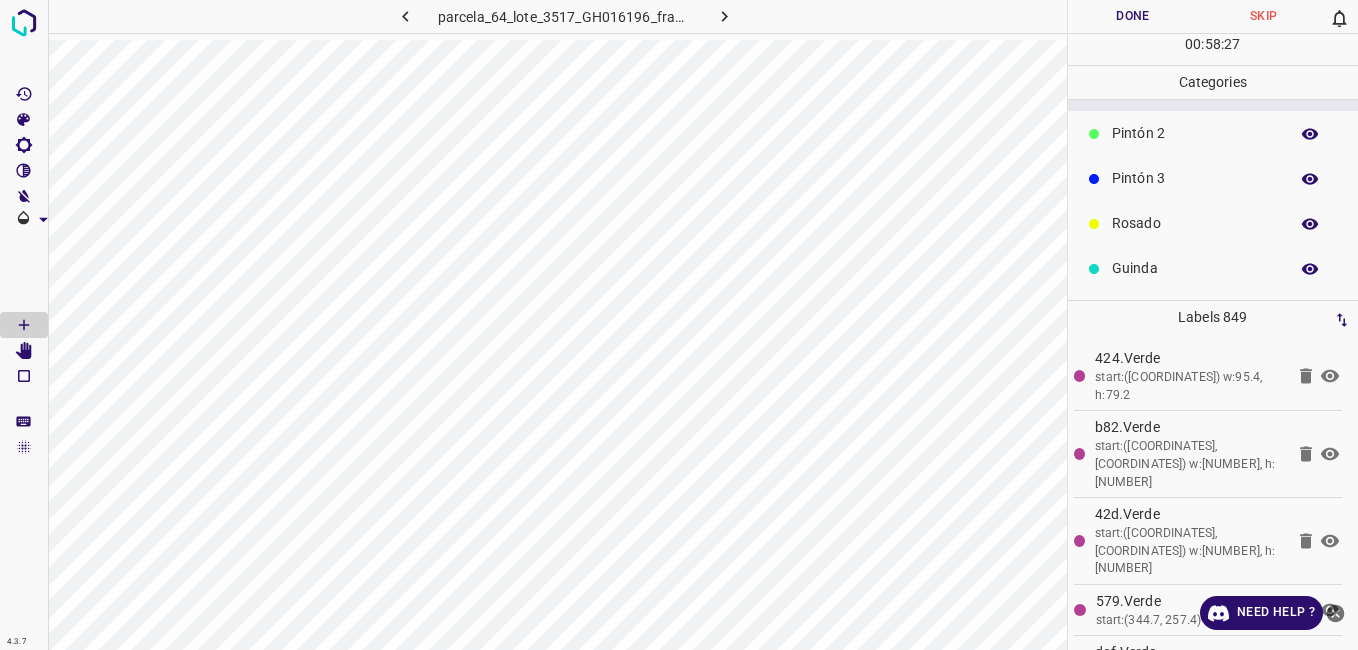 scroll, scrollTop: 176, scrollLeft: 0, axis: vertical 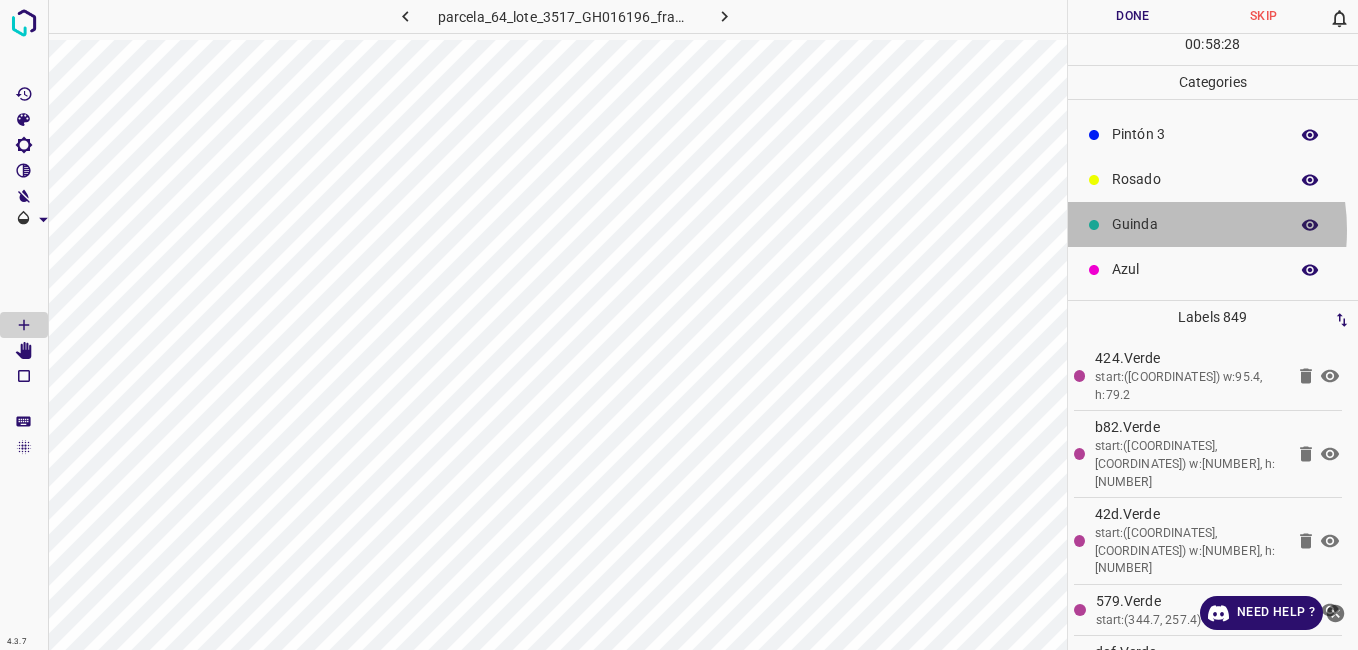 click on "Guinda" at bounding box center [1195, 224] 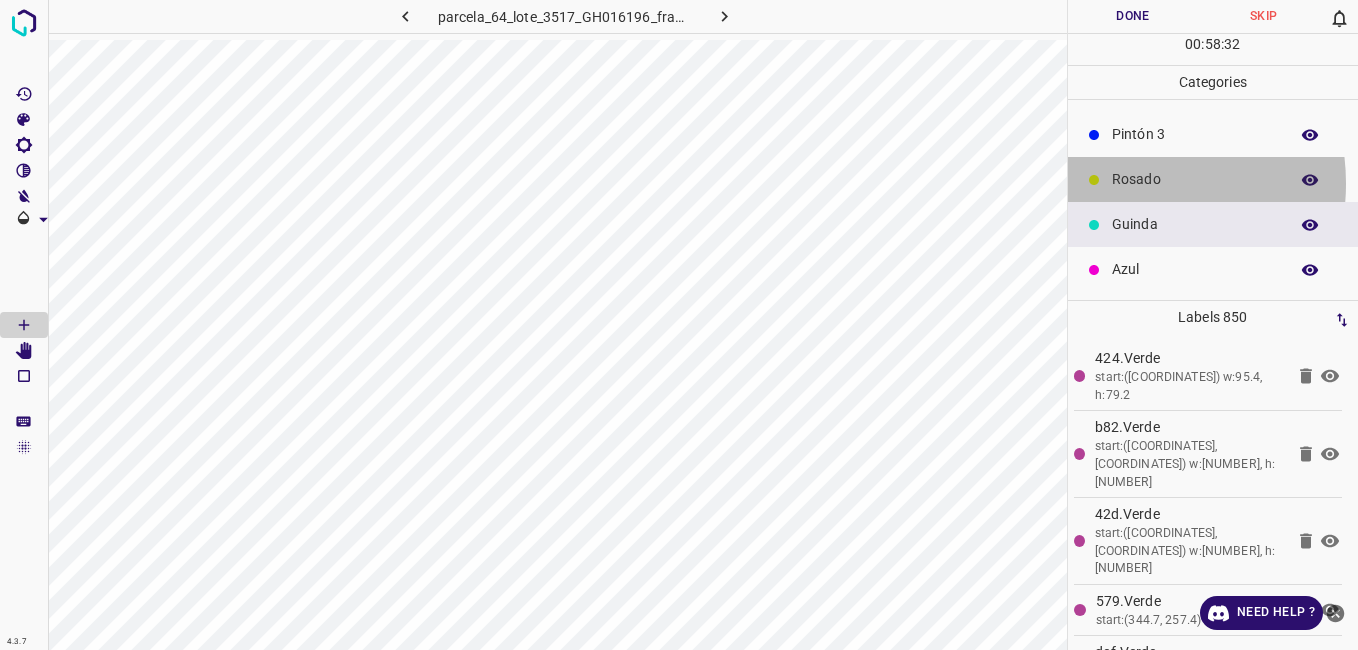 click on "Rosado" at bounding box center [1195, 179] 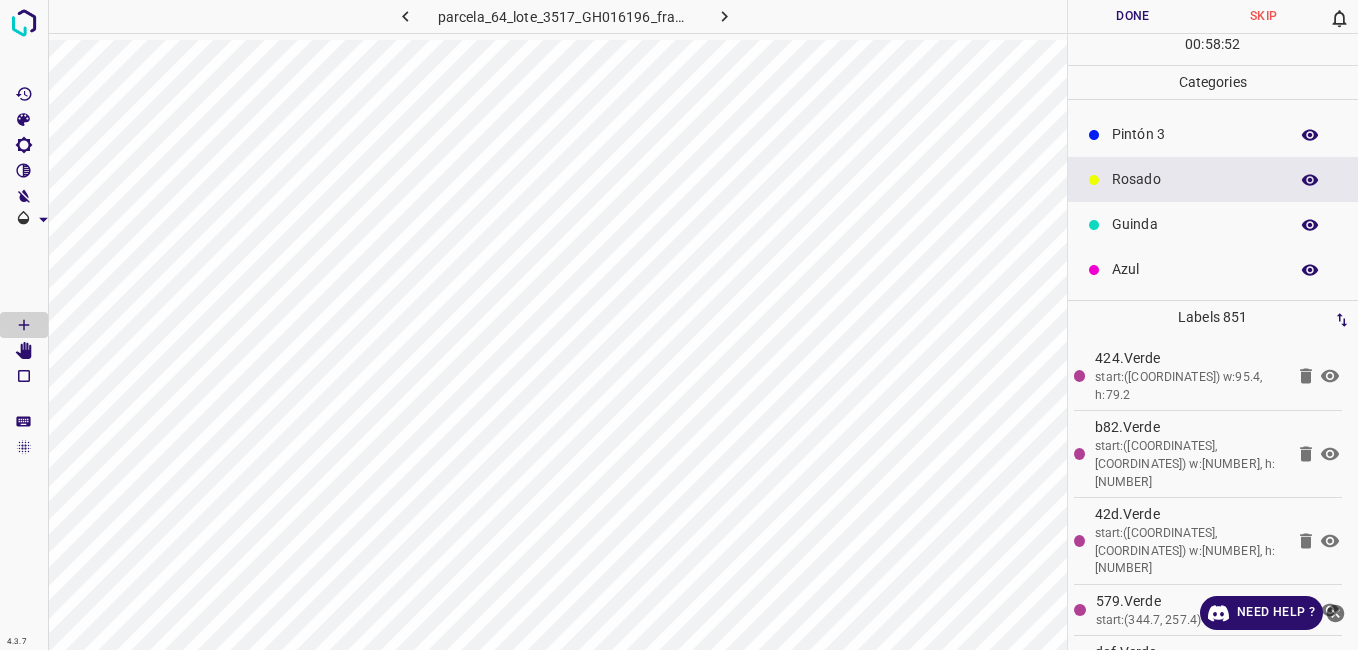 scroll, scrollTop: 0, scrollLeft: 0, axis: both 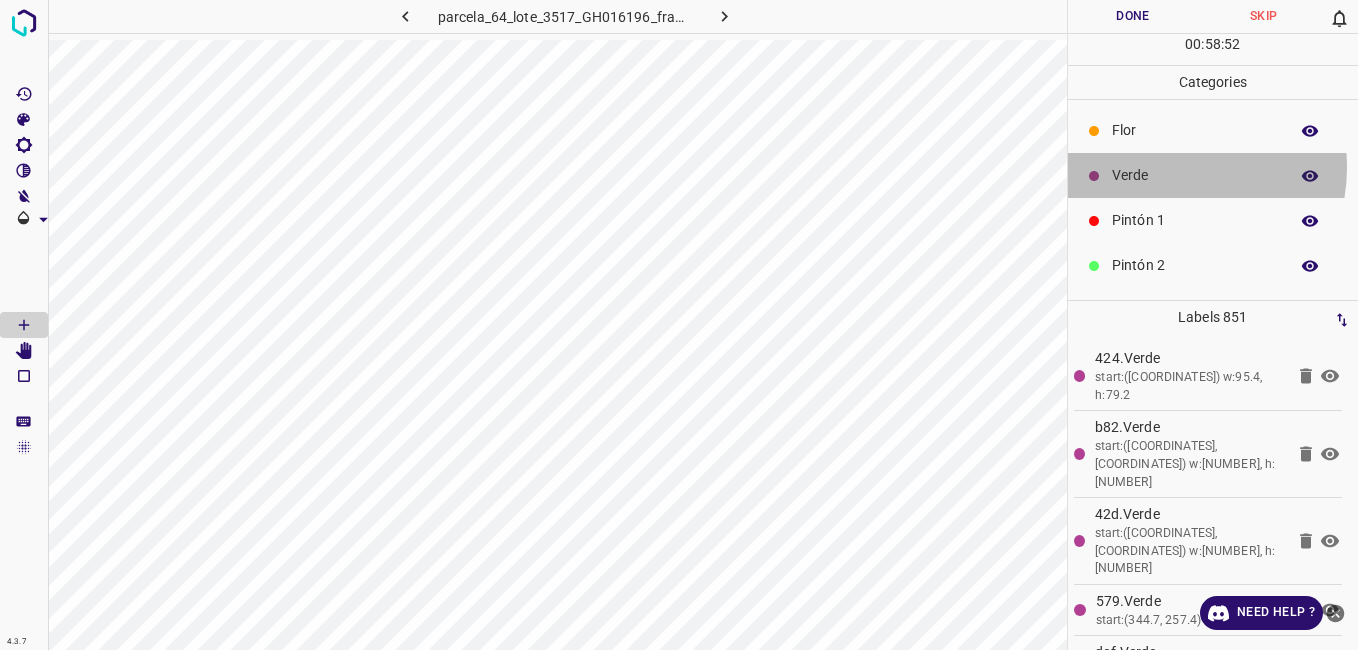 click on "Verde" at bounding box center (1195, 175) 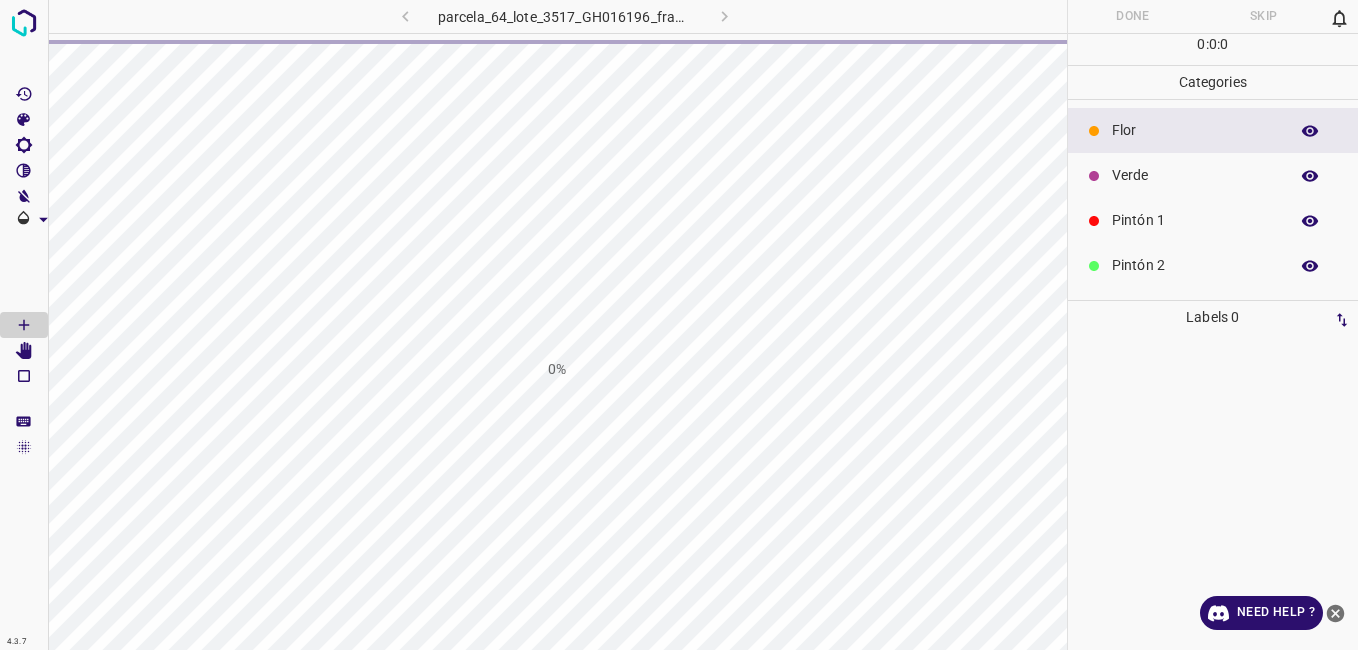 scroll, scrollTop: 0, scrollLeft: 0, axis: both 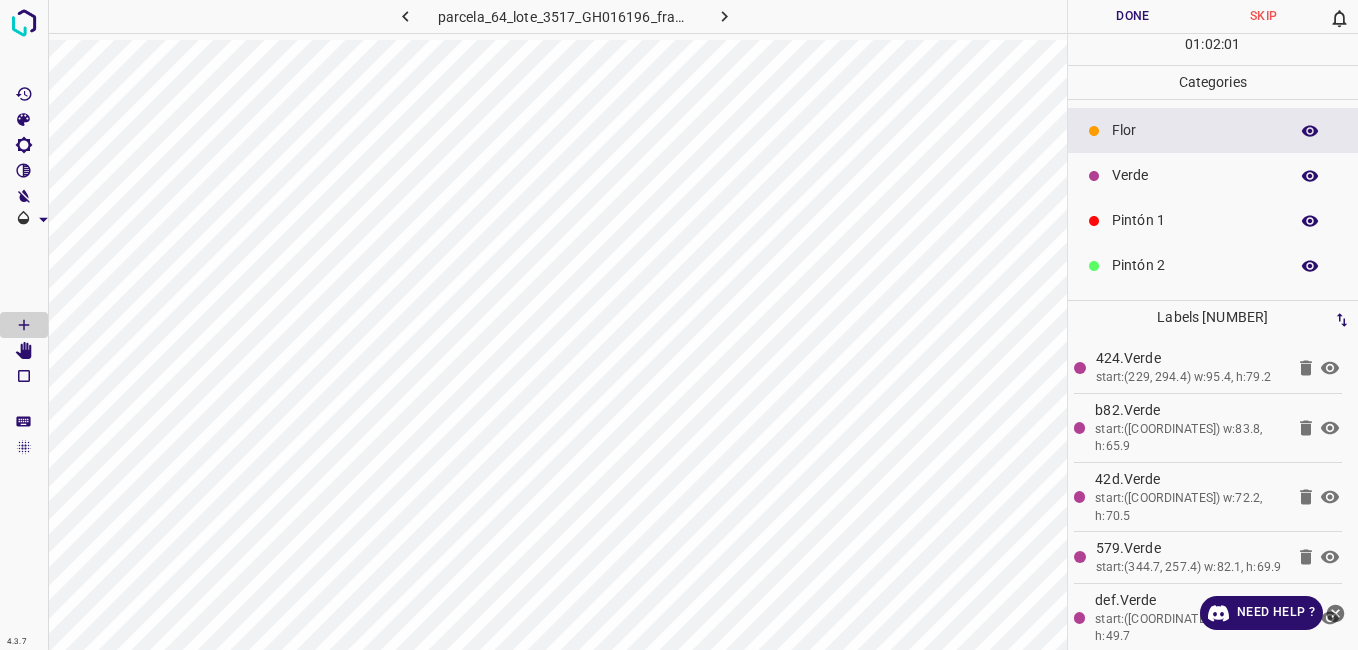 click on "Done" at bounding box center [1133, 16] 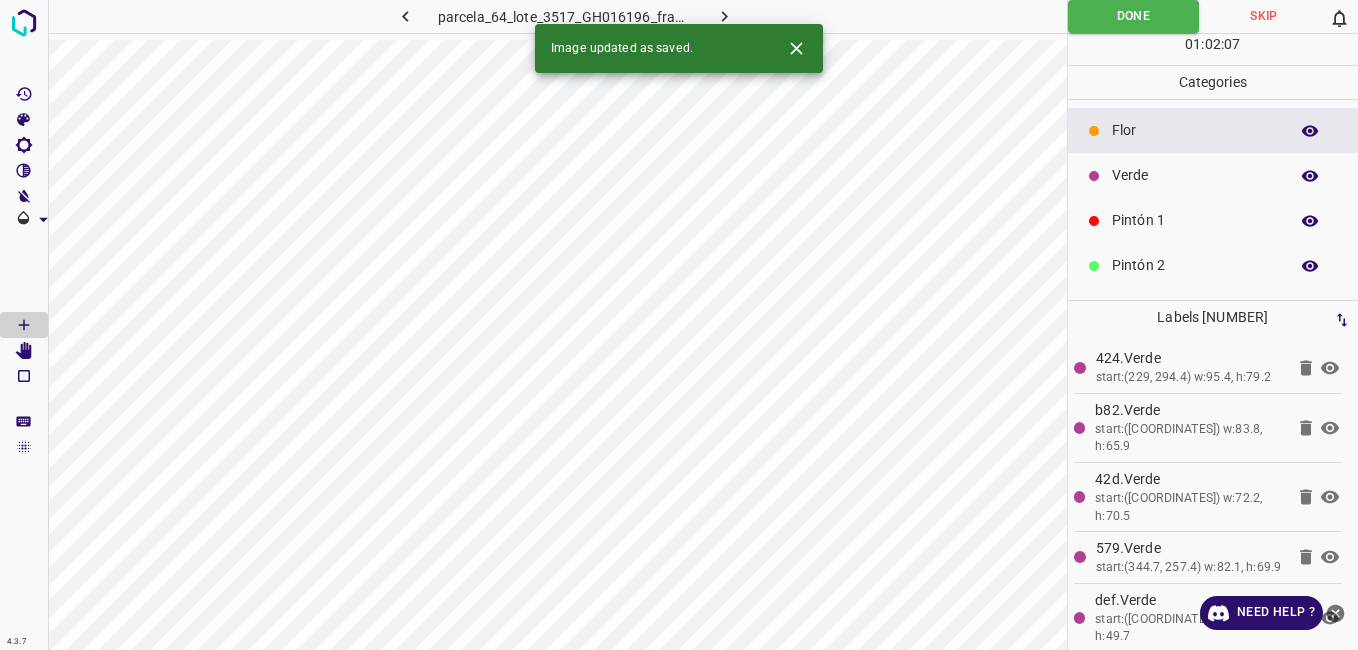 click 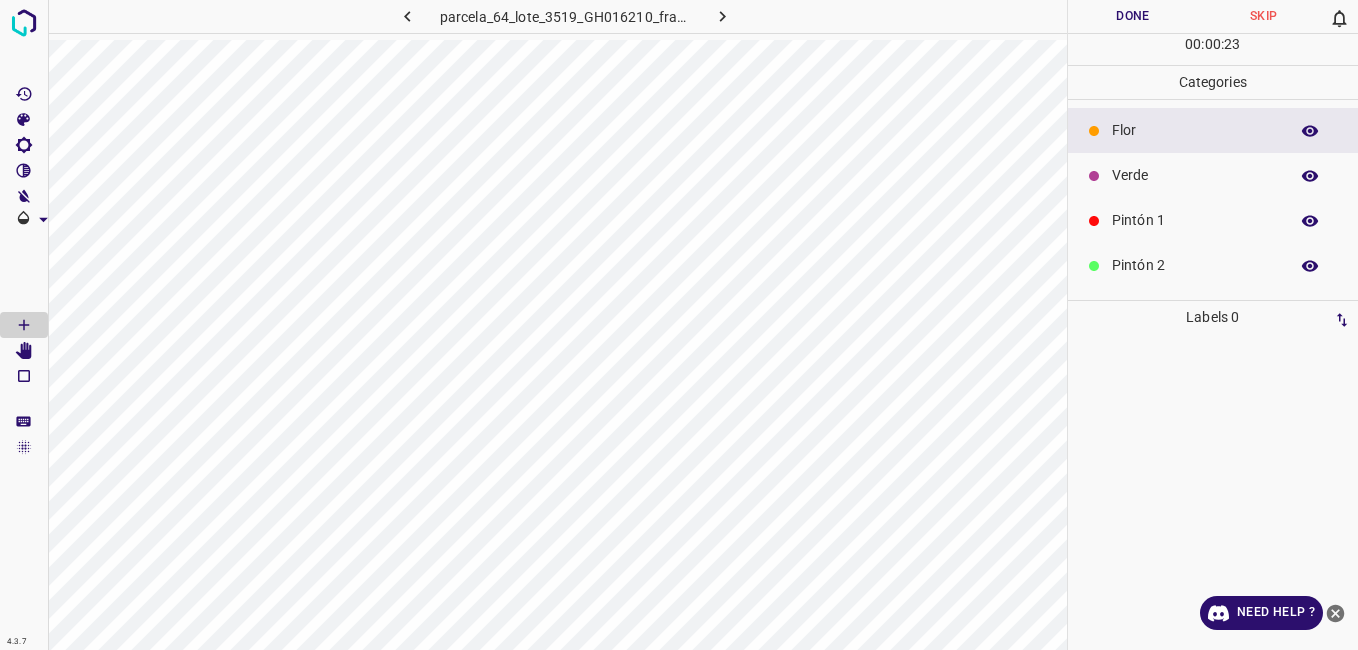 click on "Pintón 1" at bounding box center (1195, 220) 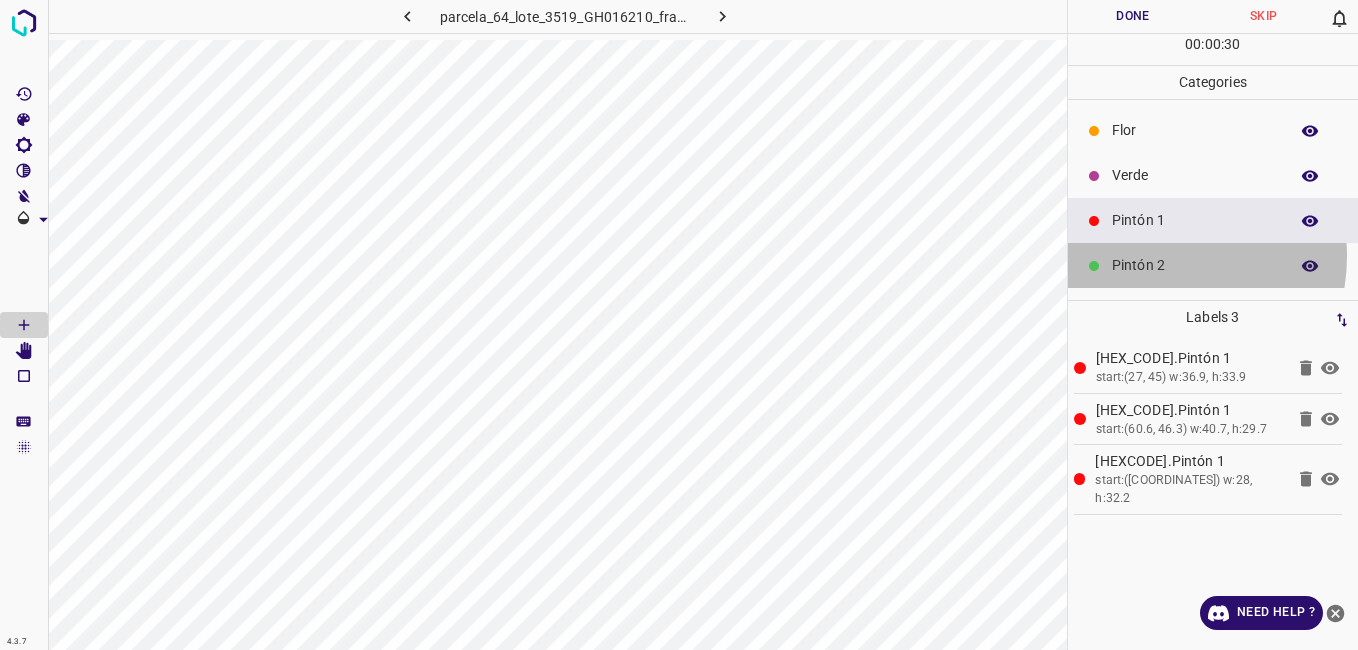 click on "Pintón 2" at bounding box center (1195, 265) 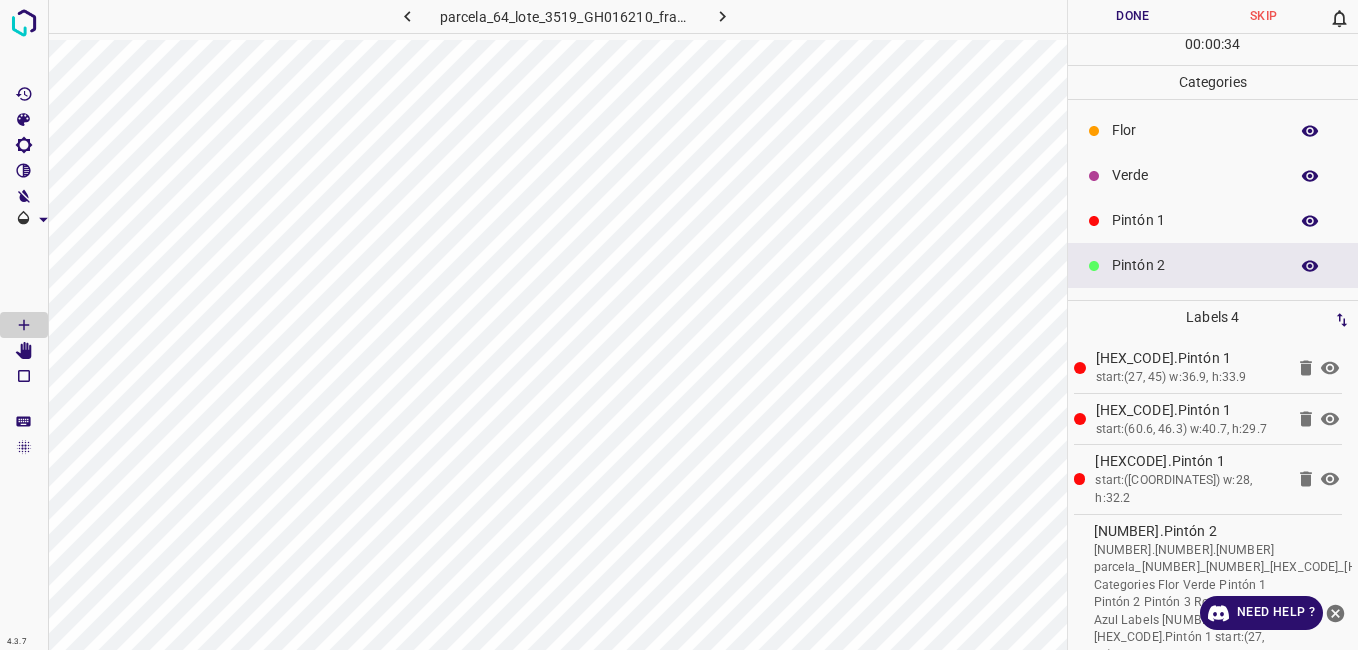 click on "Verde" at bounding box center [1195, 175] 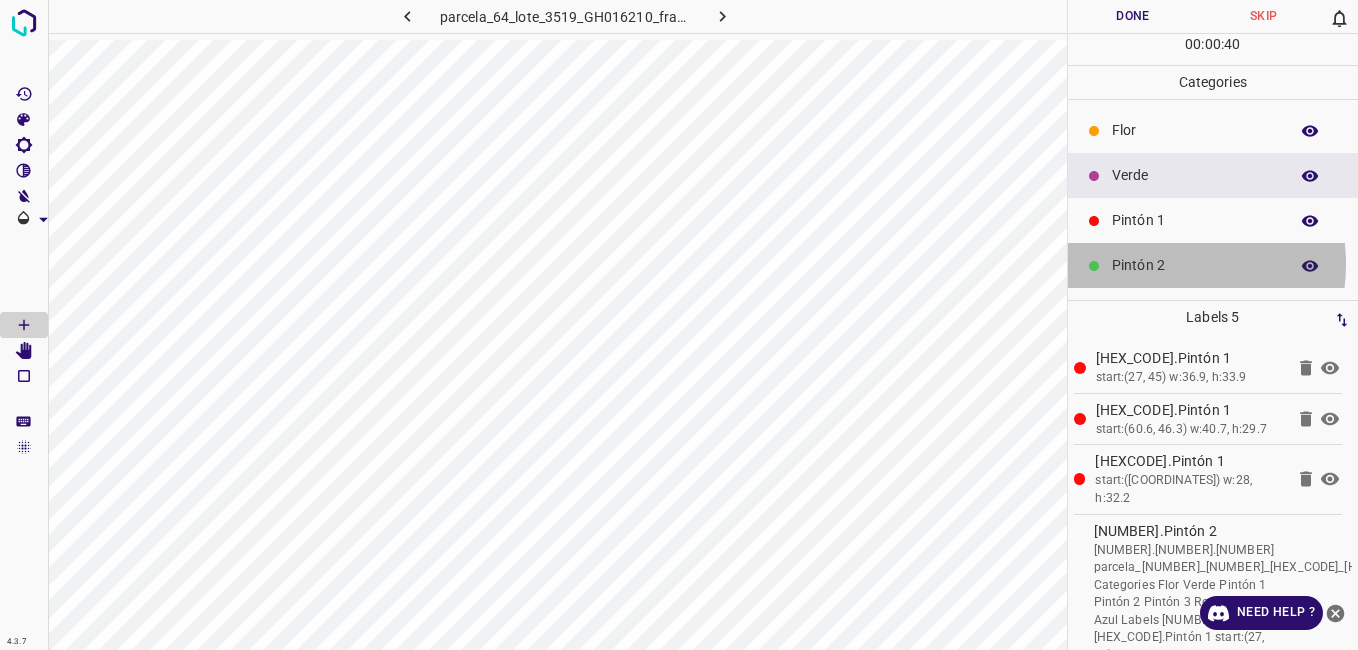 click on "Pintón 2" at bounding box center [1195, 265] 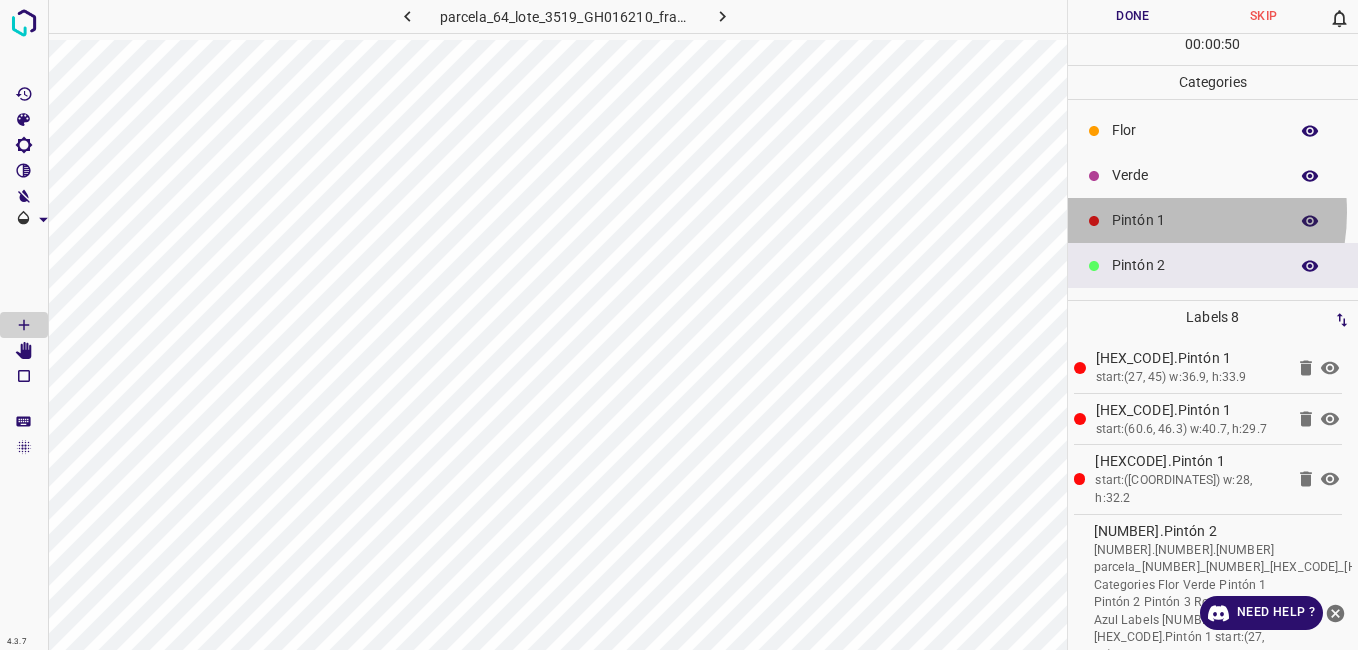 click on "Pintón 1" at bounding box center (1195, 220) 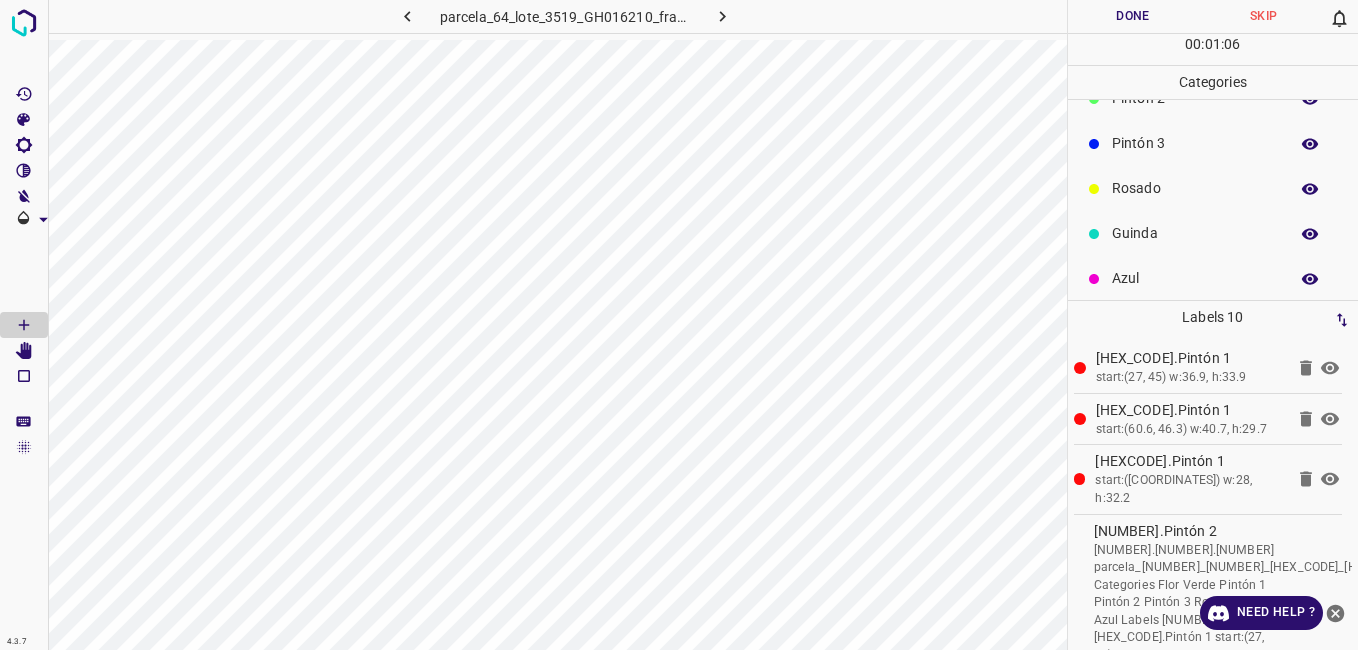 scroll, scrollTop: 176, scrollLeft: 0, axis: vertical 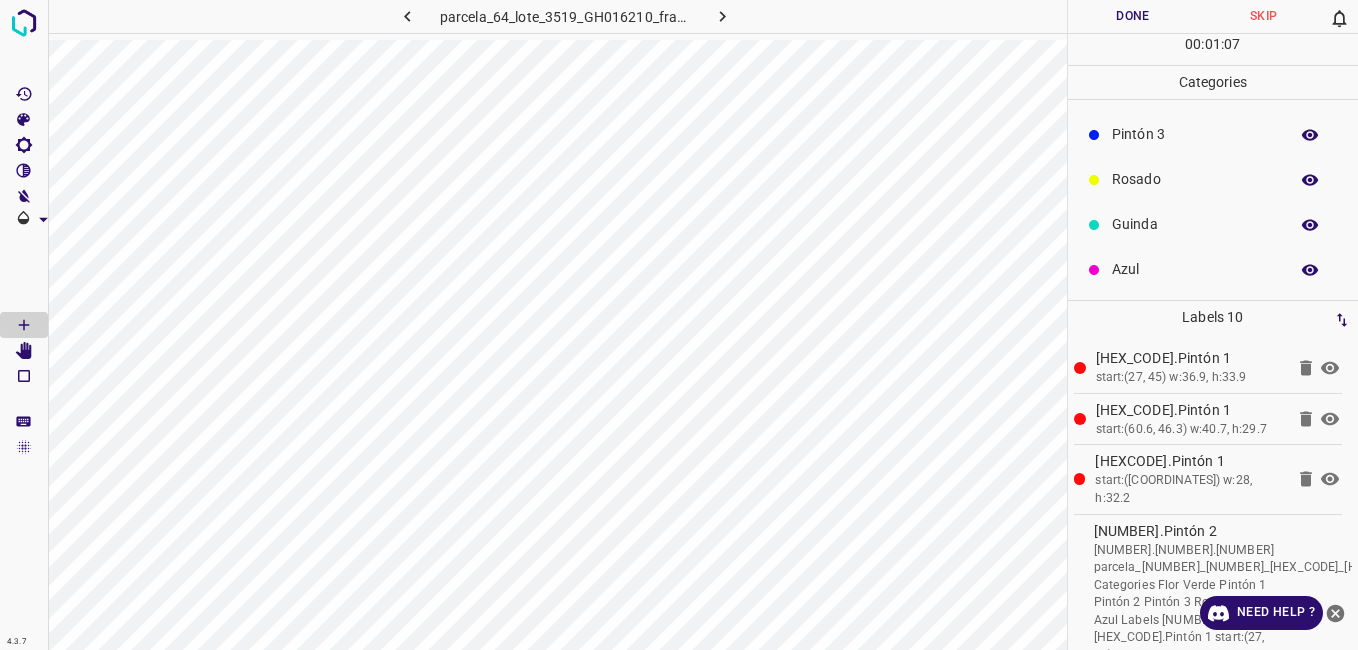 click on "Guinda" at bounding box center [1195, 224] 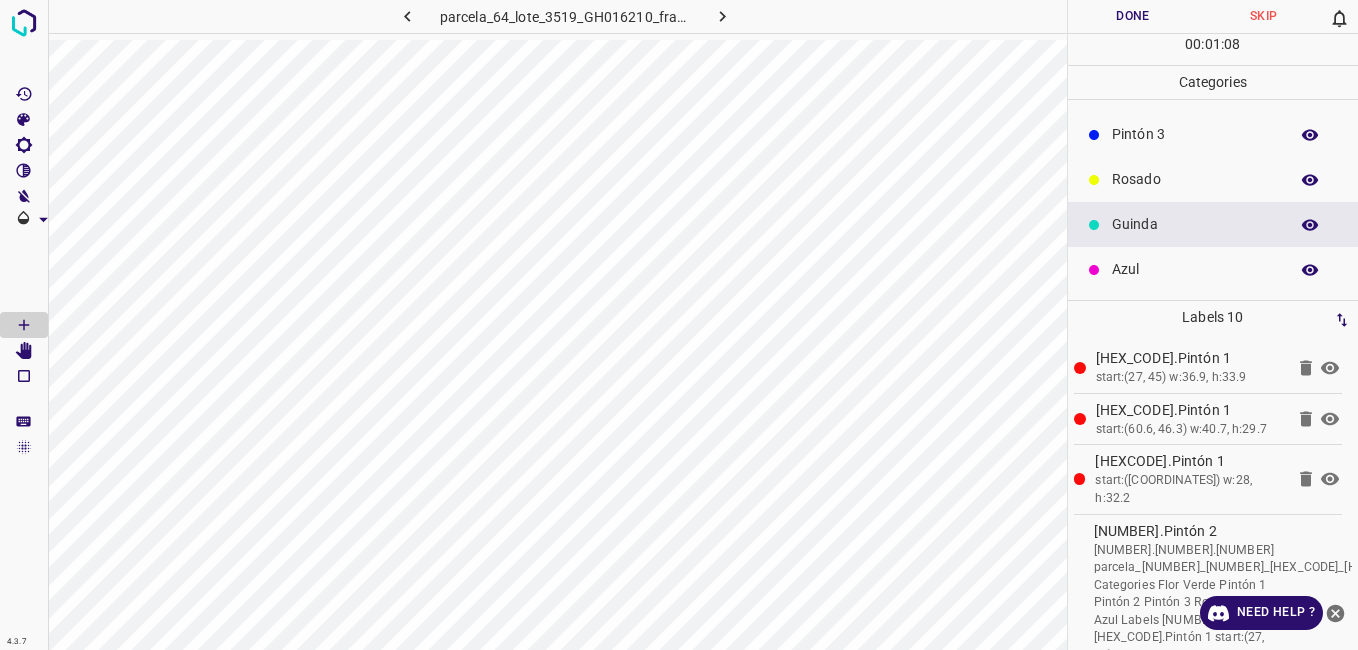 click on "Azul" at bounding box center [1195, 269] 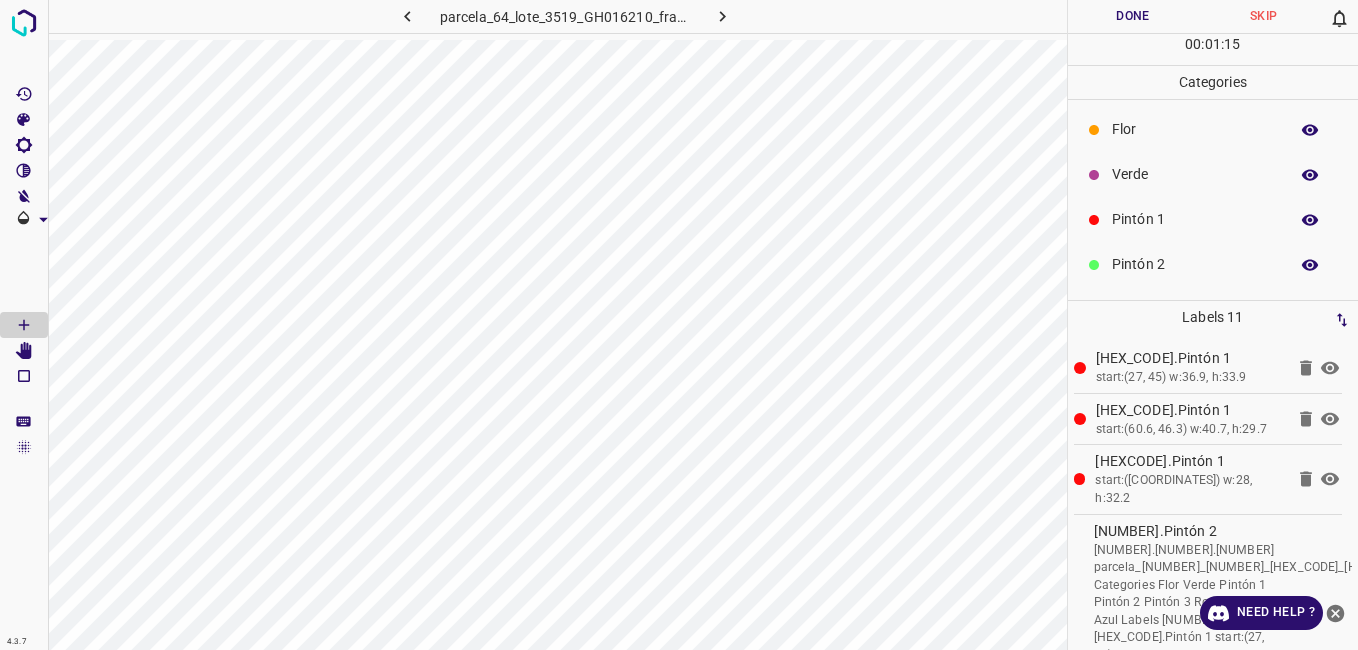 scroll, scrollTop: 0, scrollLeft: 0, axis: both 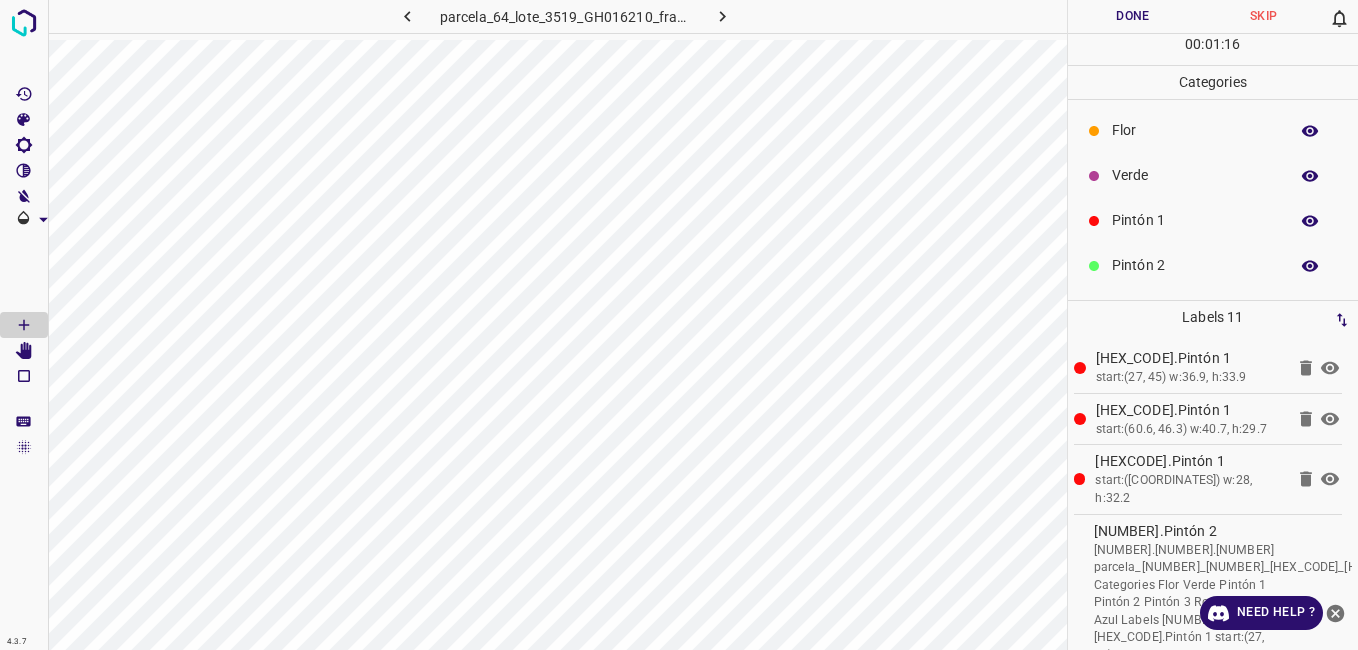 click on "Verde" at bounding box center (1195, 175) 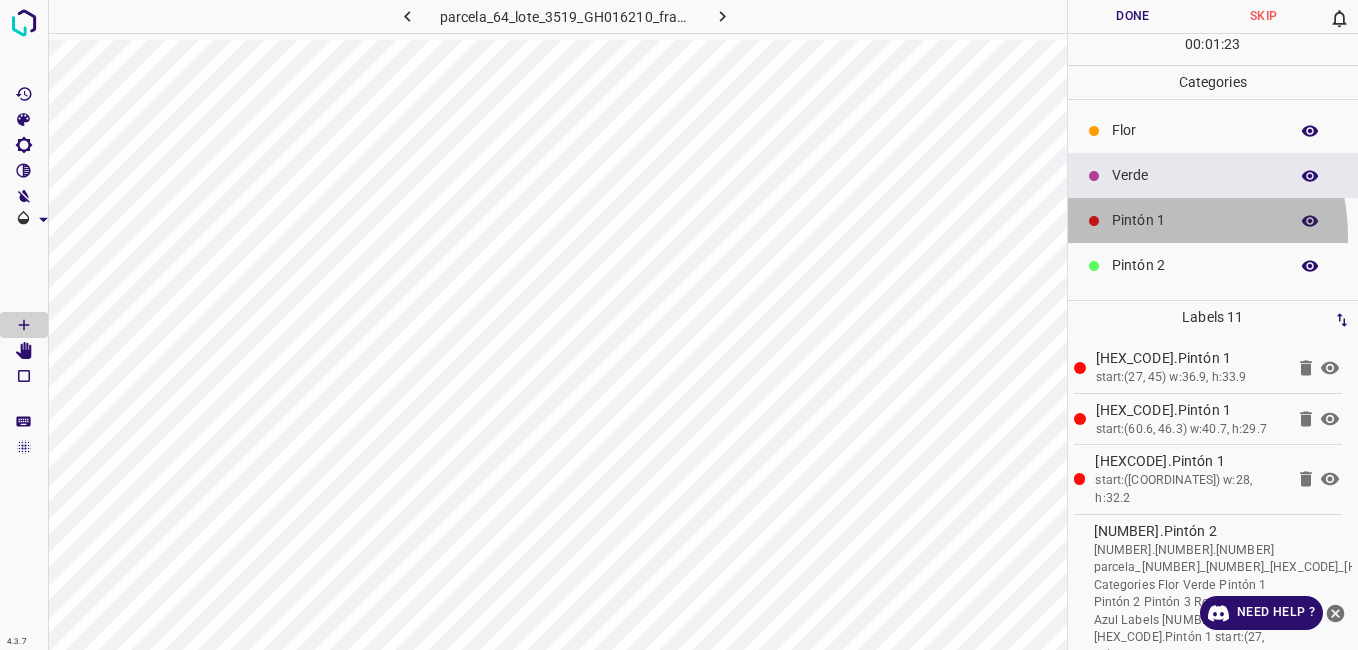 click on "Pintón 1" at bounding box center (1213, 220) 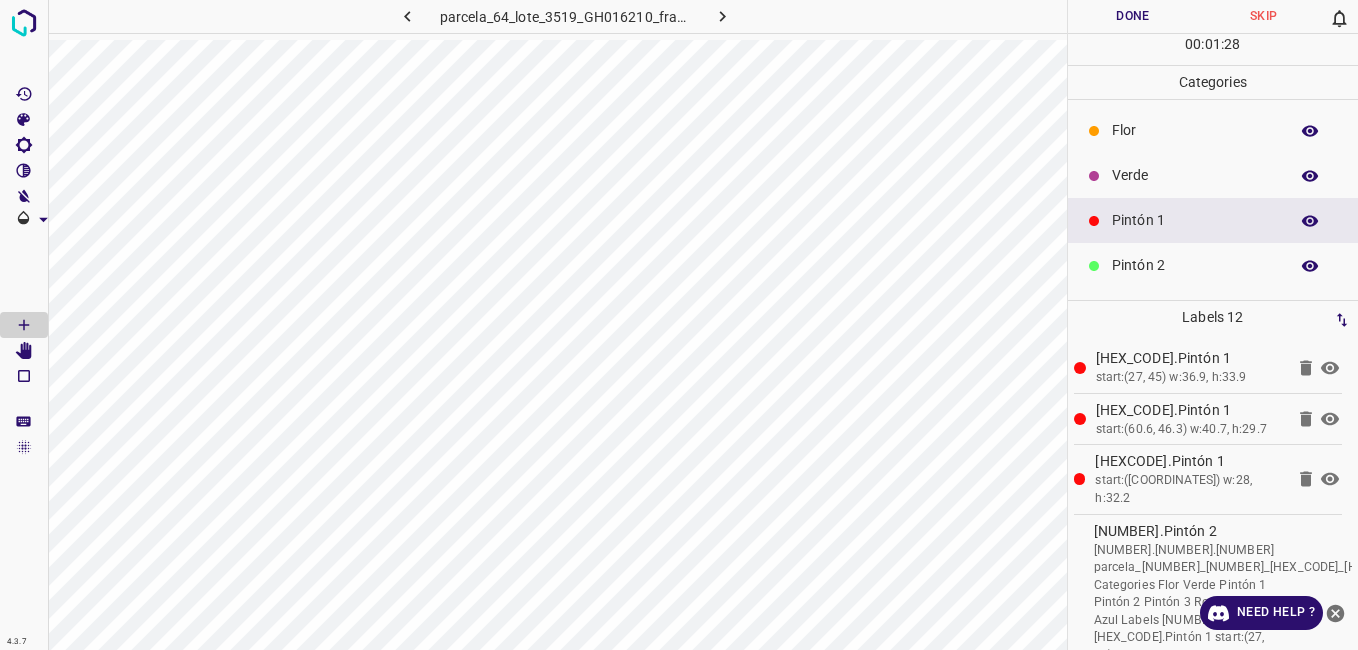 click on "Pintón 2" at bounding box center (1195, 265) 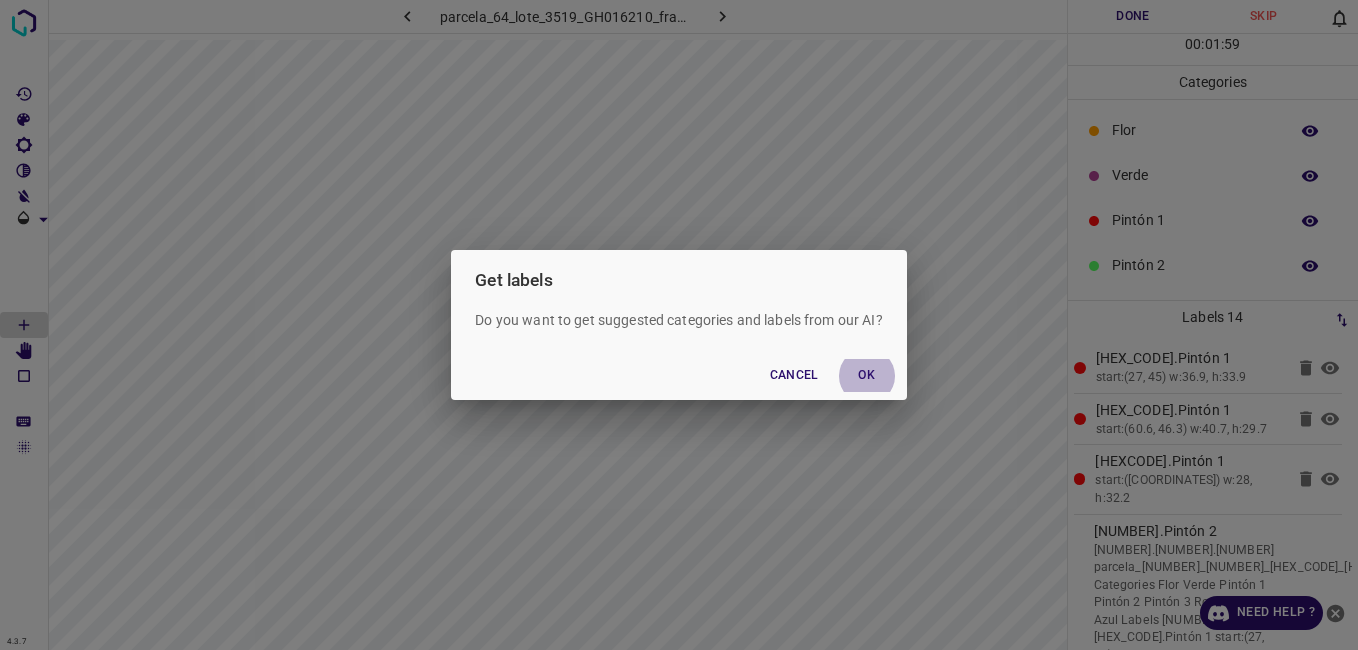 type 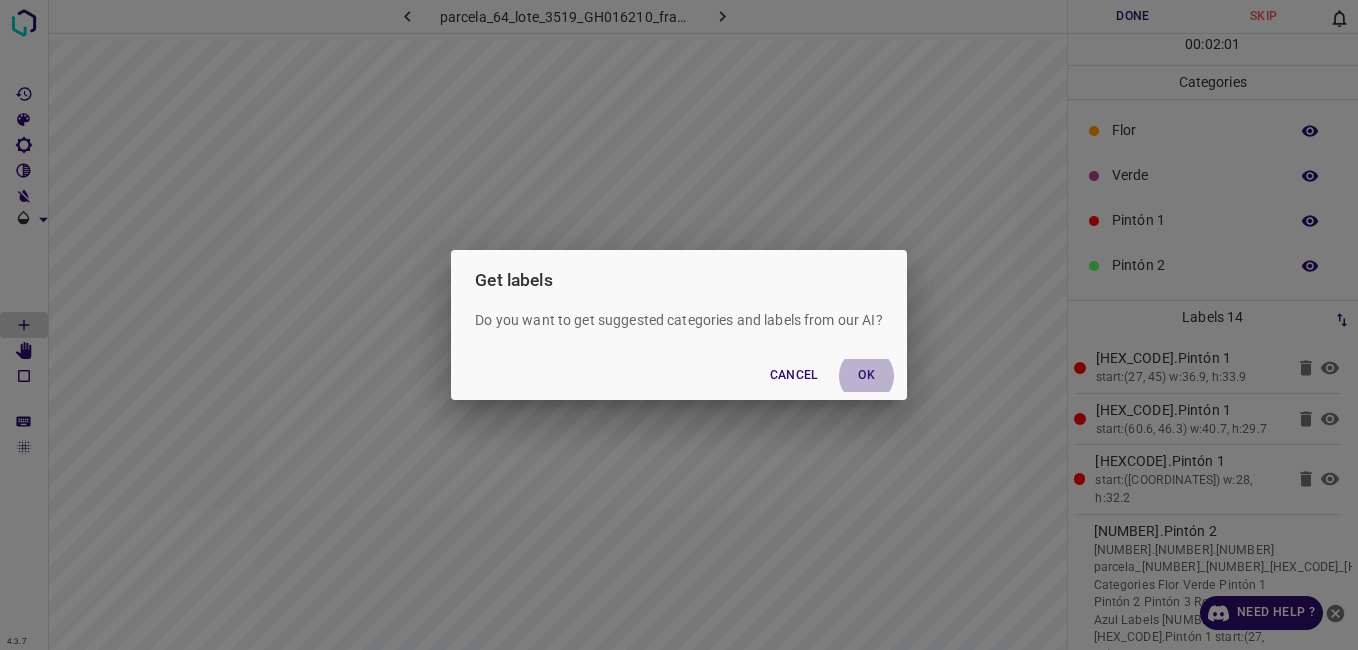 click on "Cancel" at bounding box center (794, 375) 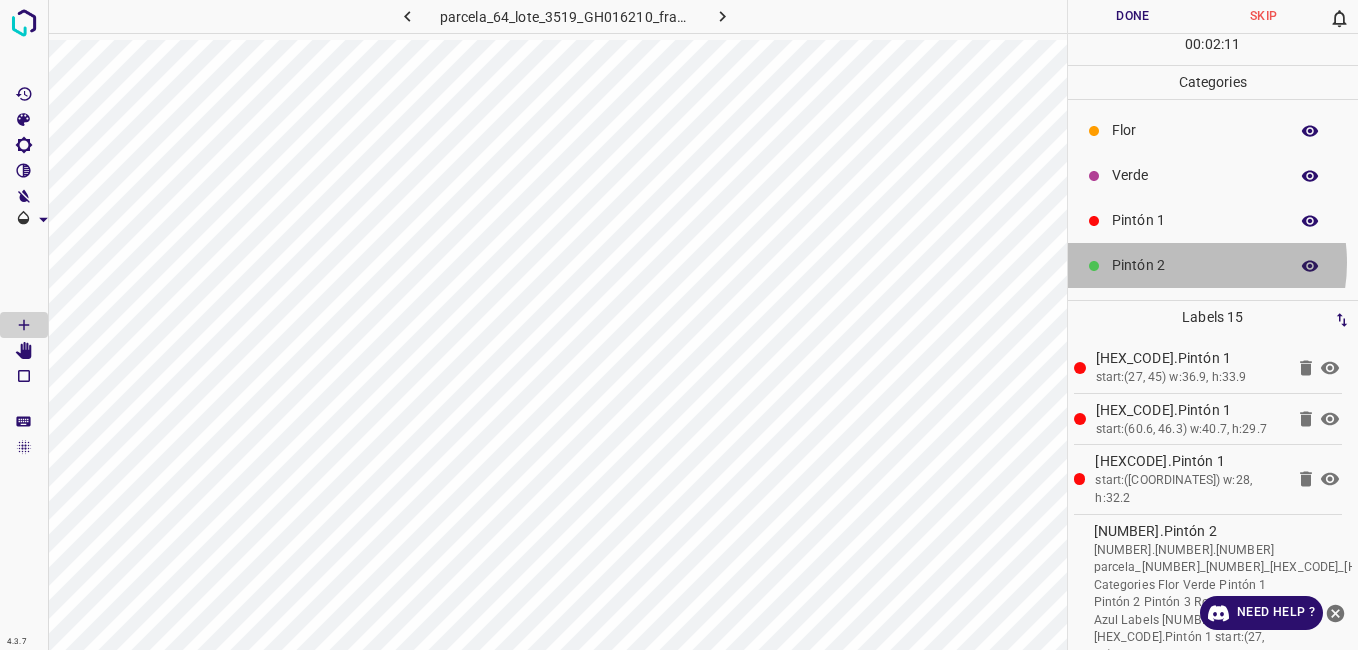 click on "Pintón 2" at bounding box center [1195, 265] 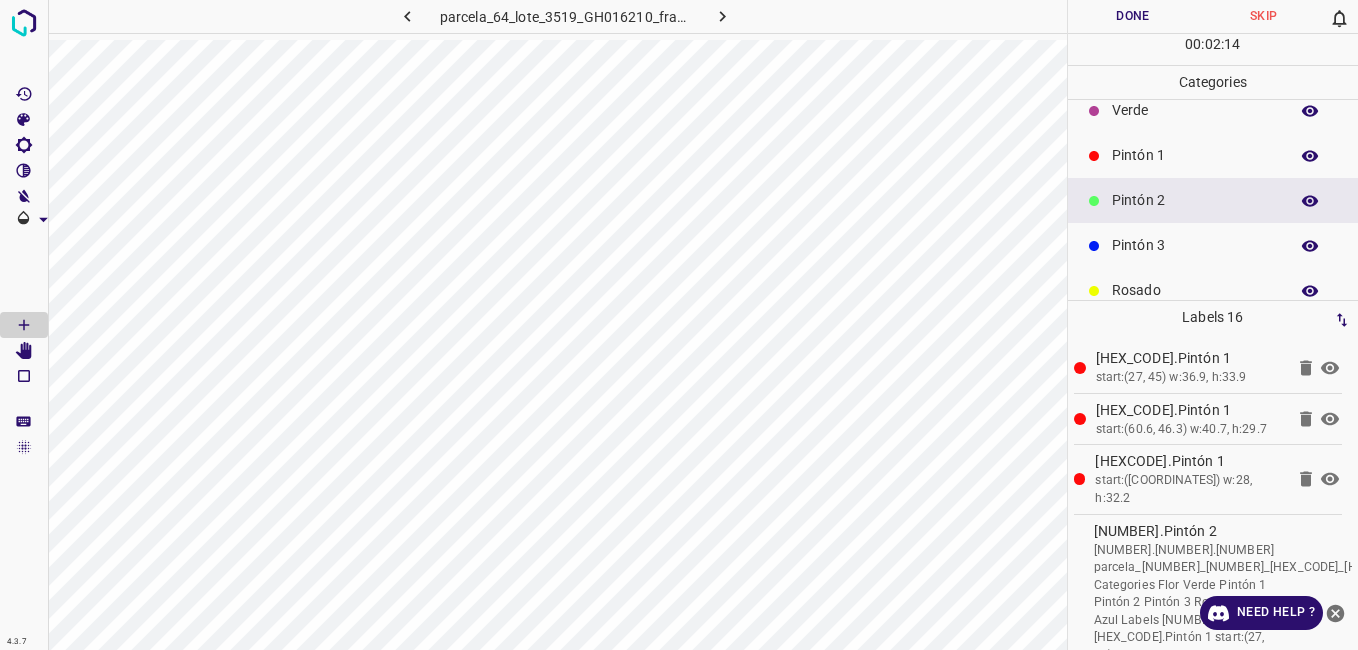 scroll, scrollTop: 100, scrollLeft: 0, axis: vertical 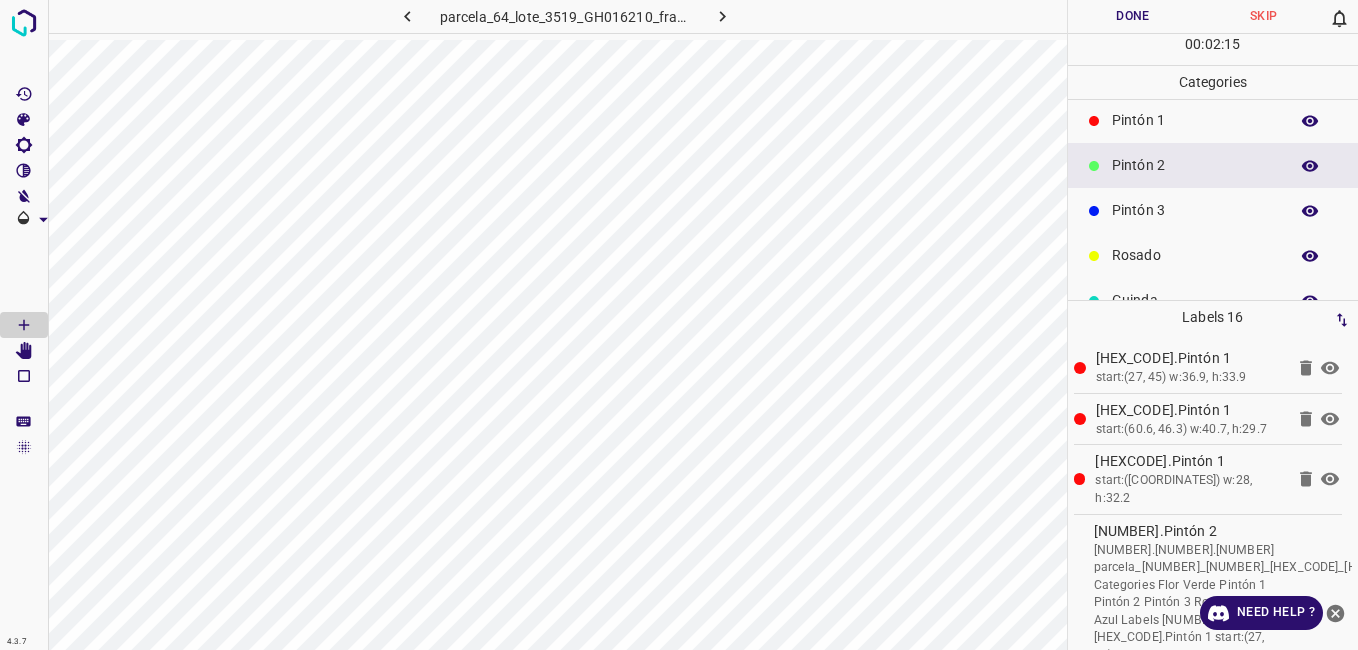 click on "Pintón 3" at bounding box center (1195, 210) 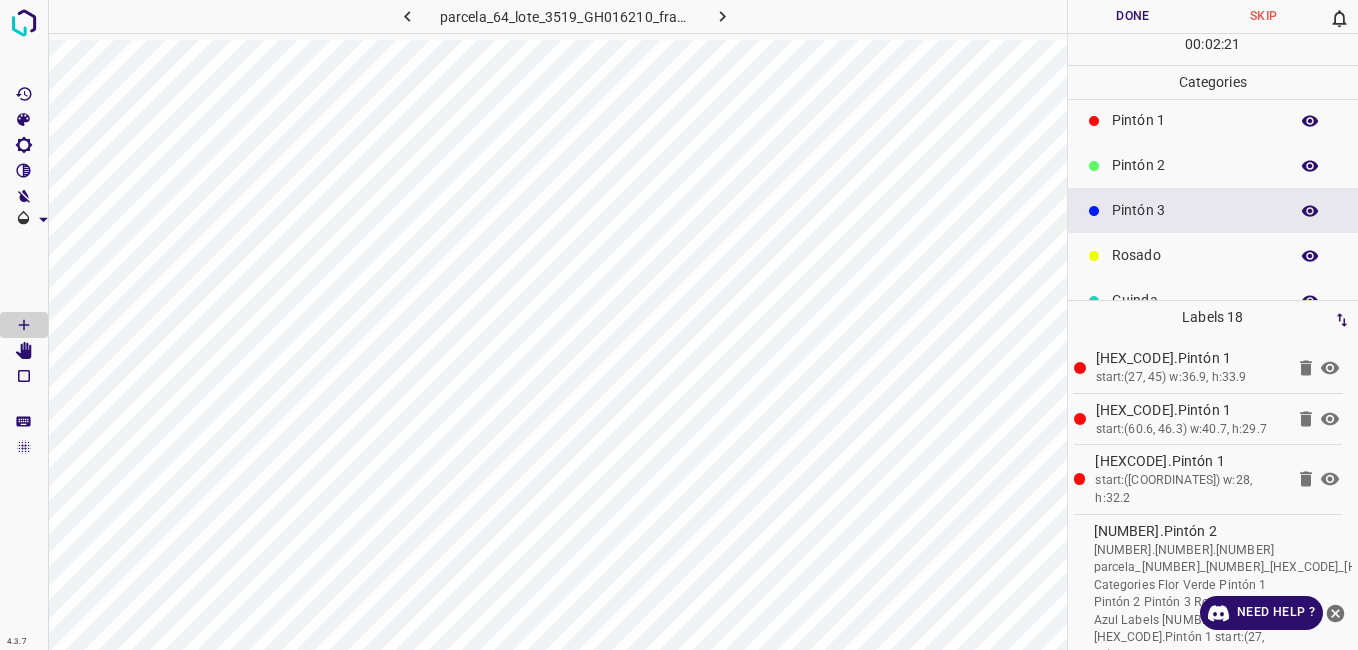 scroll, scrollTop: 0, scrollLeft: 0, axis: both 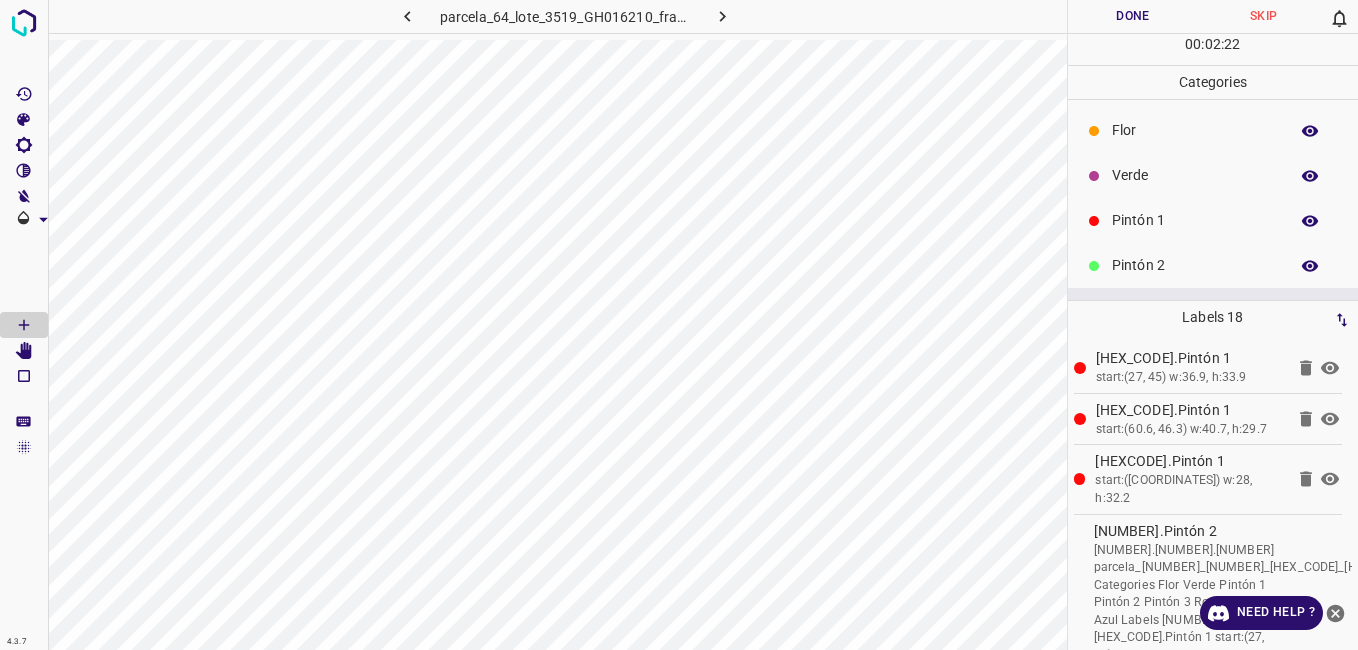 click on "Pintón 1" at bounding box center [1213, 220] 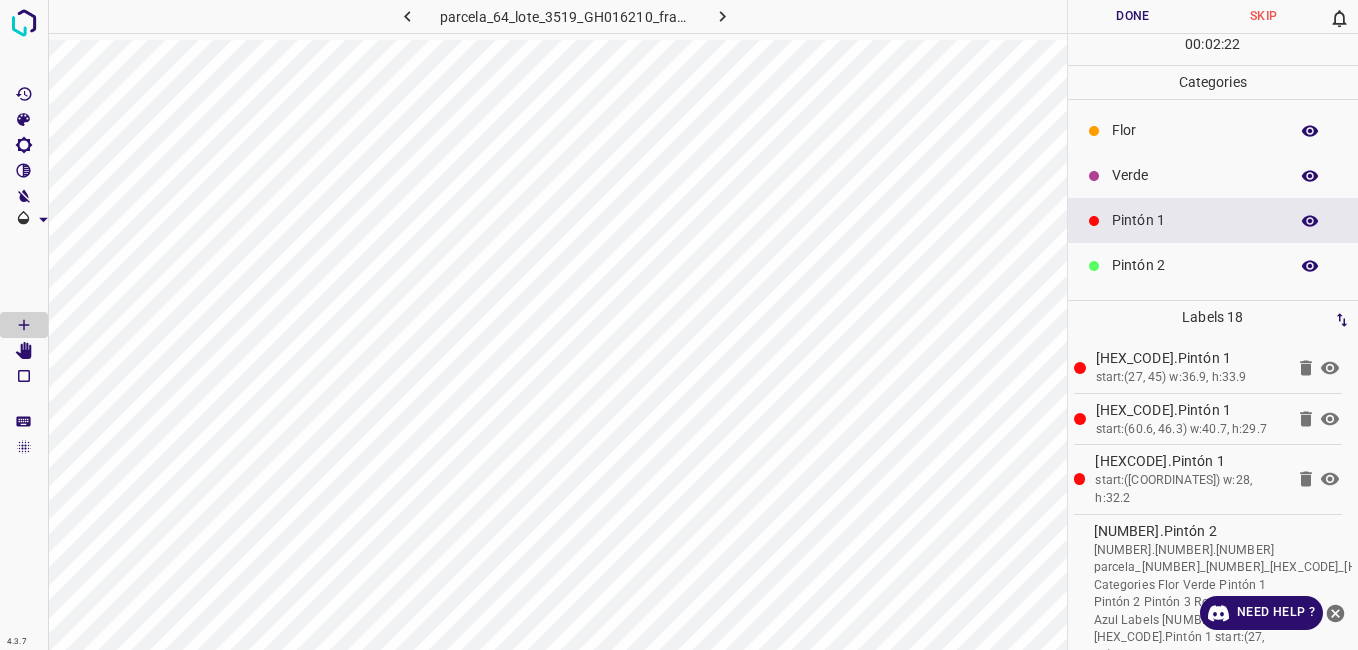 click on "Verde" at bounding box center [1195, 175] 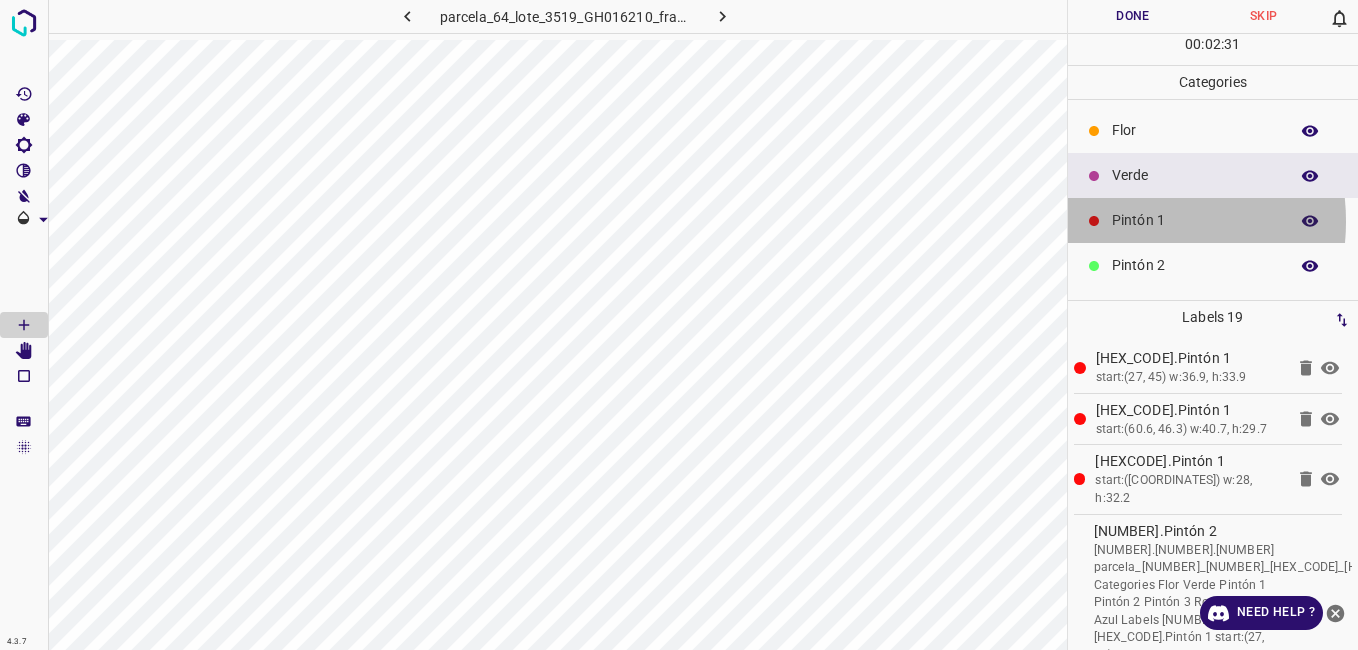 click on "Pintón 1" at bounding box center (1195, 220) 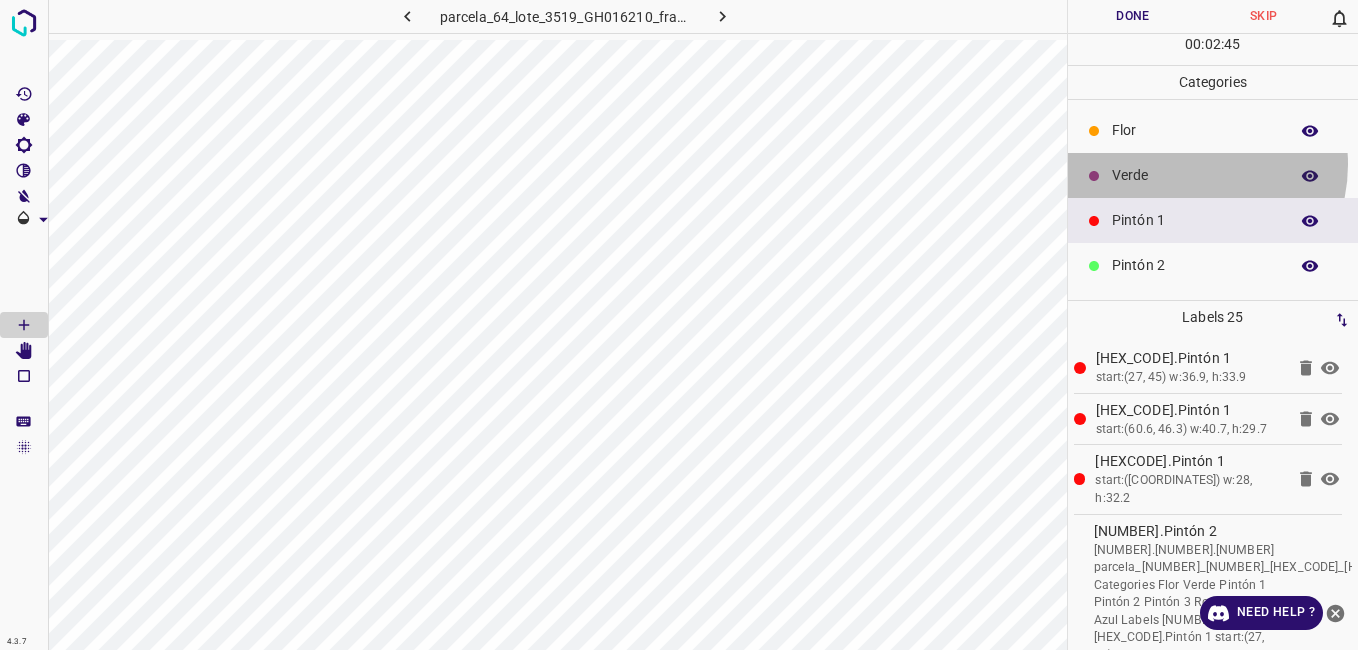 click on "Verde" at bounding box center [1213, 175] 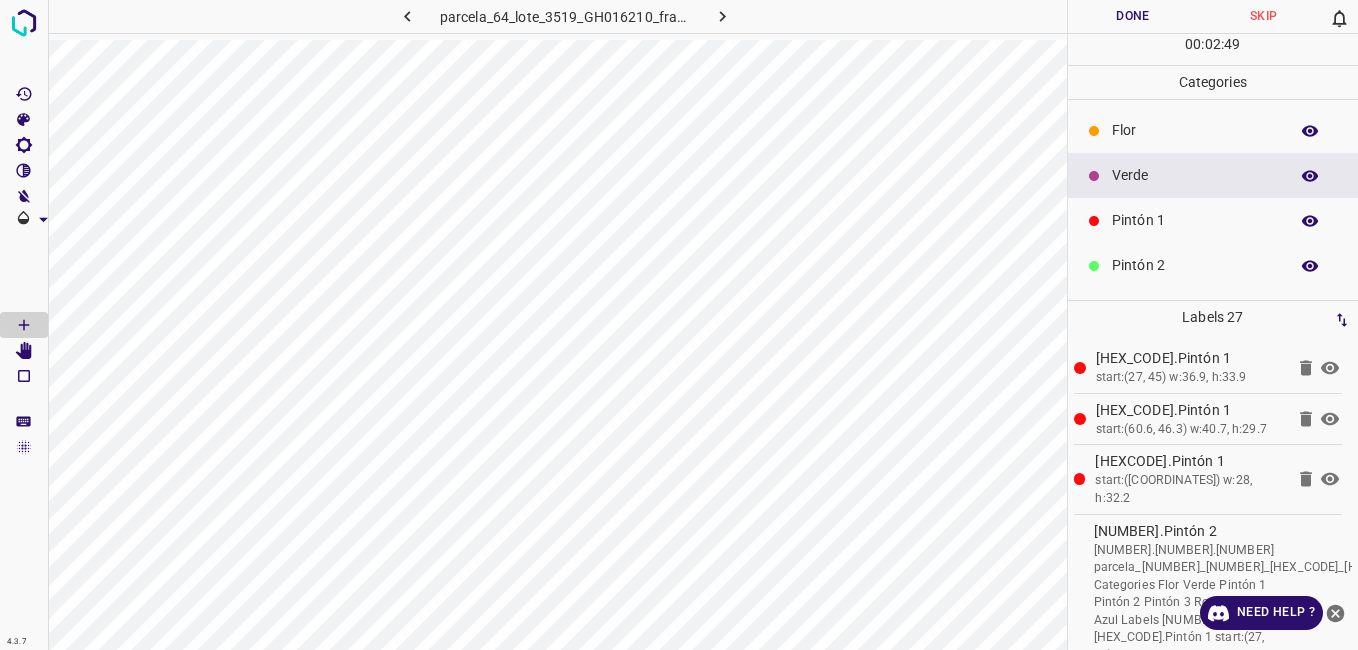 click 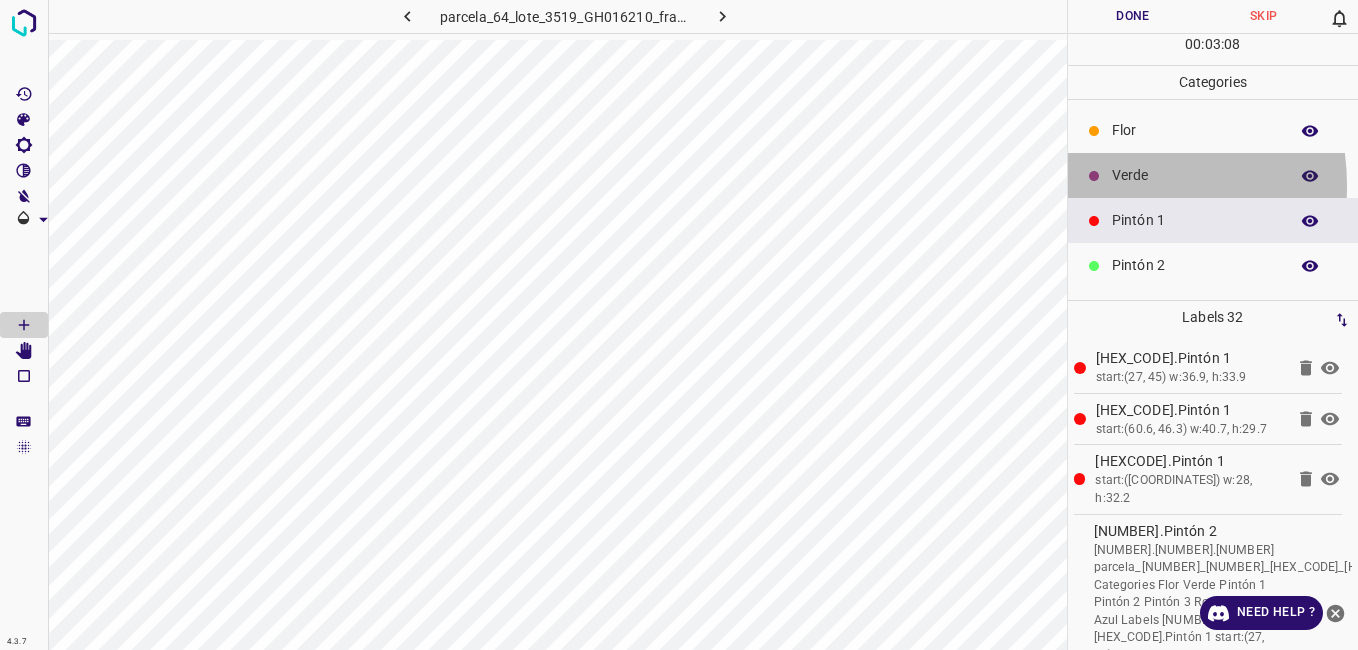 click at bounding box center (1094, 176) 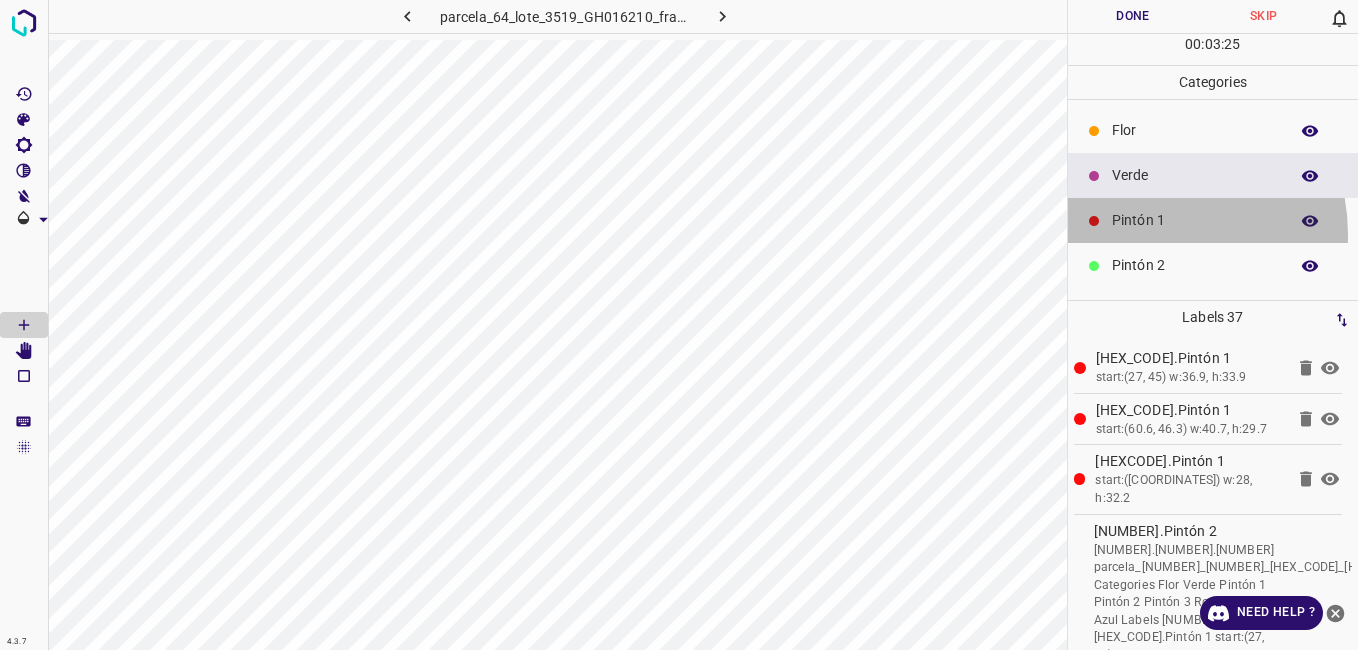 click on "Pintón 1" at bounding box center [1213, 220] 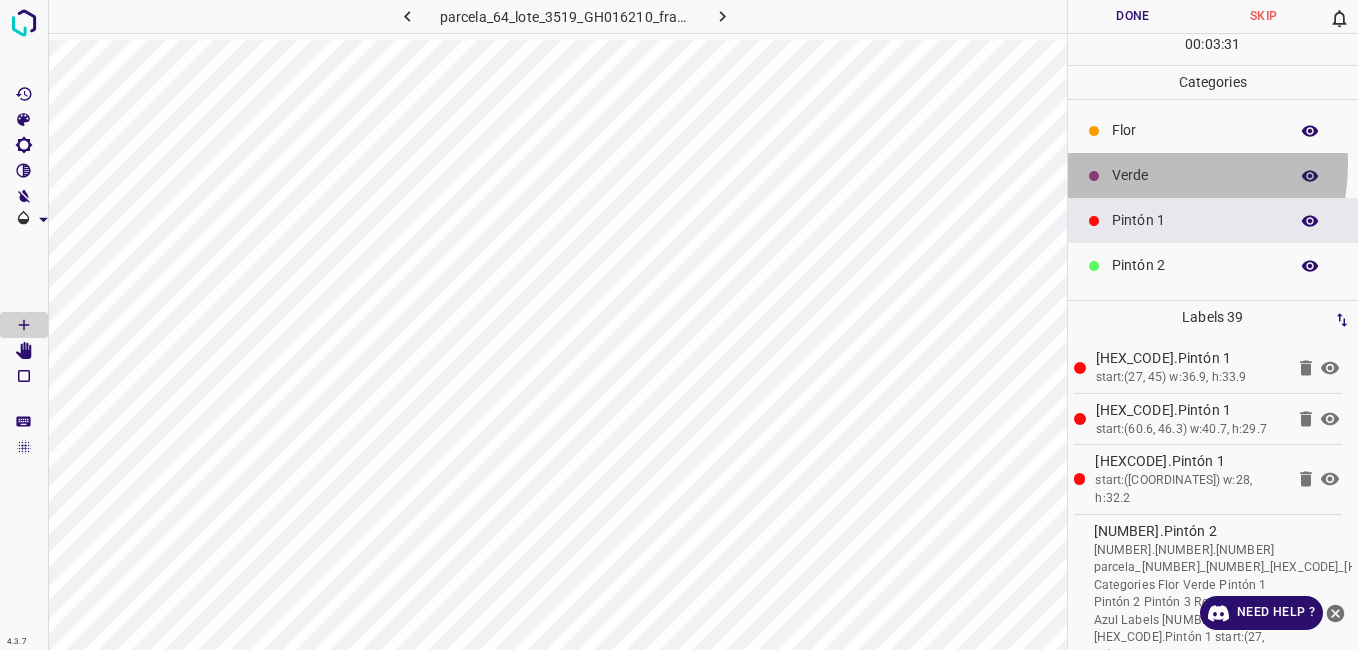 click on "Verde" at bounding box center [1213, 175] 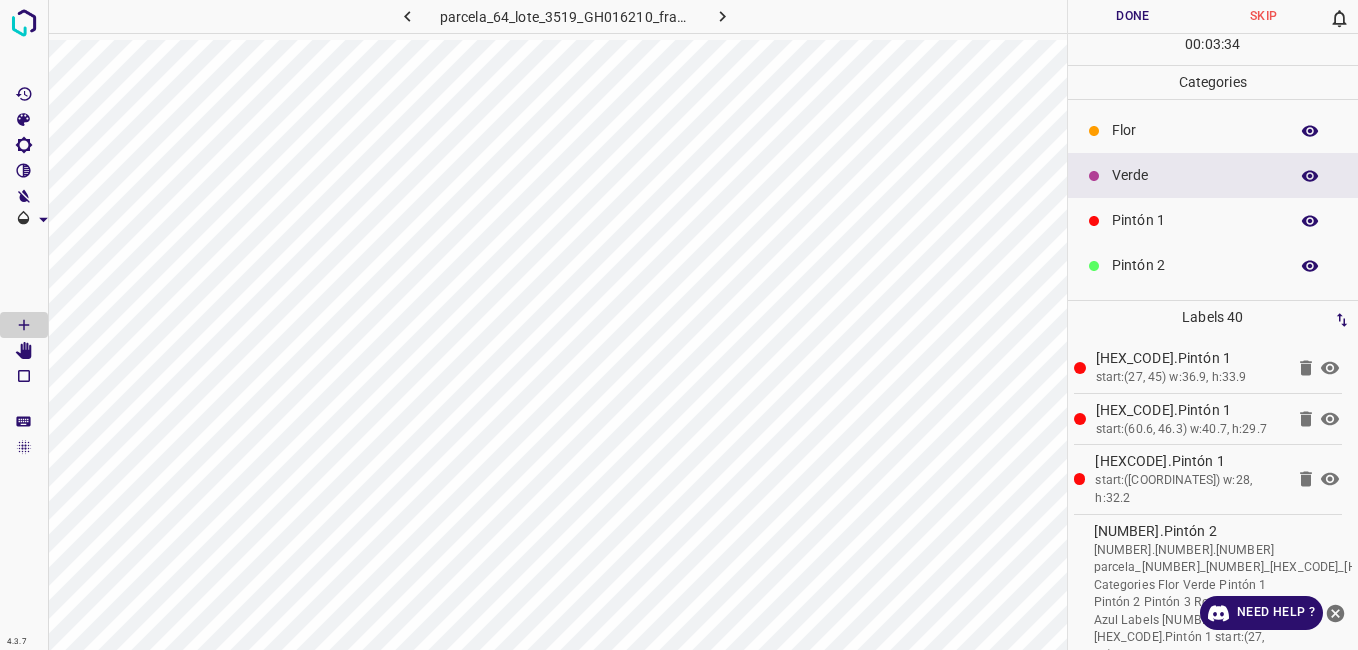 click on "Pintón 1" at bounding box center (1195, 220) 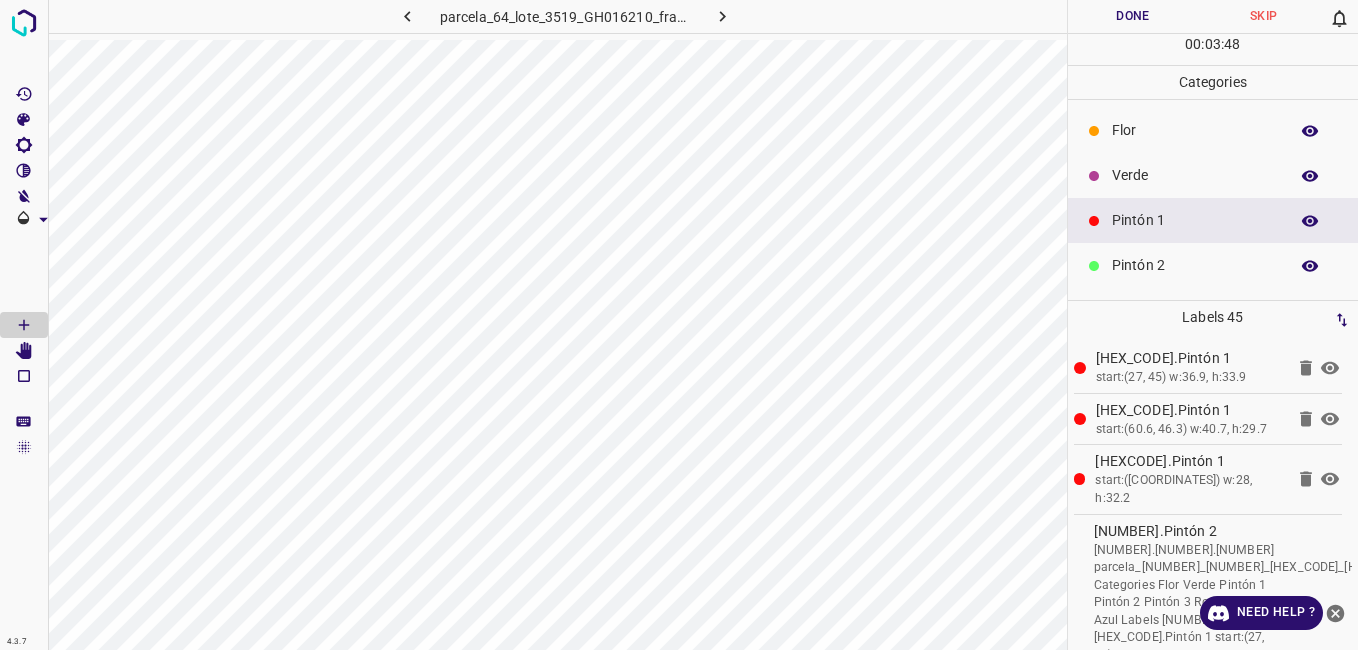 click on "Pintón 2" at bounding box center (1213, 265) 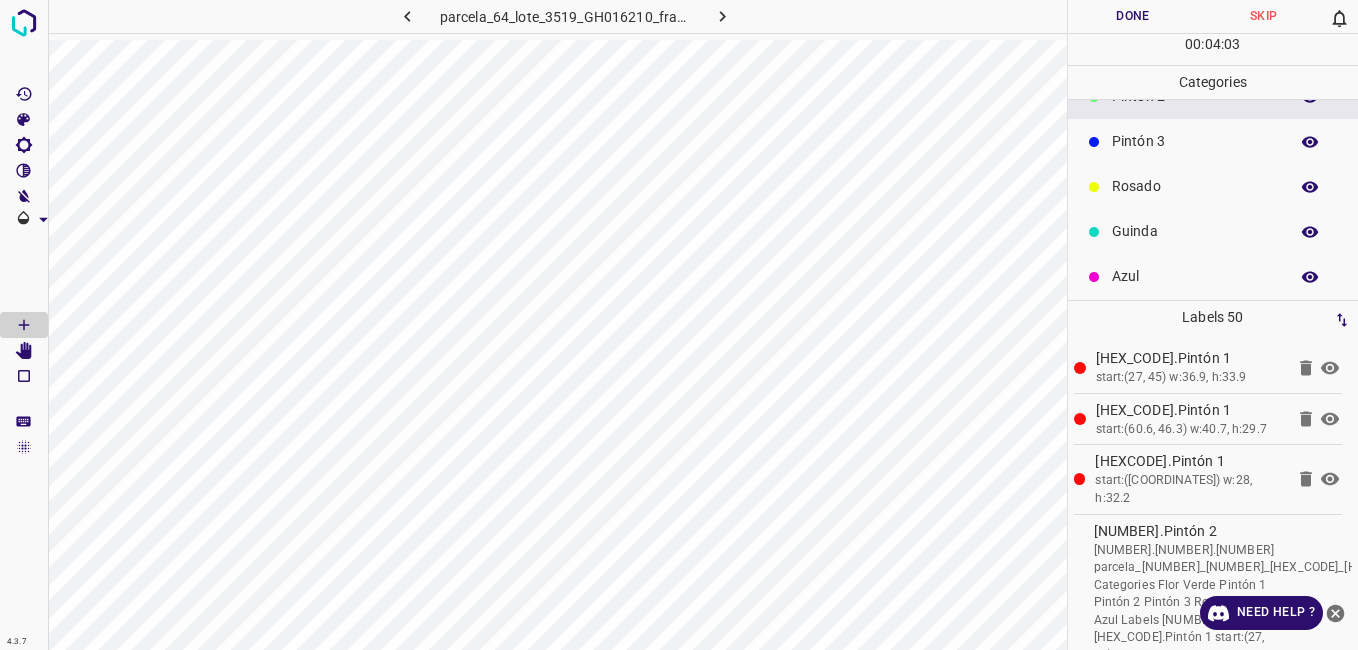 scroll, scrollTop: 176, scrollLeft: 0, axis: vertical 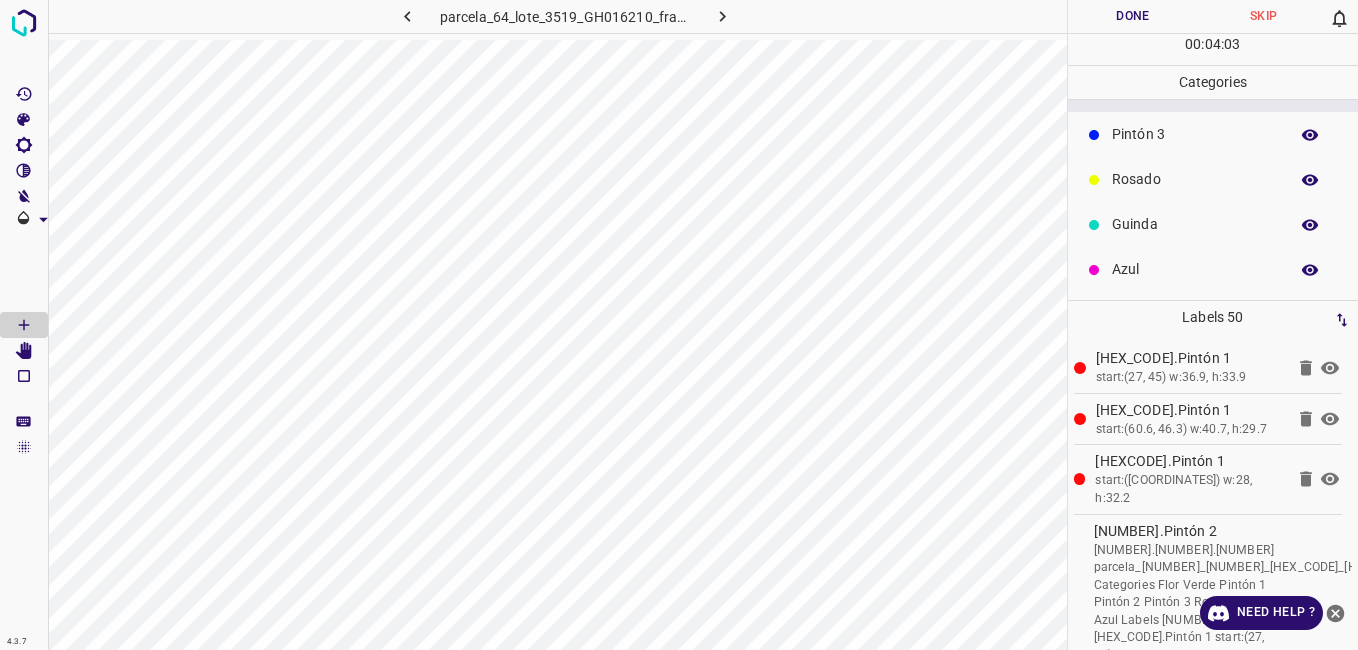 click on "Pintón 3" at bounding box center (1195, 134) 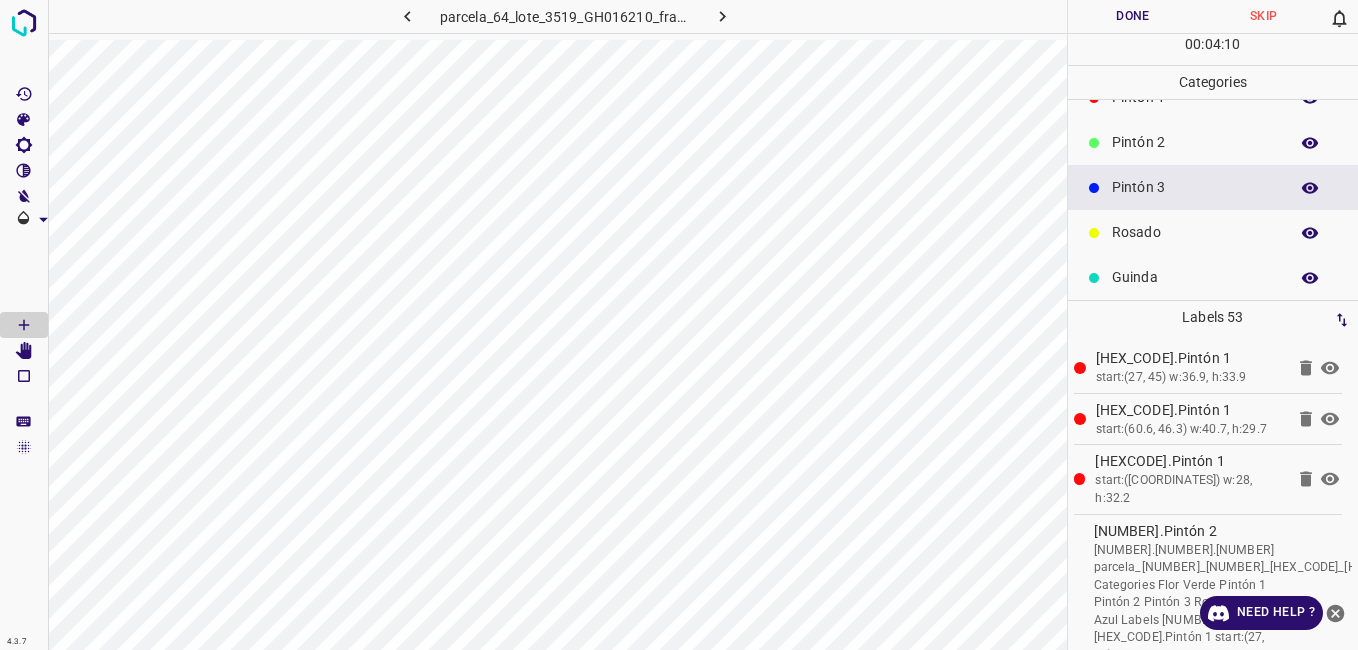 scroll, scrollTop: 76, scrollLeft: 0, axis: vertical 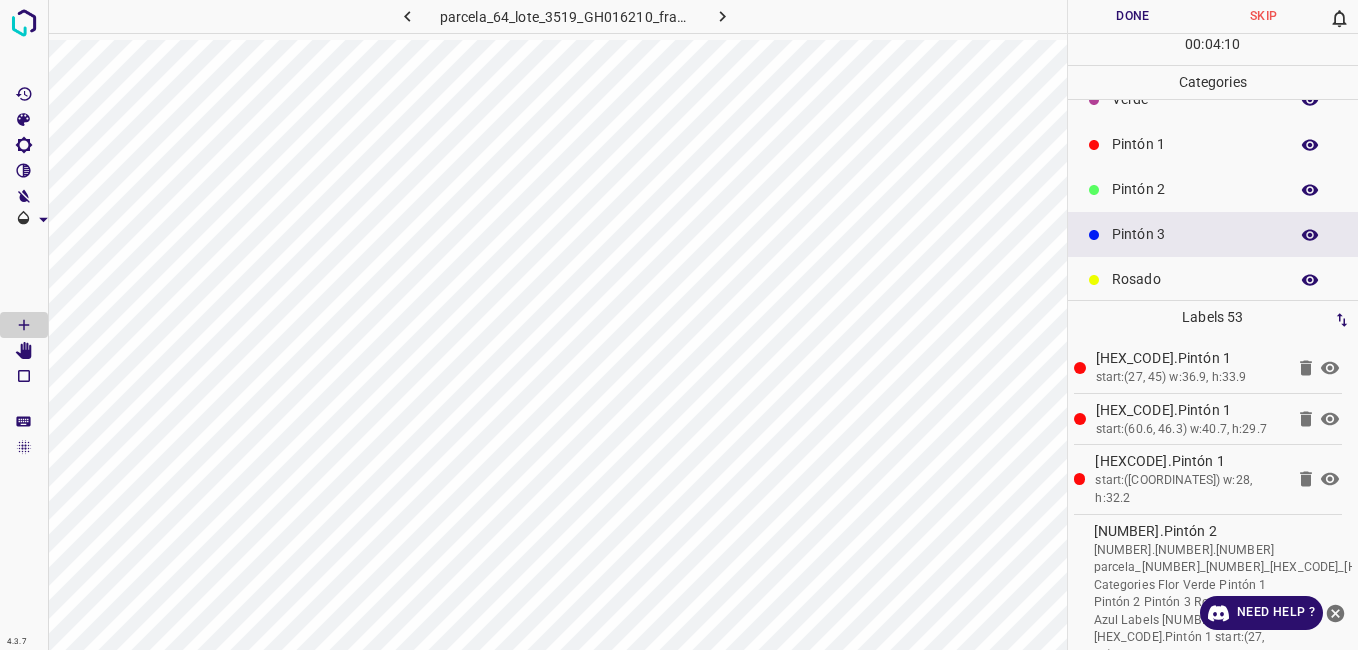 click on "Pintón 1" at bounding box center (1195, 144) 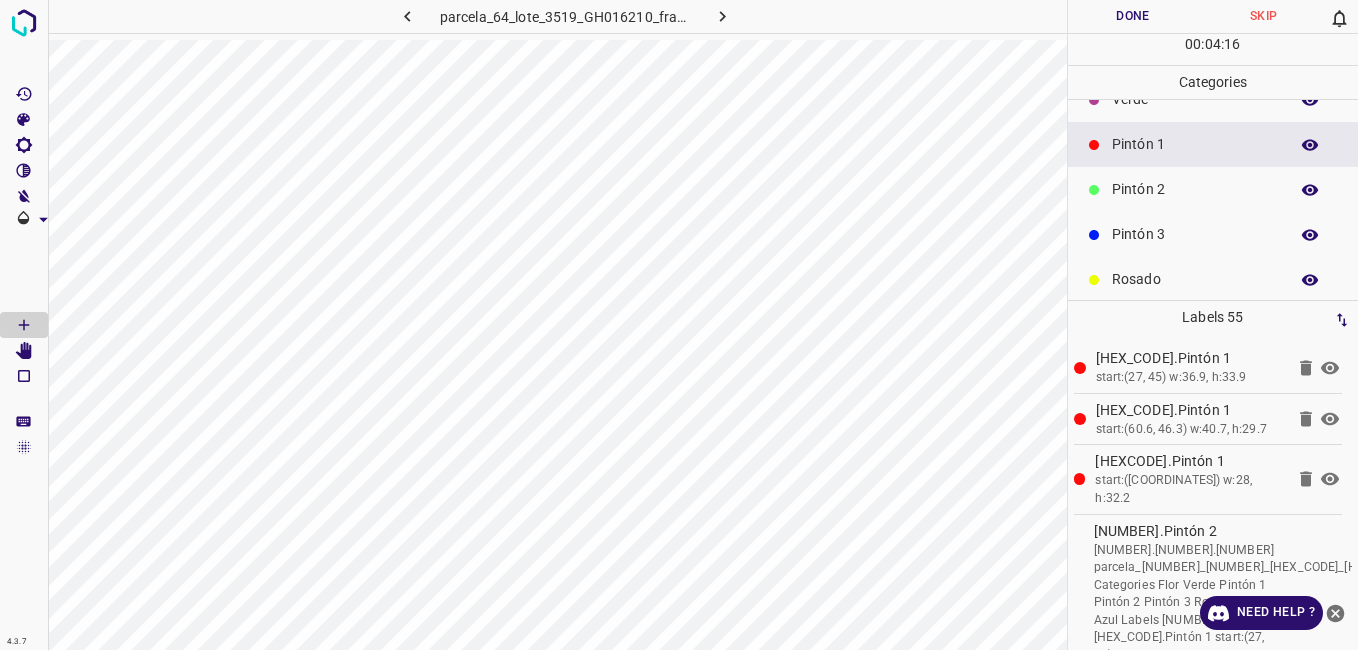 click on "Pintón 2" at bounding box center [1195, 189] 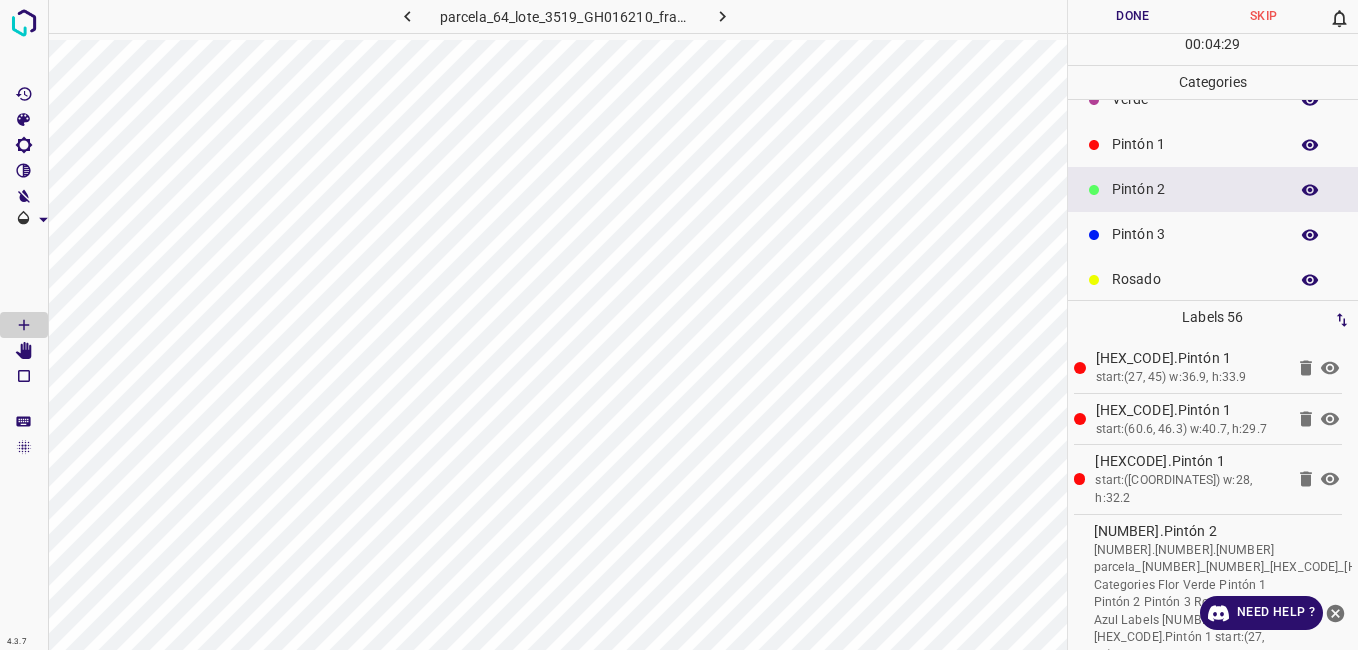 click on "4.3.7 parcela_64_lote_3519_GH016210_frame_00096_92859.jpg Done Skip 0 00   : 04   : 29   Categories Flor Verde Pintón 1 Pintón 2 Pintón 3 Rosado Guinda Azul Labels   56 04d.Pintón 1
start:(27, 45)
w:36.9, h:33.9
b3e.Pintón 1
start:(60.6, 46.3)
w:40.7, h:29.7
ae4.Pintón 1
start:(100.6, 54)
w:28, h:32.2
26a.Pintón 2
start:(119.3, 54.4)
w:42.9, h:25.4
b5f.Verde
start:(183.2, 41.9)
w:37.8, h:32.2
b38.Pintón 2
start:(161.5, 31.7)
w:25.9, h:23.3
0da.Pintón 2
start:(115.6, 35.9)
w:21.2, h:19.9
df3.Pintón 2
start:(100.3, 27)
w:30.5, h:16.1
3cb.Pintón 1
start:(155.6, 7)
w:26.7, h:21.2
53a.Pintón 1
start:(88.8, 37.8)
w:38.5, h:27.6
ba0.Azul
start:(59.8, 6.1)
w:29.7, h:36.5
051.Pintón 1
start:(355.7, 1122.7)
w:69.7, h:48.7
1" at bounding box center [679, 325] 